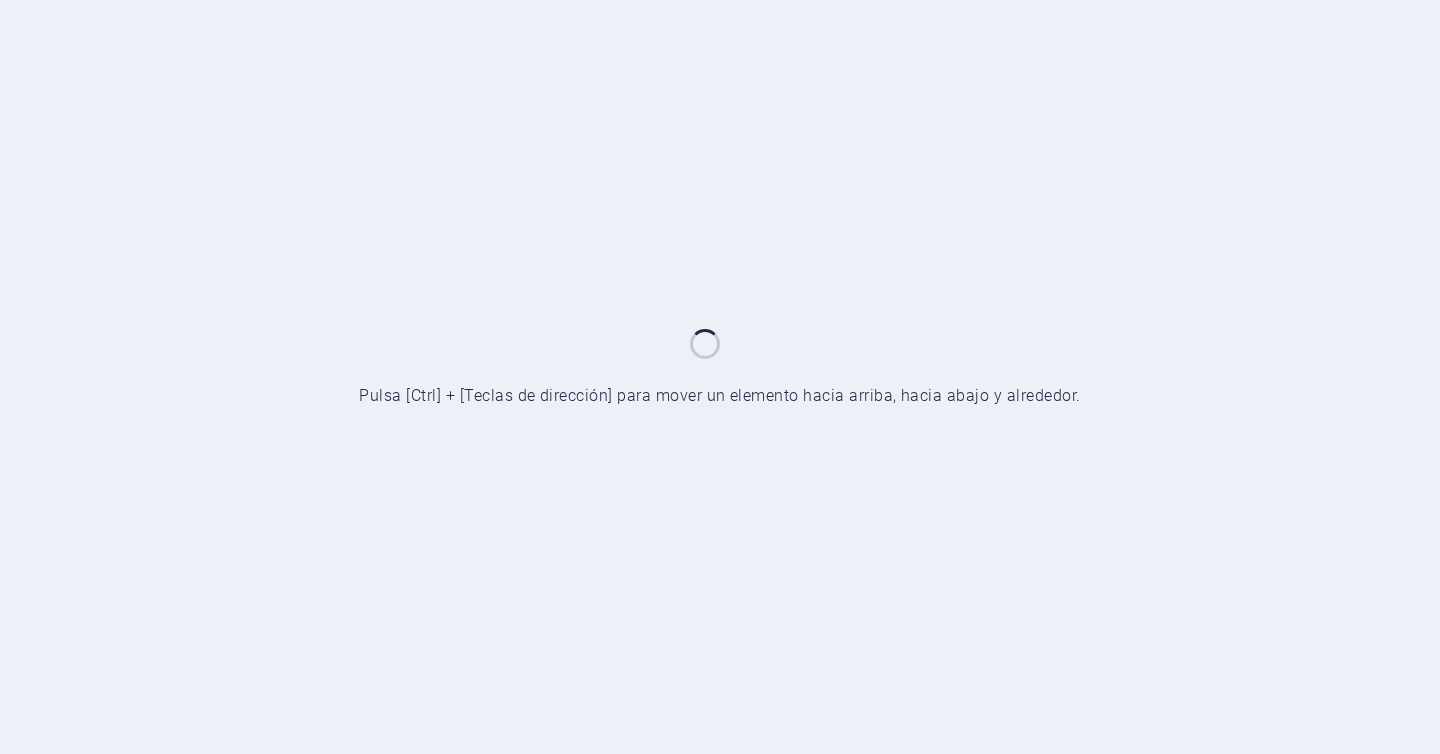 scroll, scrollTop: 0, scrollLeft: 0, axis: both 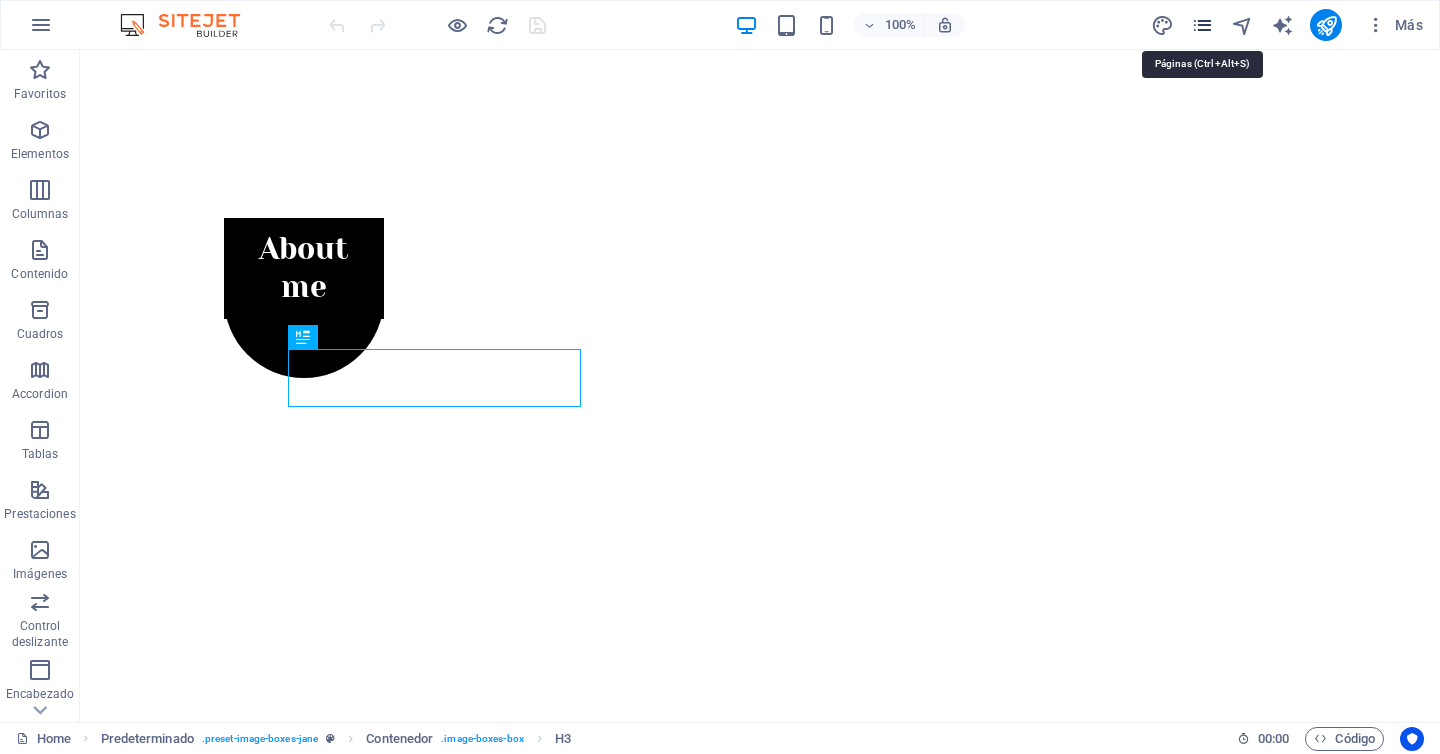 click at bounding box center (1202, 25) 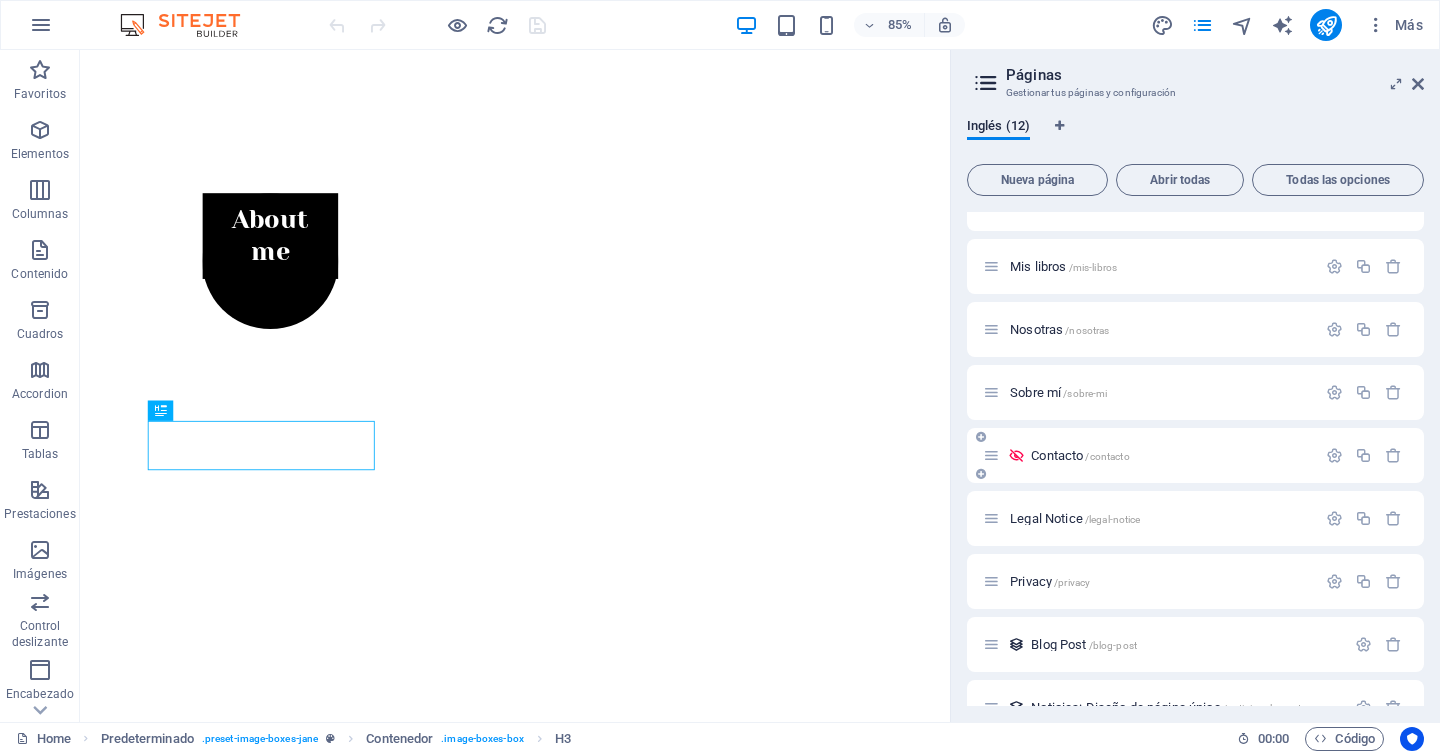 scroll, scrollTop: 168, scrollLeft: 0, axis: vertical 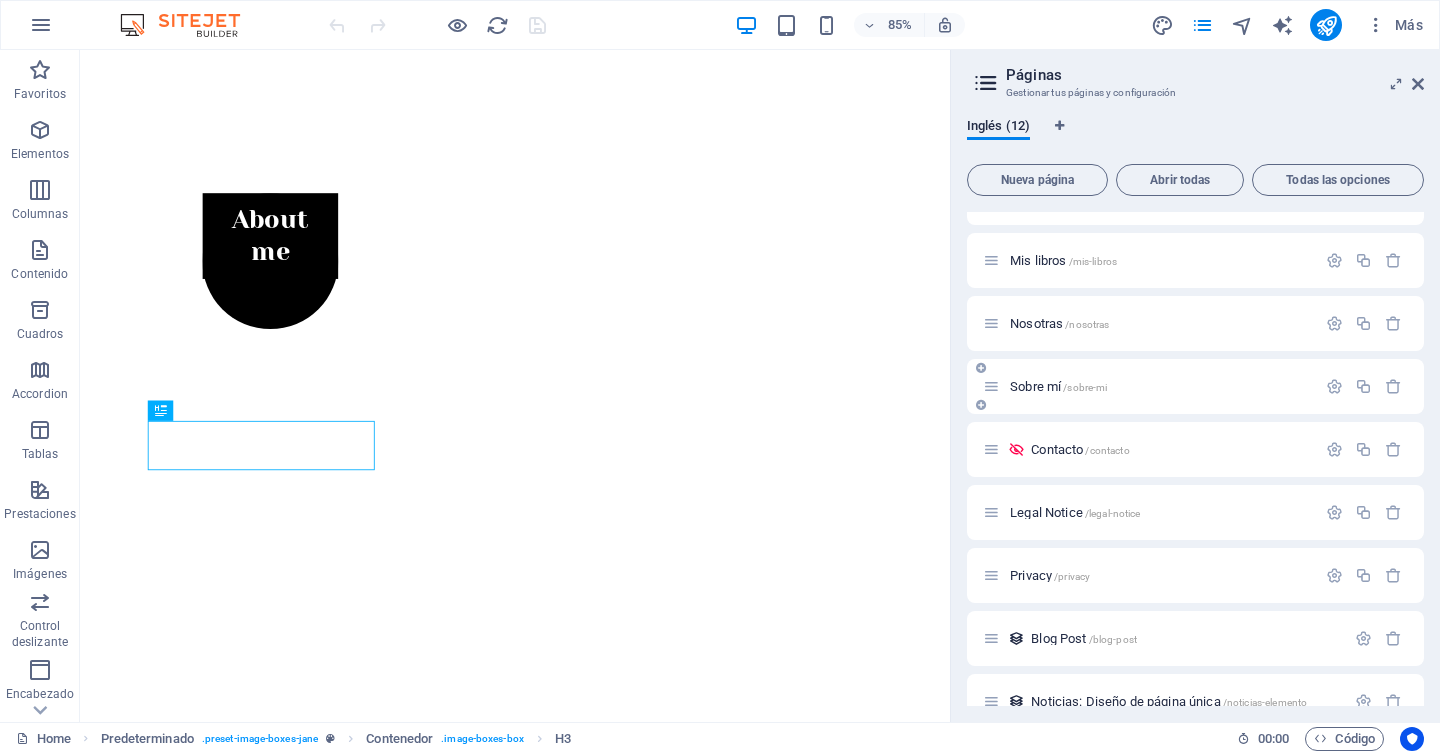 click on "Sobre mí /[DOMAIN]" at bounding box center [1058, 386] 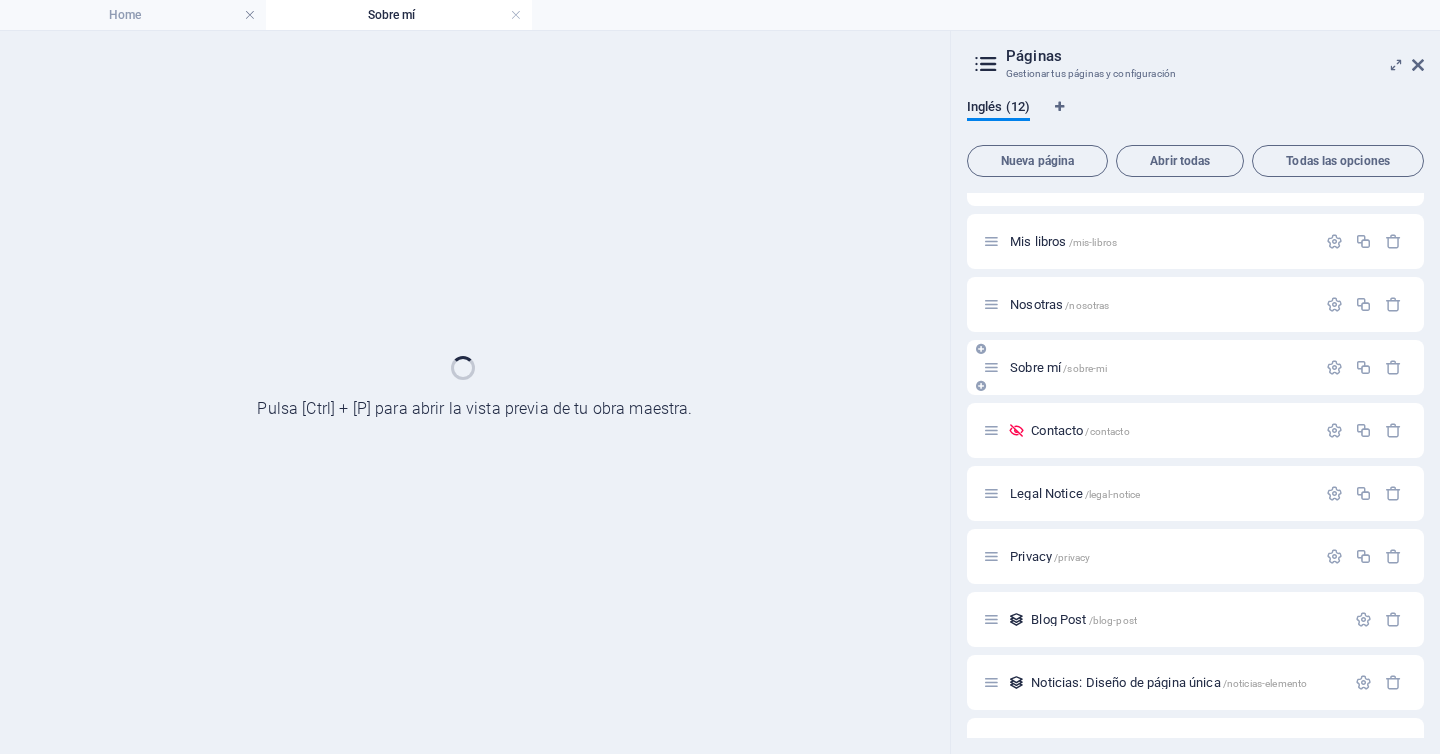 scroll, scrollTop: 0, scrollLeft: 0, axis: both 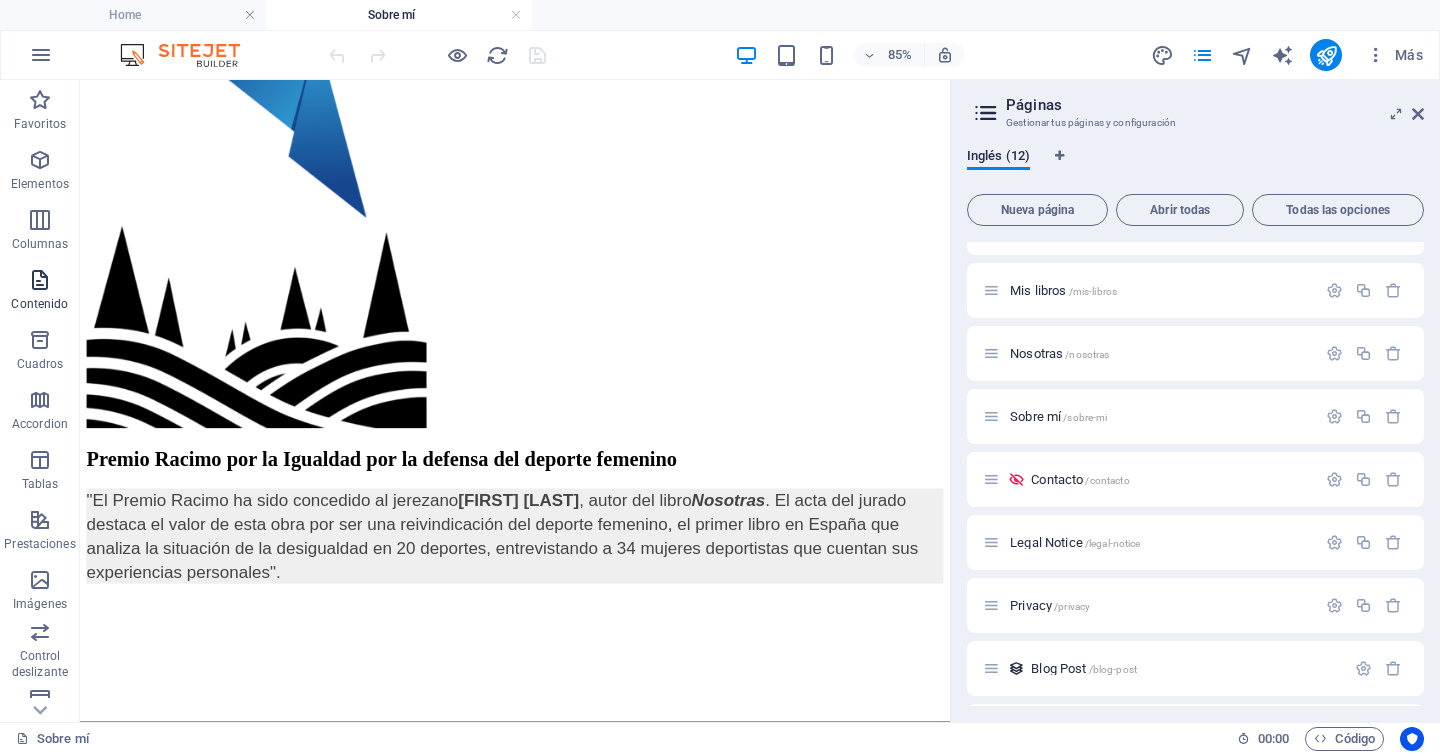 click at bounding box center (40, 280) 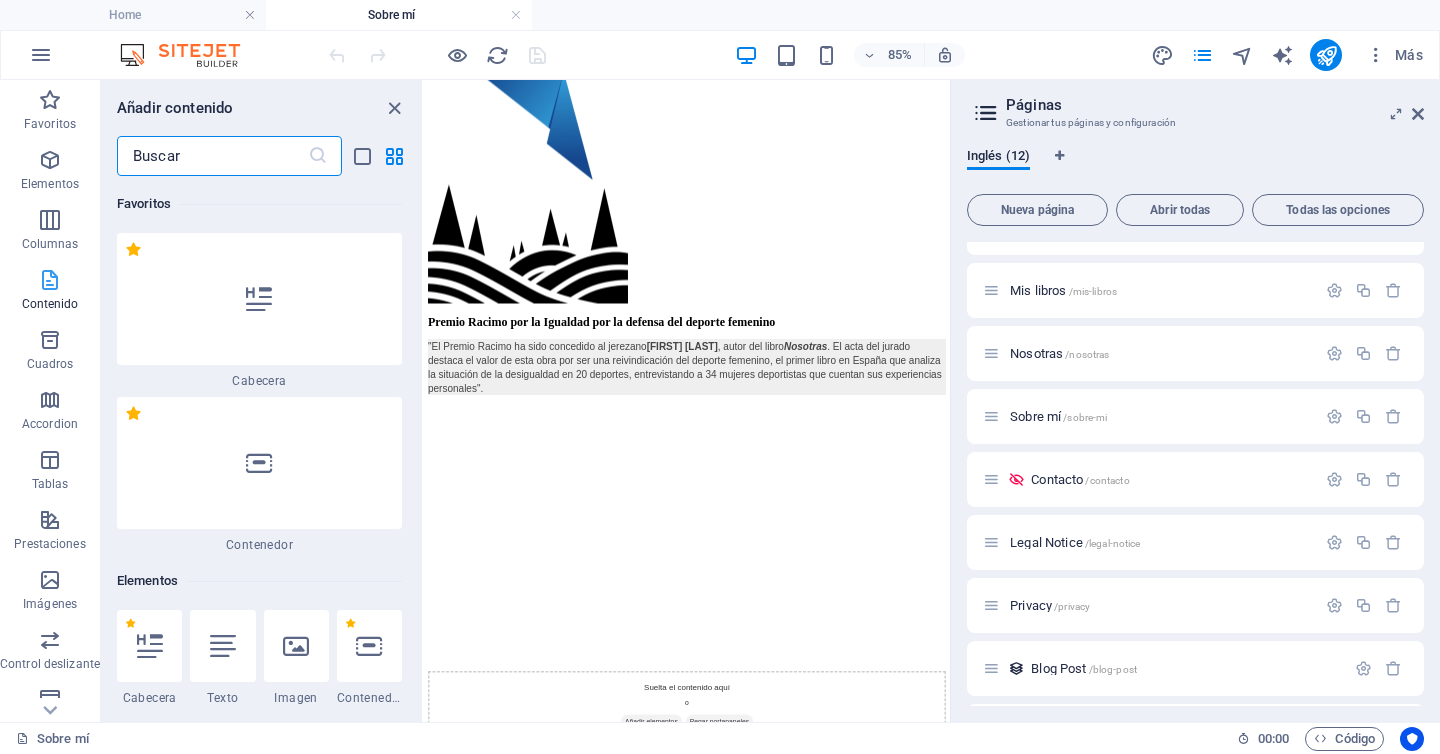 scroll, scrollTop: 2132, scrollLeft: 0, axis: vertical 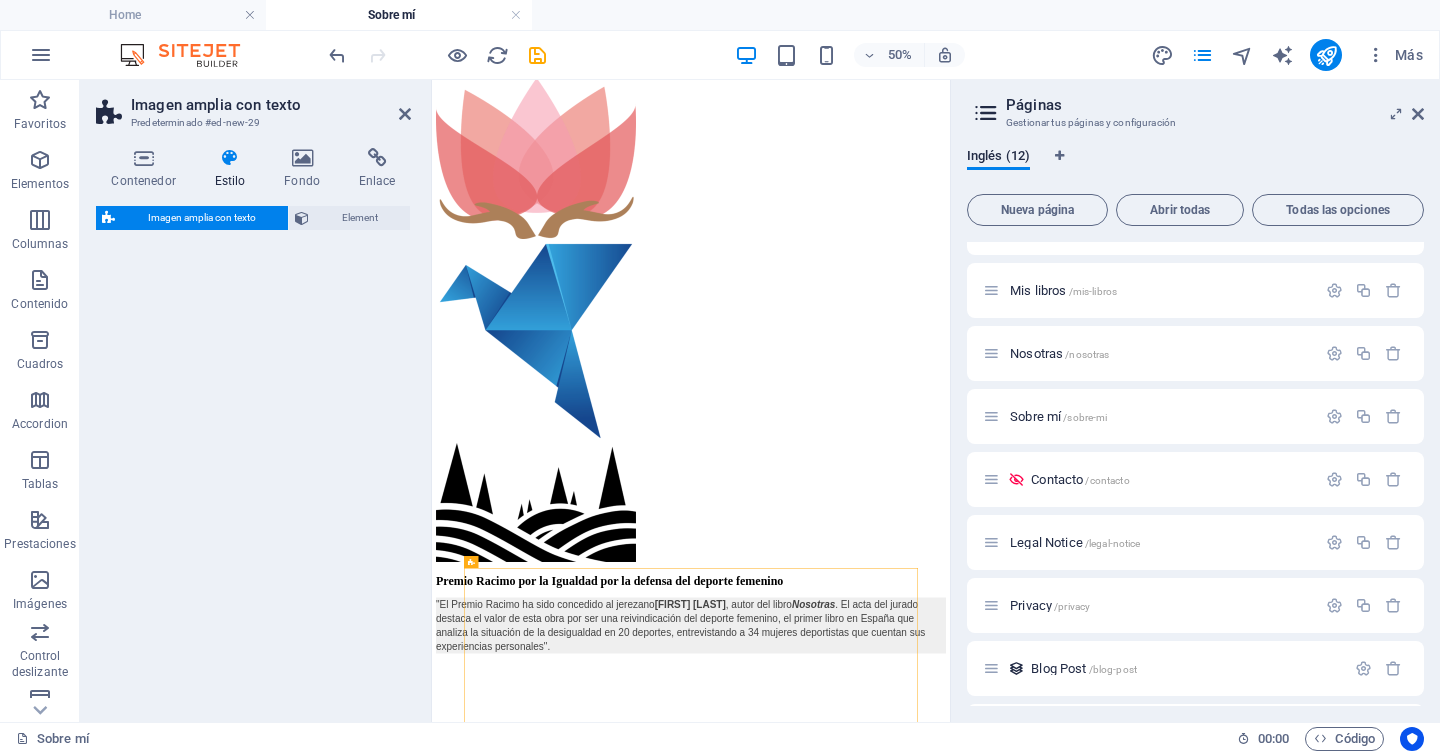 select on "%" 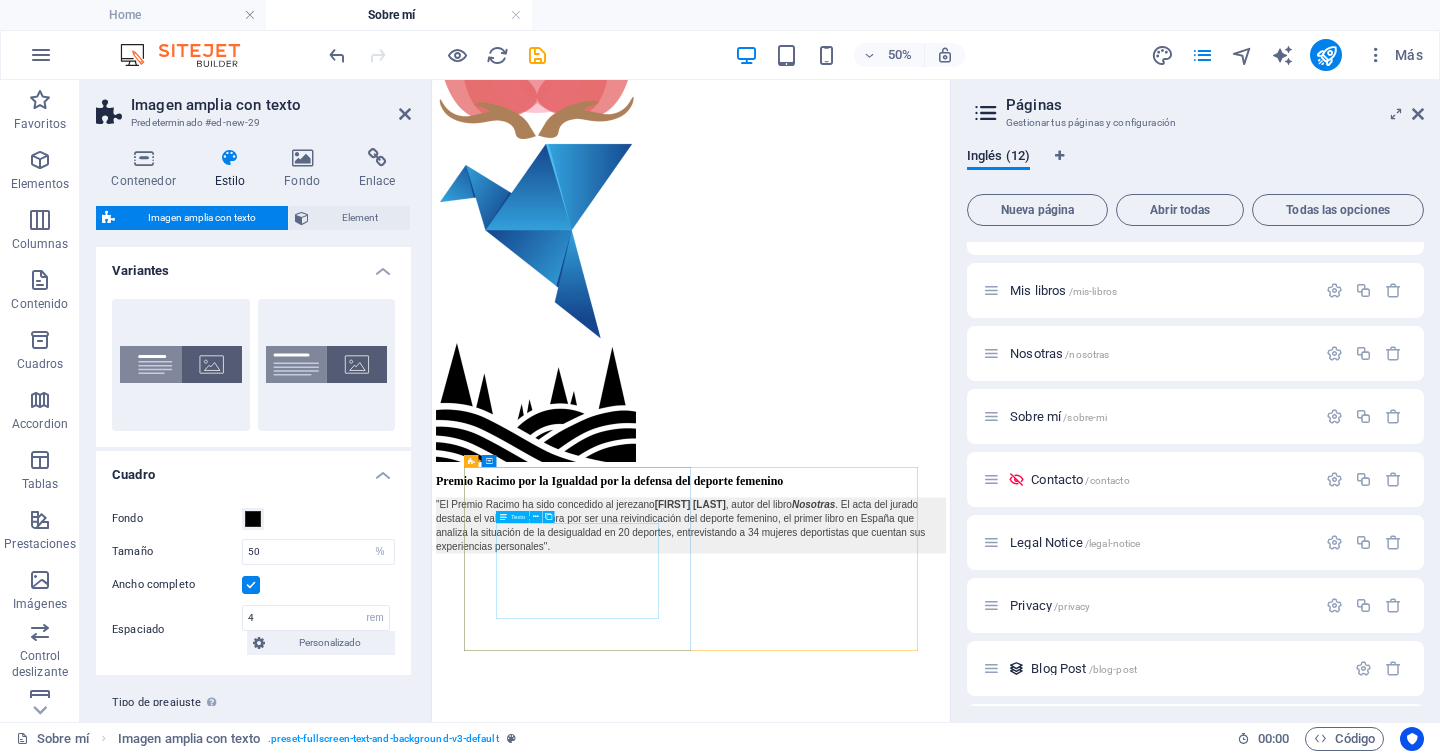 click on "Lorem ipsum dolor sit amet, consectetuer adipiscing elit. Aenean commodo ligula eget dolor. Lorem ipsum dolor sit amet, consectetuer adipiscing elit leget dolor. Lorem ipsum dolor sit amet, consectetuer adipiscing elit. Aenean commodo ligula eget dolor. Lorem ipsum dolor sit amet, consectetuer adipiscing elit dolor." at bounding box center [950, 5225] 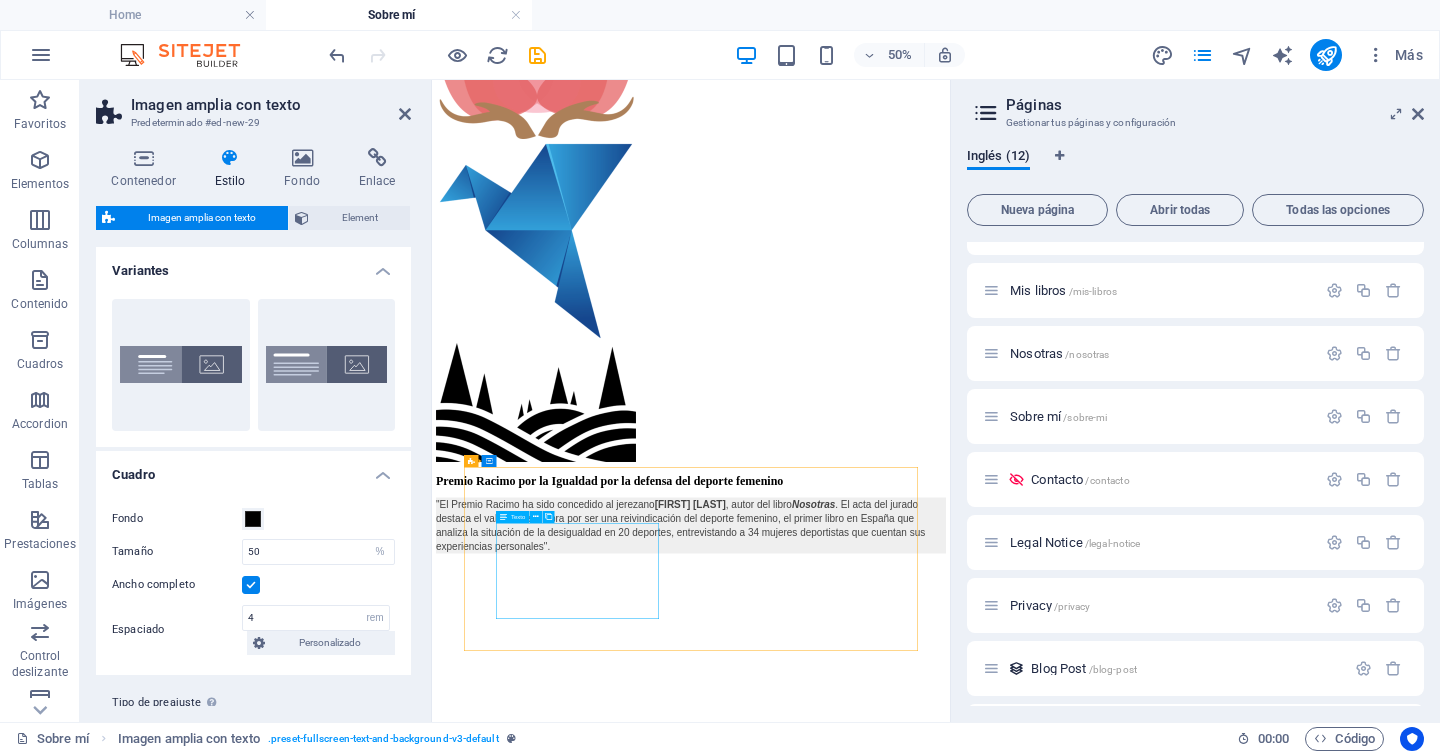 click on "Lorem ipsum dolor sit amet, consectetuer adipiscing elit. Aenean commodo ligula eget dolor. Lorem ipsum dolor sit amet, consectetuer adipiscing elit leget dolor. Lorem ipsum dolor sit amet, consectetuer adipiscing elit. Aenean commodo ligula eget dolor. Lorem ipsum dolor sit amet, consectetuer adipiscing elit dolor." at bounding box center (950, 5225) 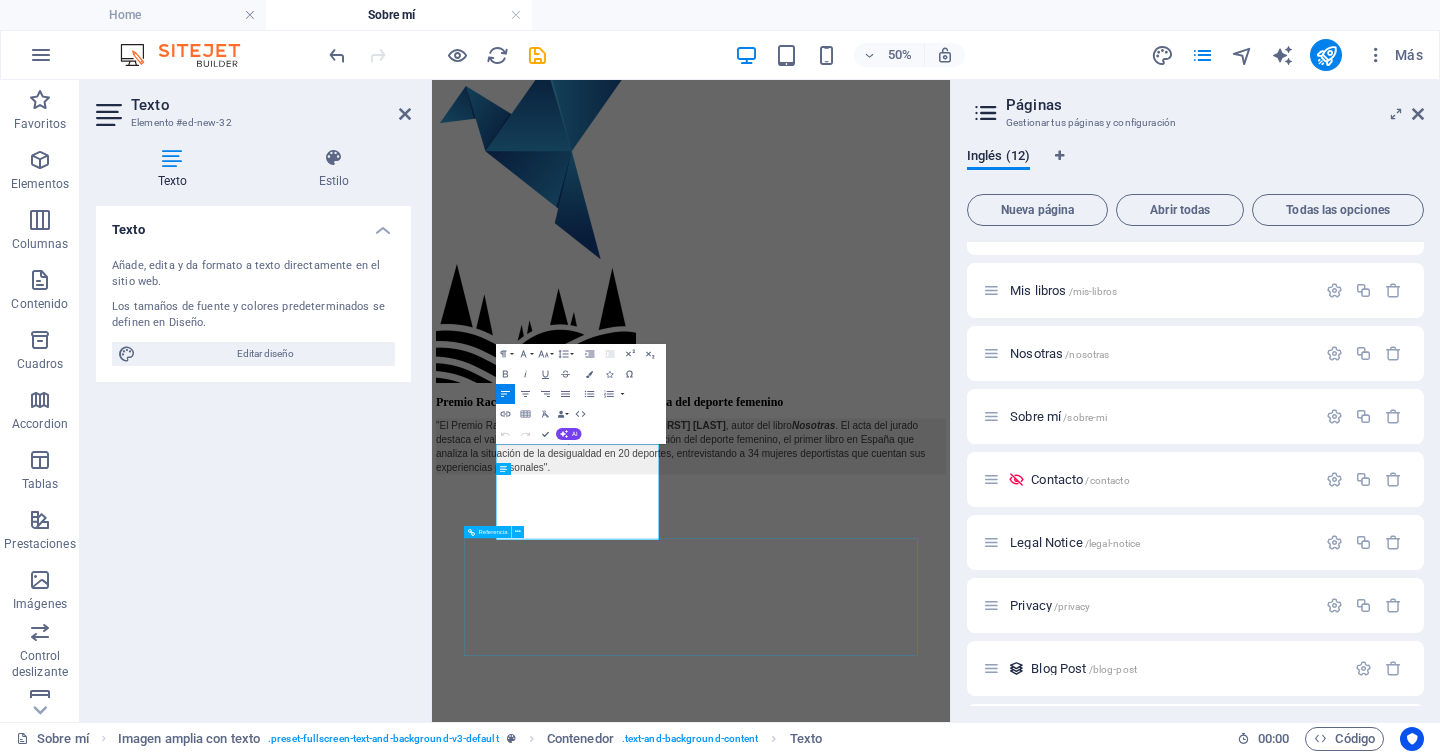 click on "Phone Call me! [PHONE] Social Facebook Instagram Twitter Contact [EMAIL] Legal Notice Privacy" at bounding box center (950, 5831) 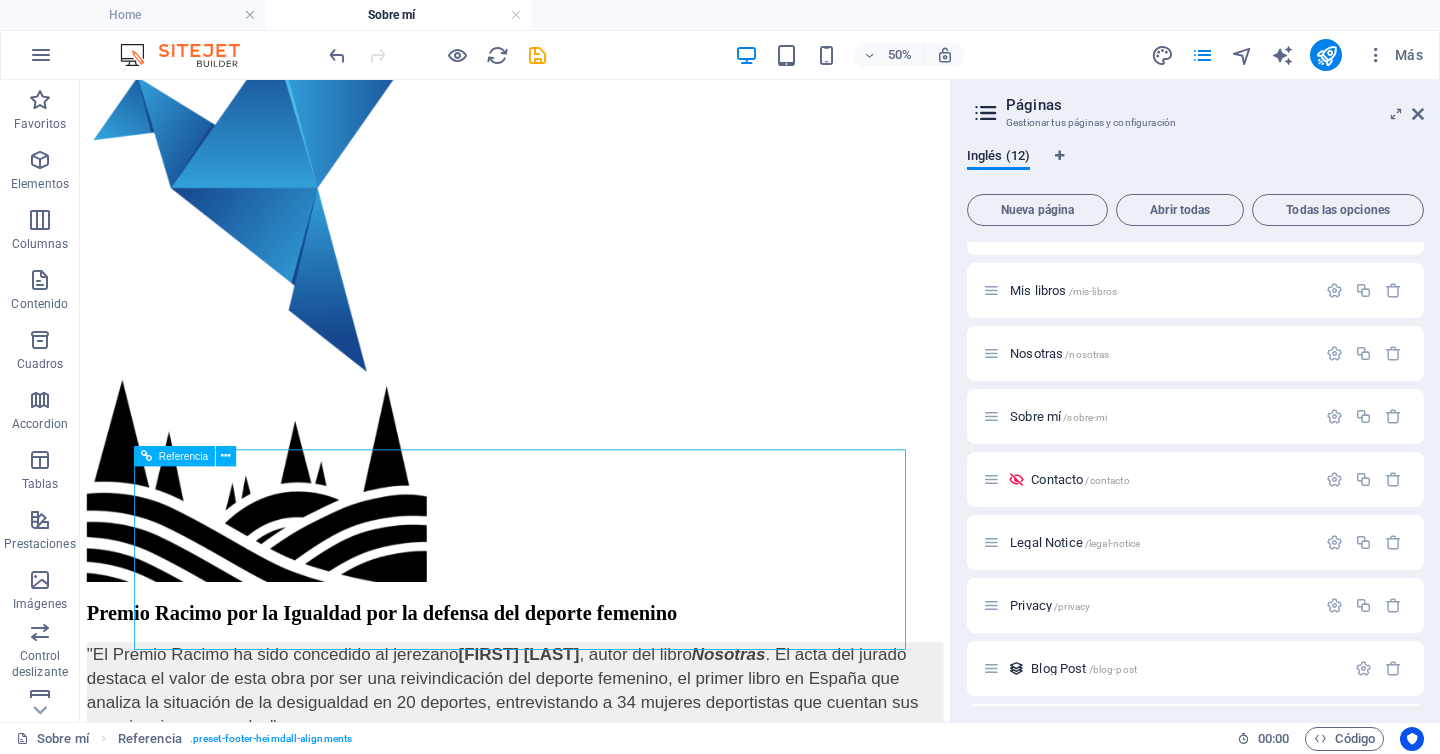scroll, scrollTop: 3038, scrollLeft: 0, axis: vertical 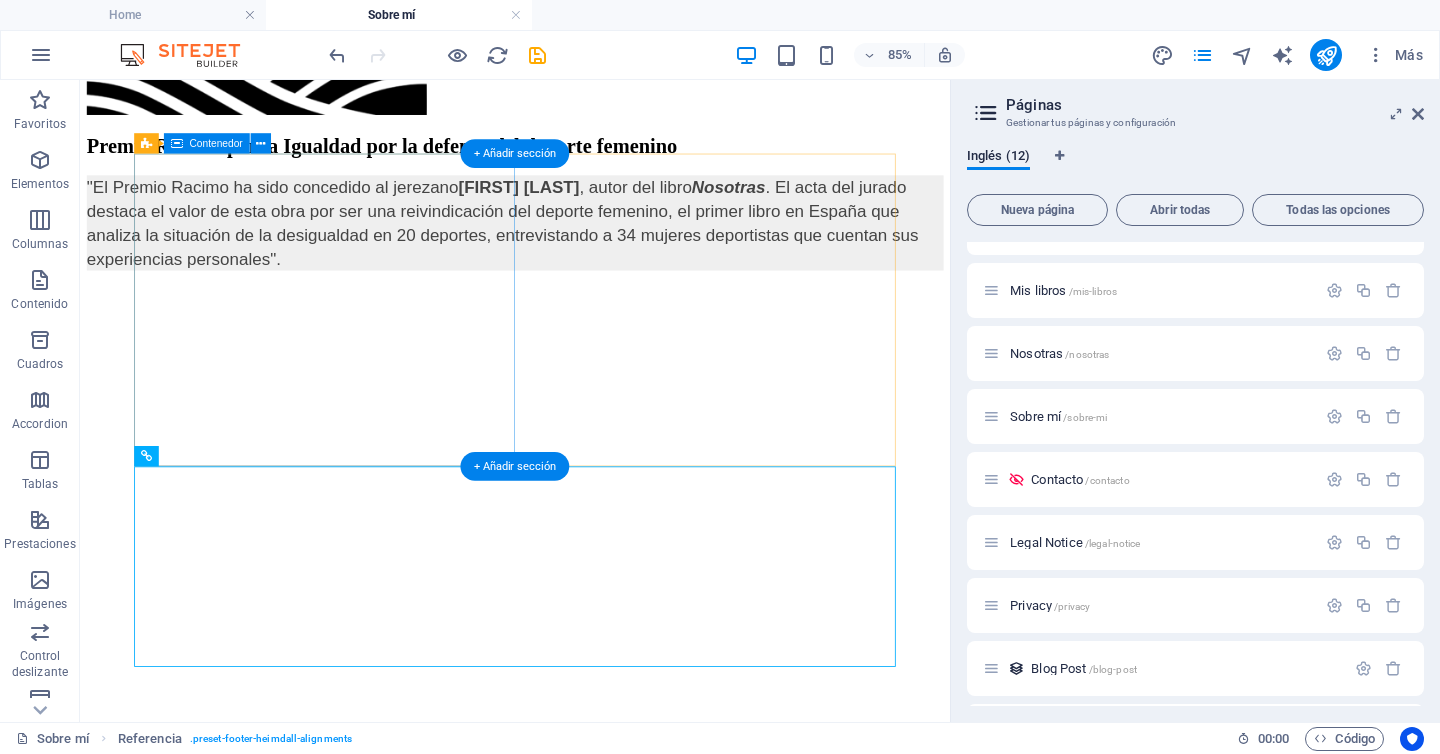 click on "Headline Lorem ipsum dolor sit amet, consectetuer adipiscing elit. Aenean commodo ligula eget dolor. Lorem ipsum dolor sit amet, consectetuer adipiscing elit leget dolor. Lorem ipsum dolor sit amet, consectetuer adipiscing elit. Aenean commodo ligula eget dolor. Lorem ipsum dolor sit amet, consectetuer adipiscing elit dolor." at bounding box center [592, 4458] 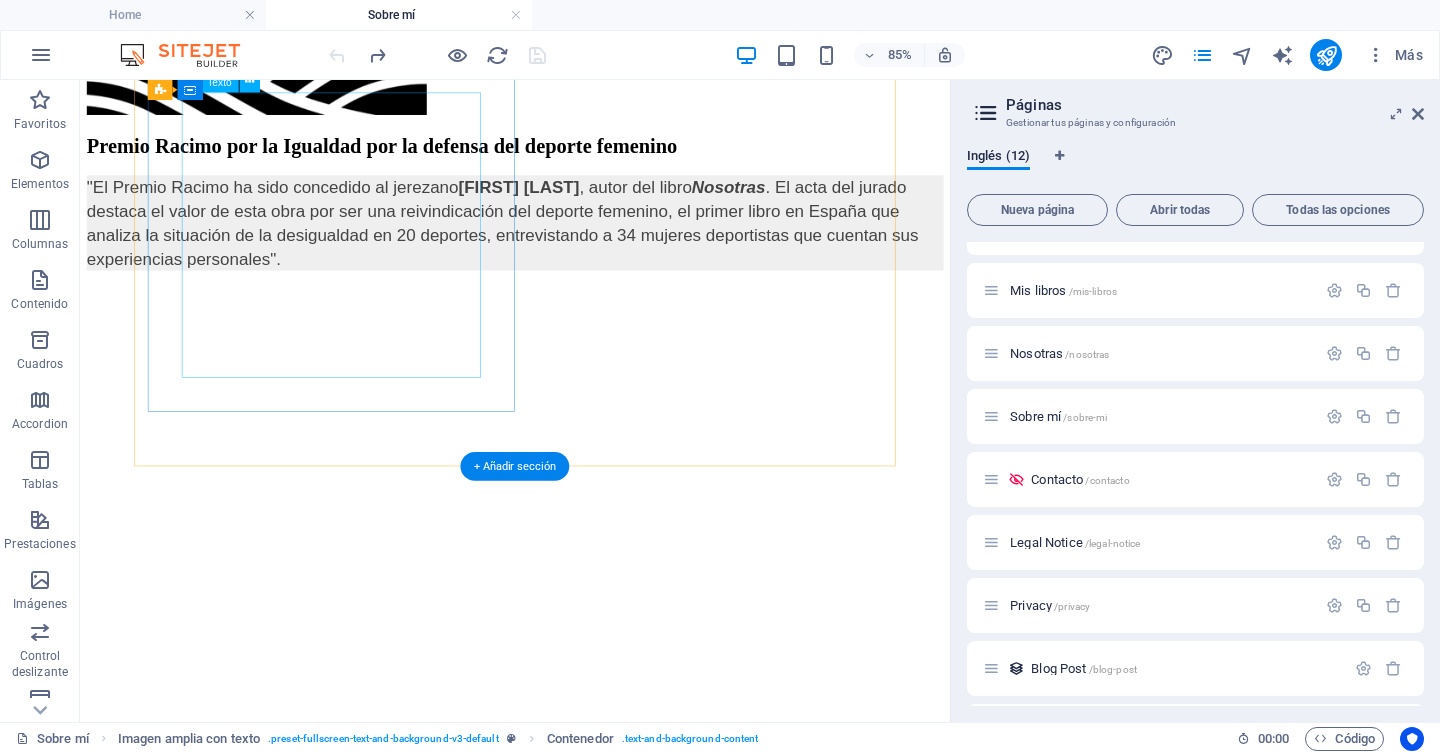 scroll, scrollTop: 2670, scrollLeft: 0, axis: vertical 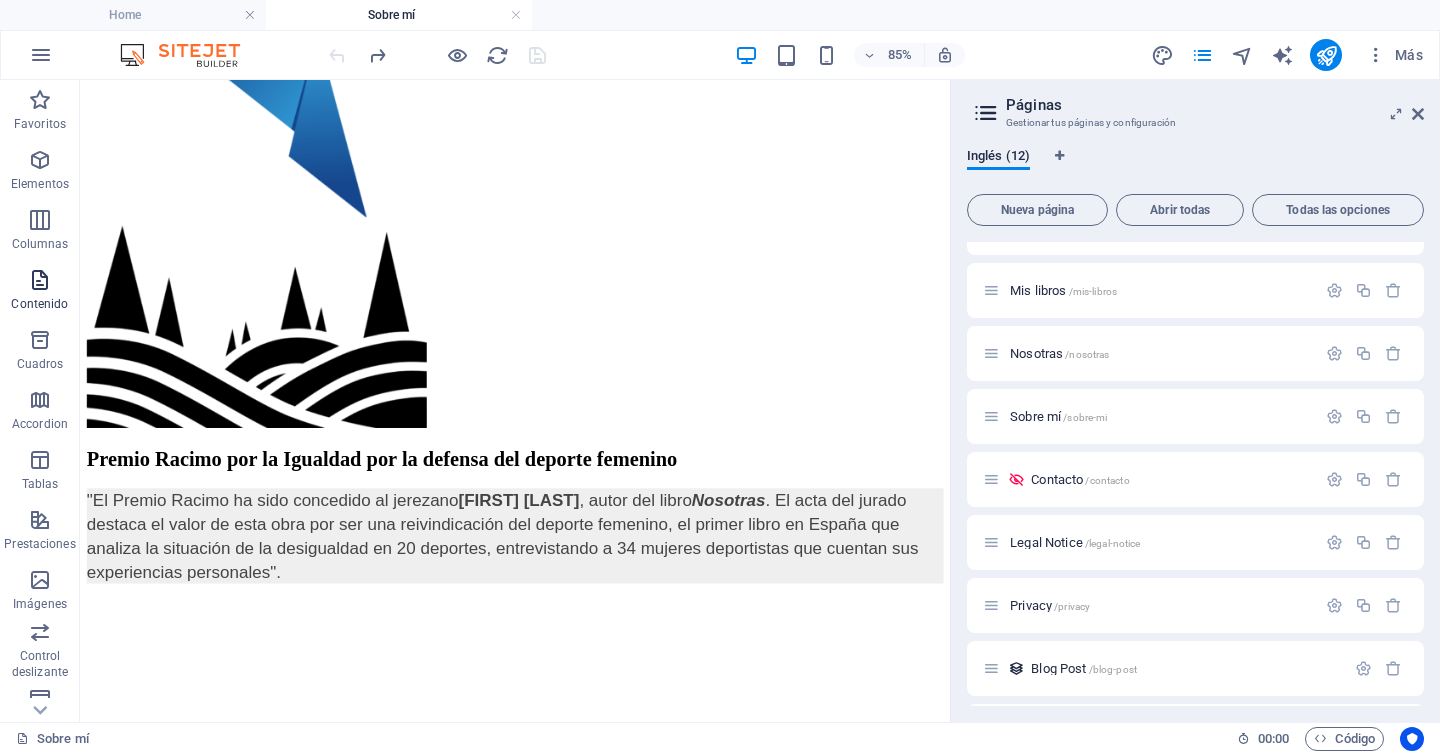 click at bounding box center (40, 280) 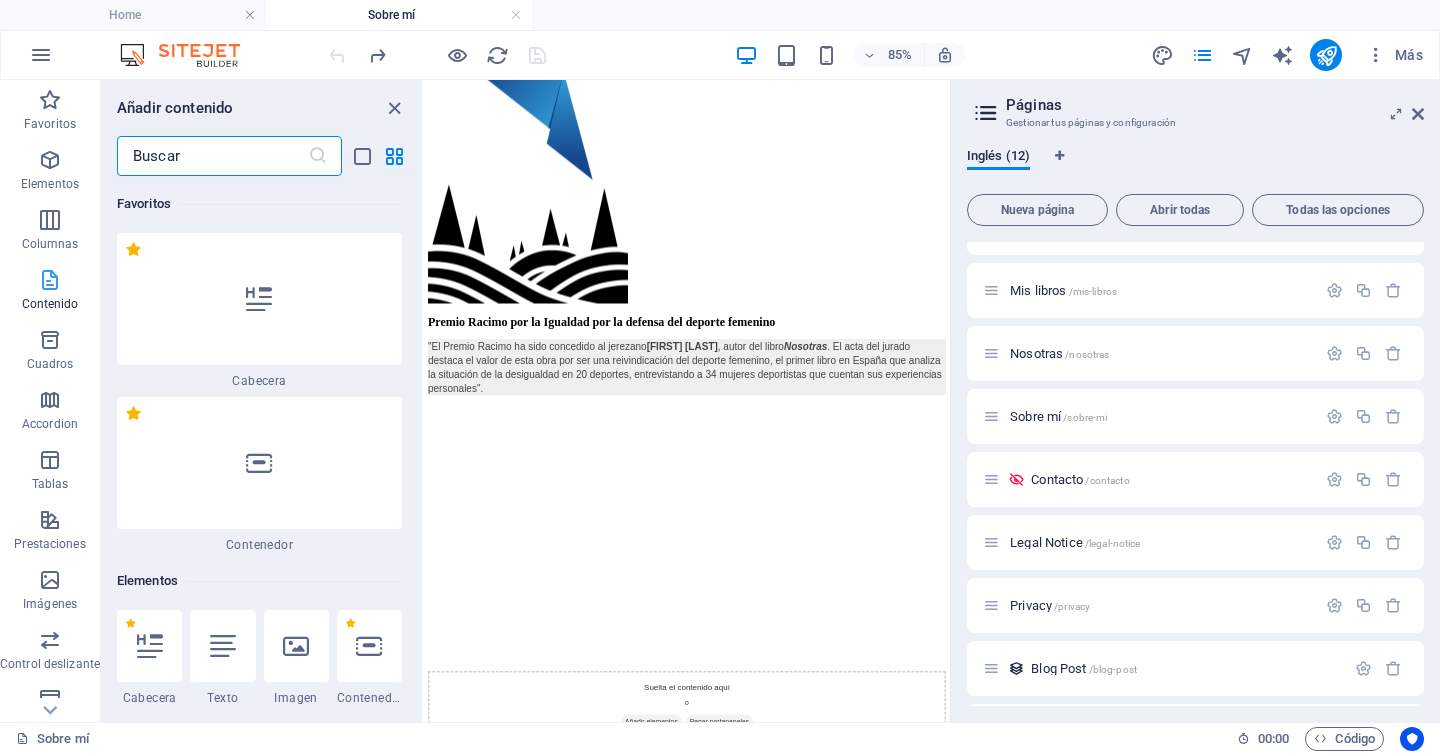 scroll, scrollTop: 2132, scrollLeft: 0, axis: vertical 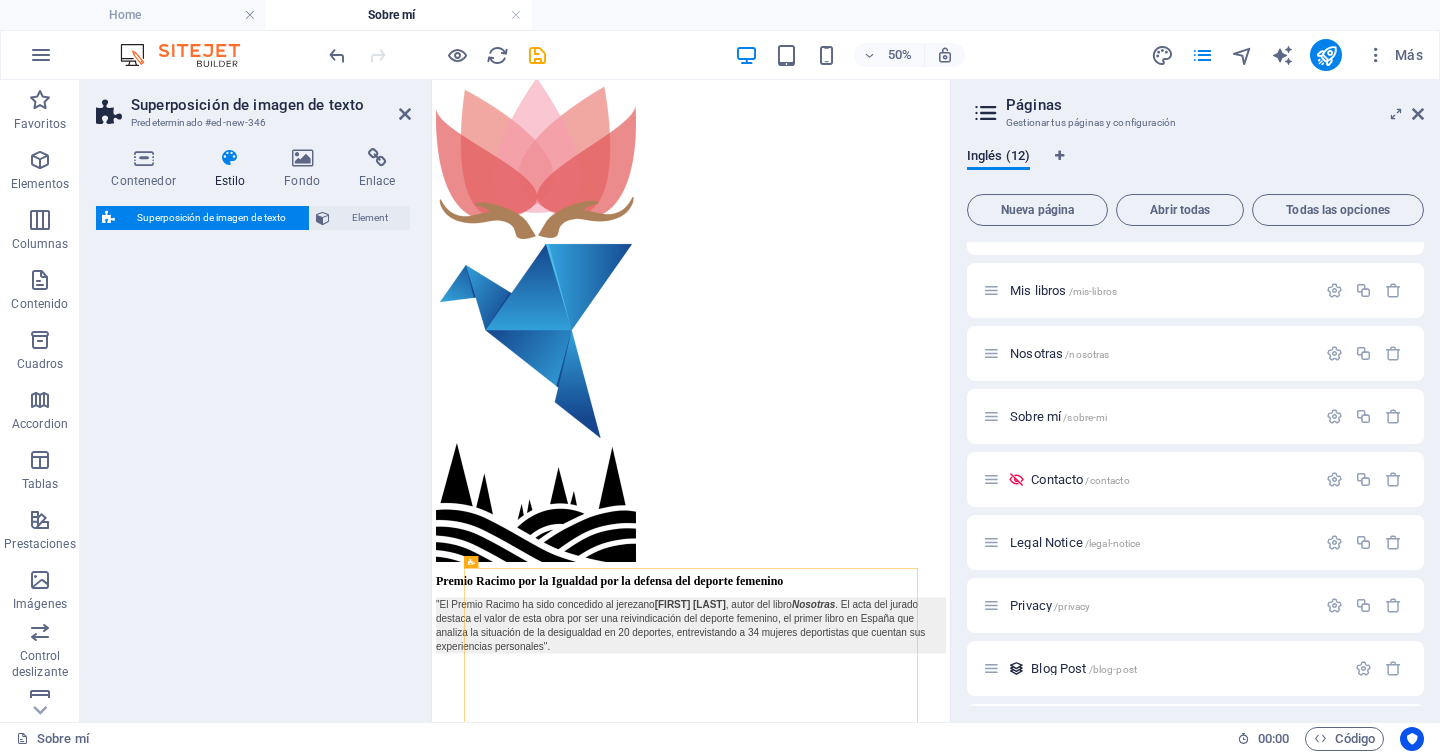 select on "rem" 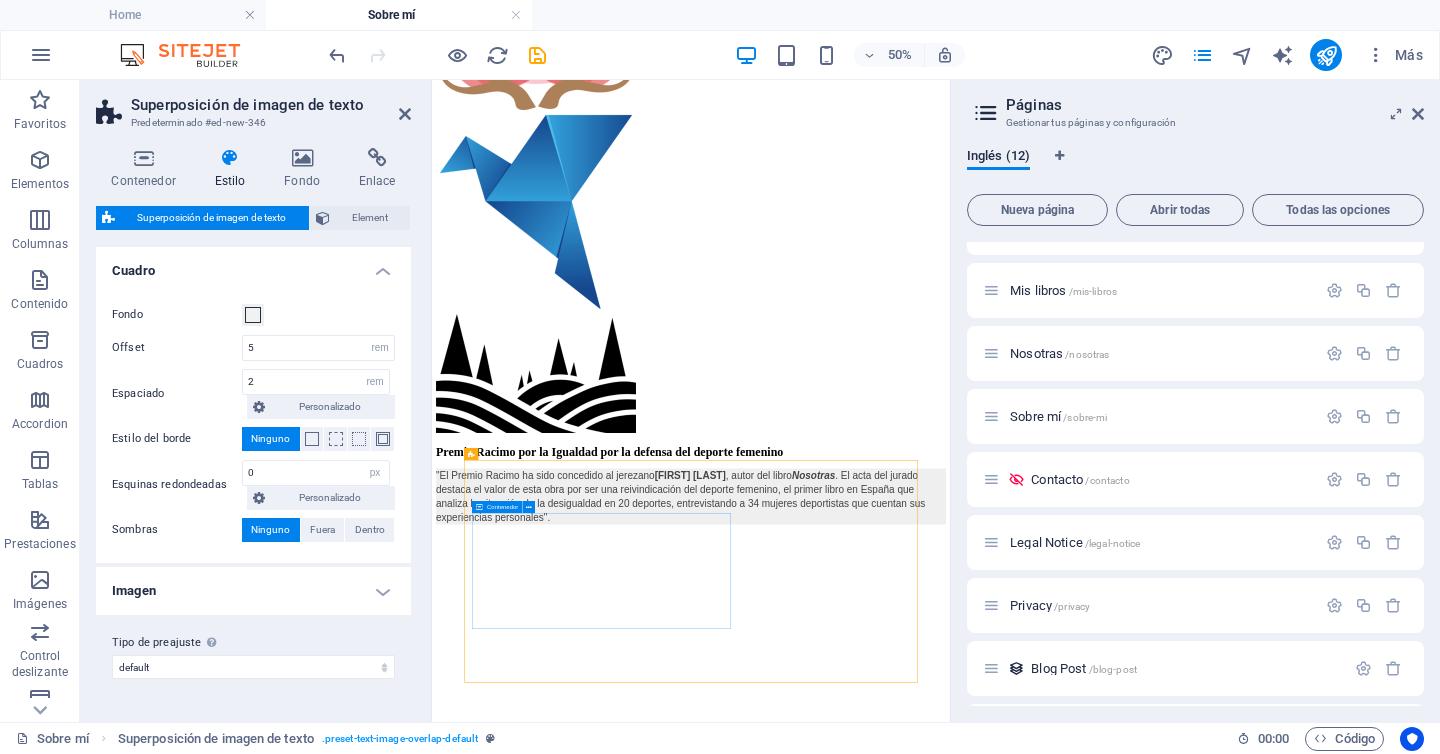 scroll, scrollTop: 2402, scrollLeft: 0, axis: vertical 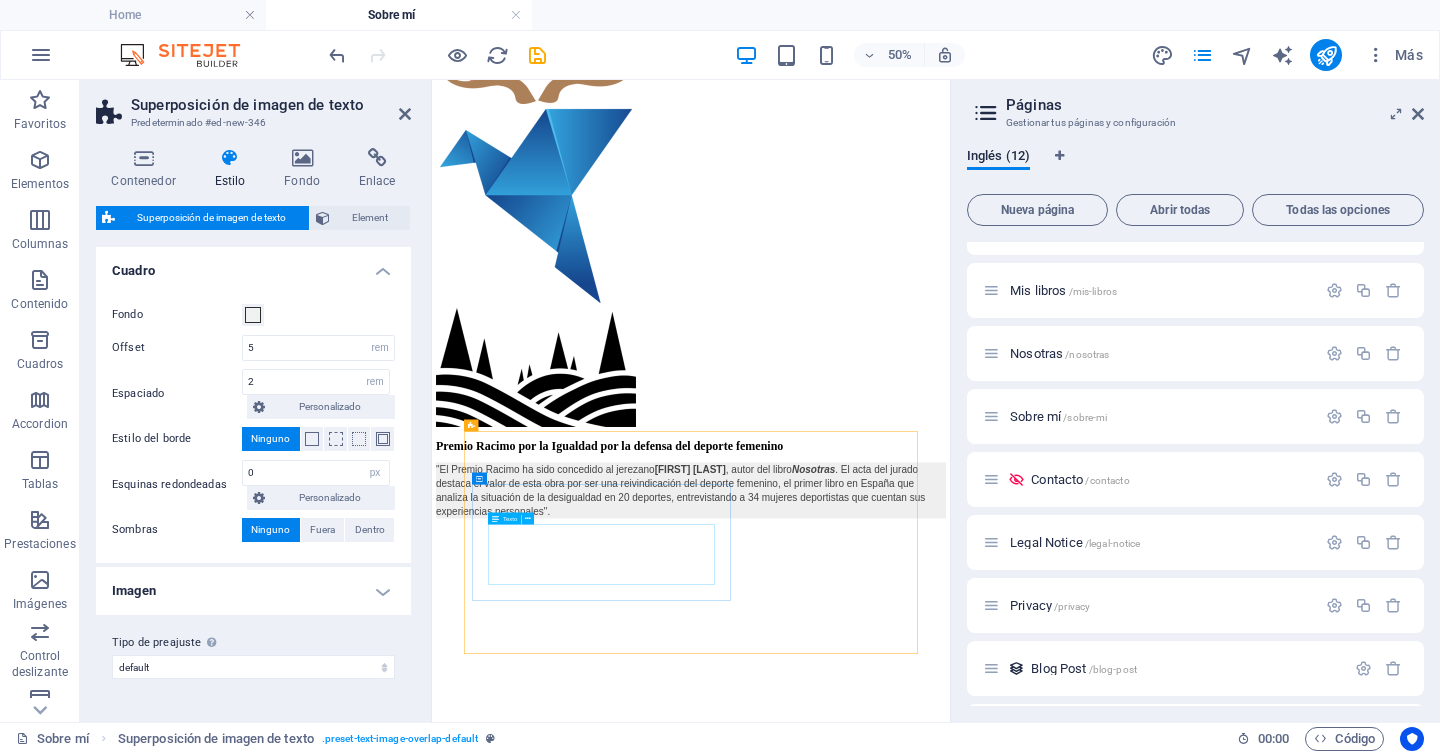 click on "Lorem ipsum dolor sit amet, consectetuer adipiscing elit. Aenean commodo ligula eget dolor. Lorem ipsum dolor sit amet, consectetuer adipiscing elit leget dolor. Lorem ipsum dolor sit amet, consectetuer adipiscing elit. Aenean commodo ligula eget dolor." at bounding box center (950, 5145) 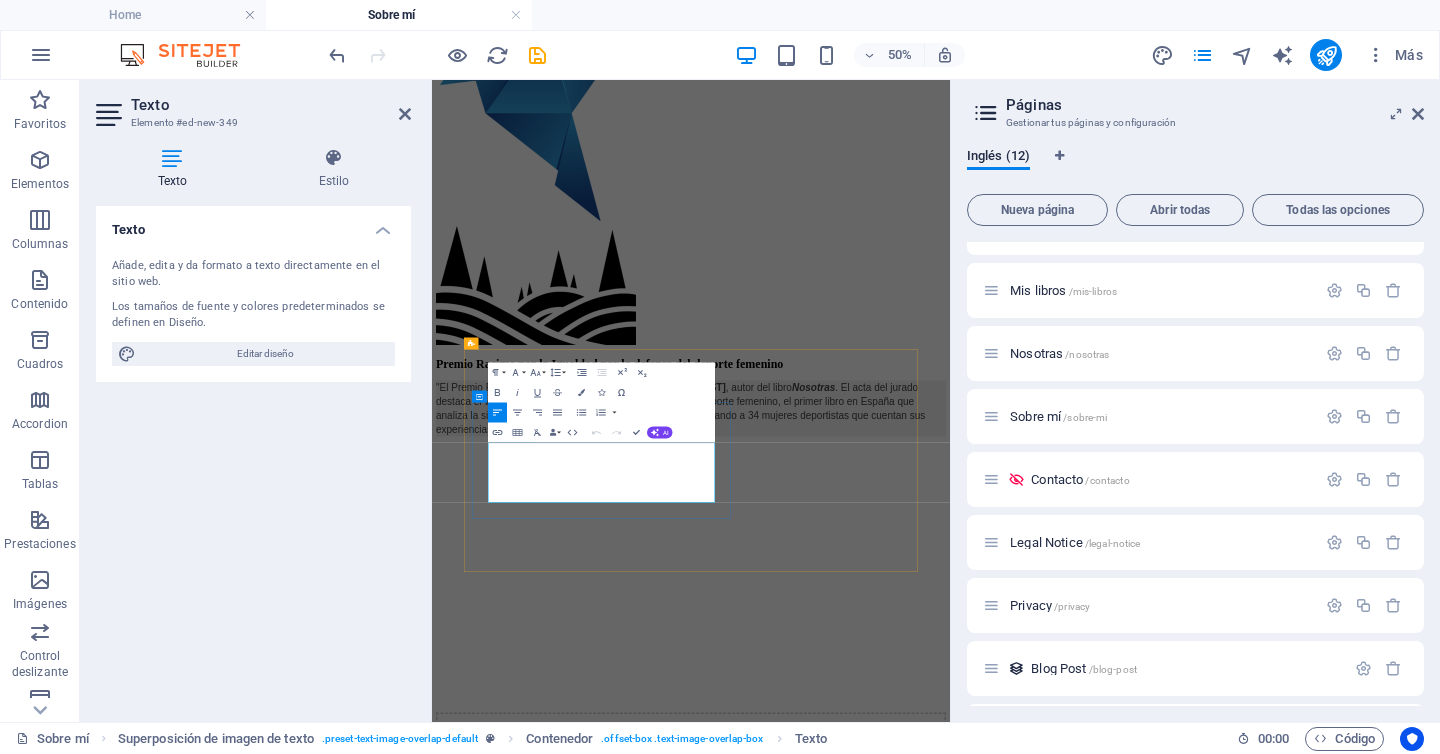 click on "Lorem ipsum dolor sit amet, consectetuer adipiscing elit. Aenean commodo ligula eget dolor. Lorem ipsum dolor sit amet, consectetuer adipiscing elit leget dolor. Lorem ipsum dolor sit amet, consectetuer adipiscing elit. Aenean commodo ligula eget dolor." at bounding box center (950, 4981) 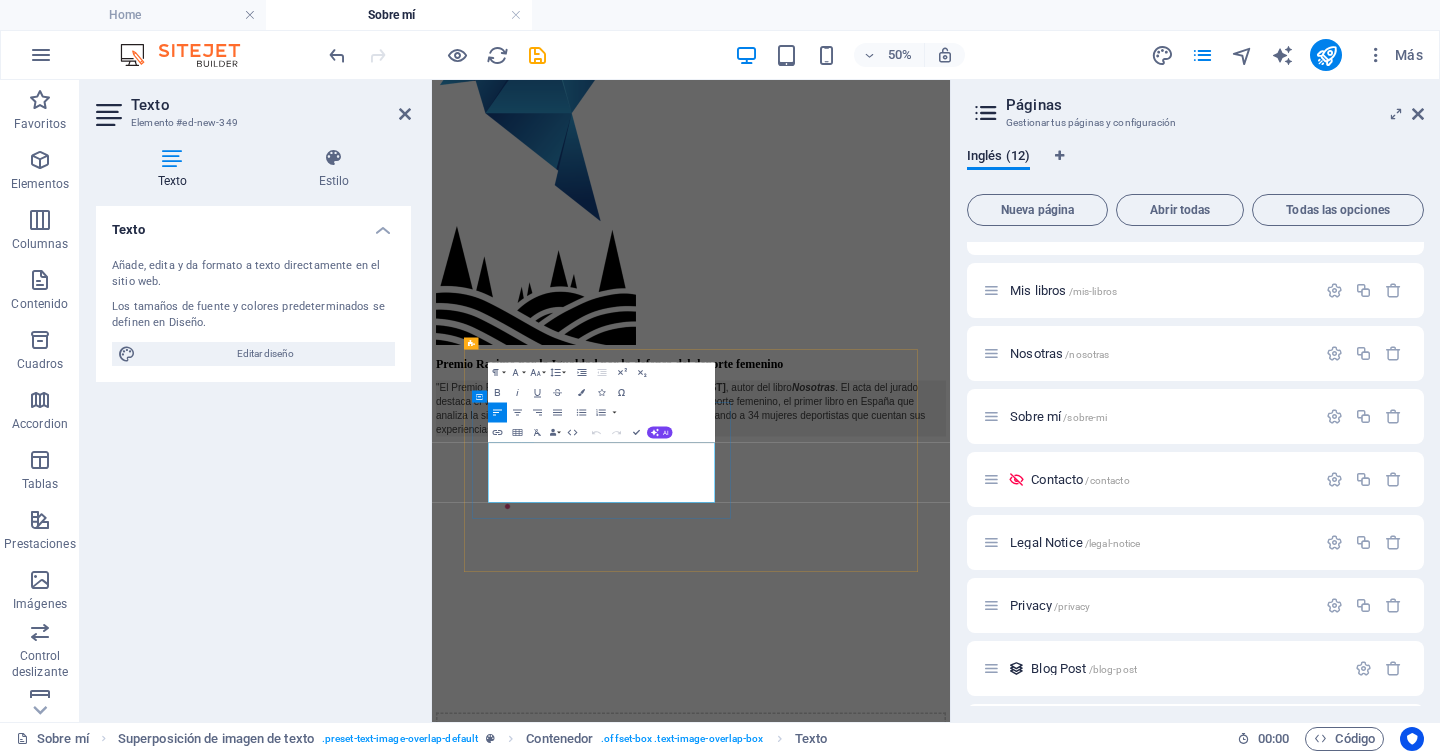 scroll, scrollTop: 2524, scrollLeft: 0, axis: vertical 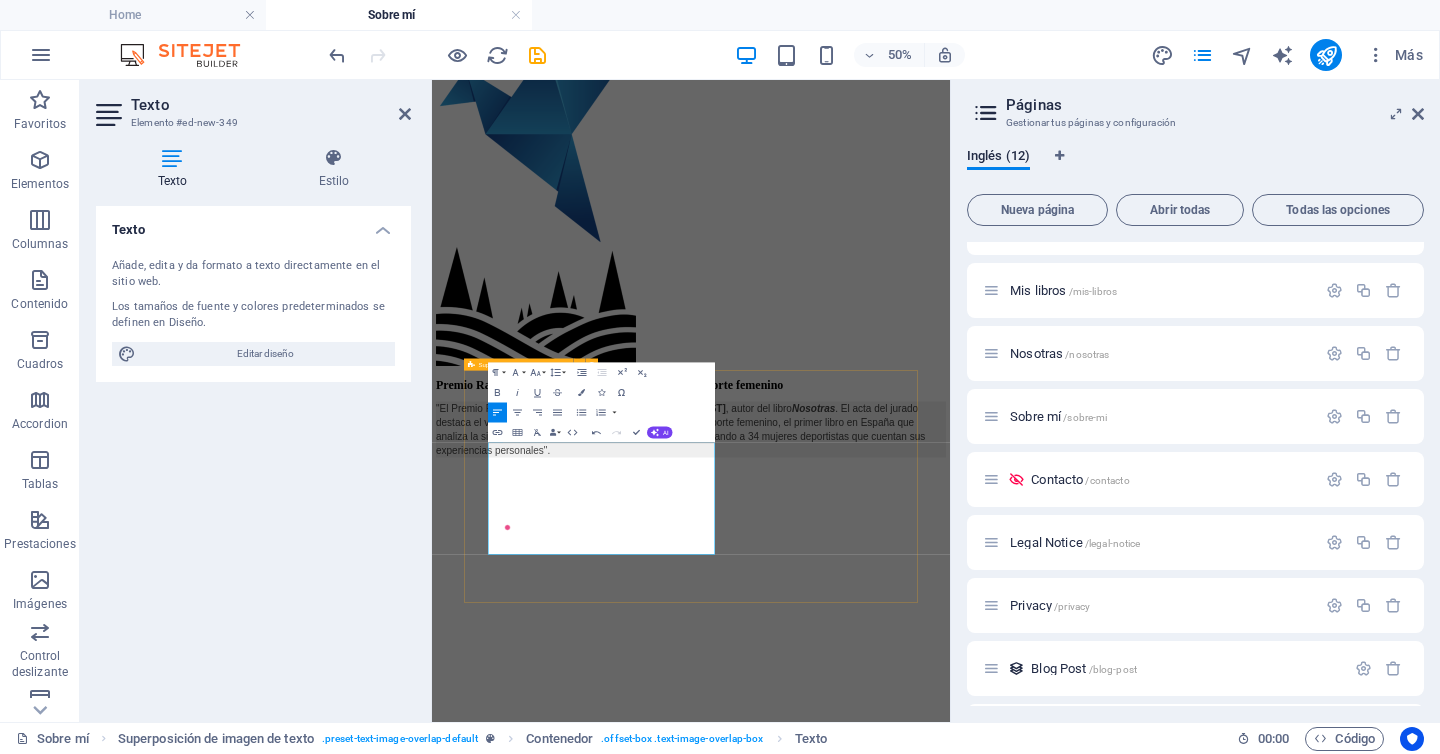 click on "New headline La III Gala del Deporte Ciudad de Jerez premió a [FIRST] con el Premio Apoyo al Deporte "por su sensibilidad y ayuda hacia la promoción y los valores de la actividad deportiva". El periodista fue finalista en la edición anterior. Finalista también en los II Premios Lilí Álvarez de Periodismo, galardón que distingue a los trabajos periodísticos que mejor visualizan el deporte femenino." at bounding box center (950, 5399) 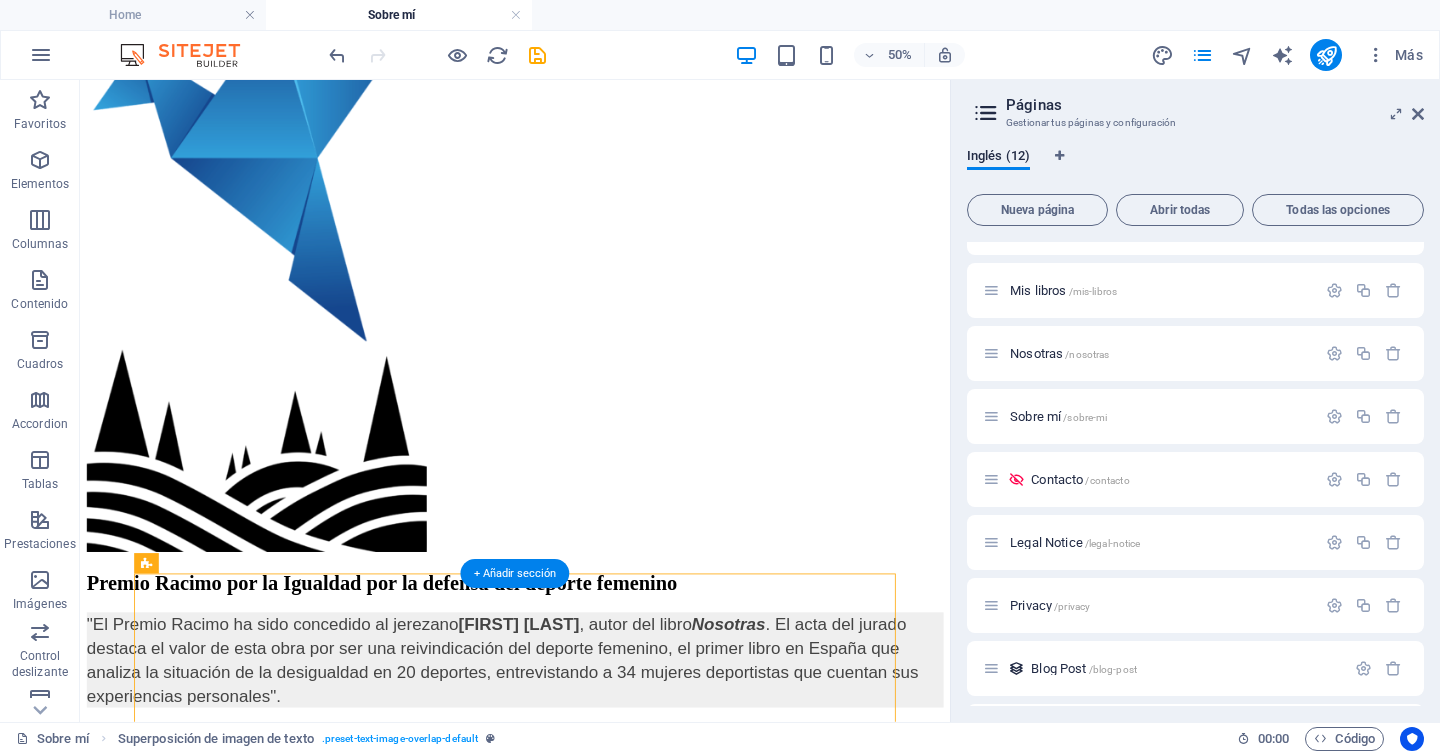 scroll, scrollTop: 2544, scrollLeft: 0, axis: vertical 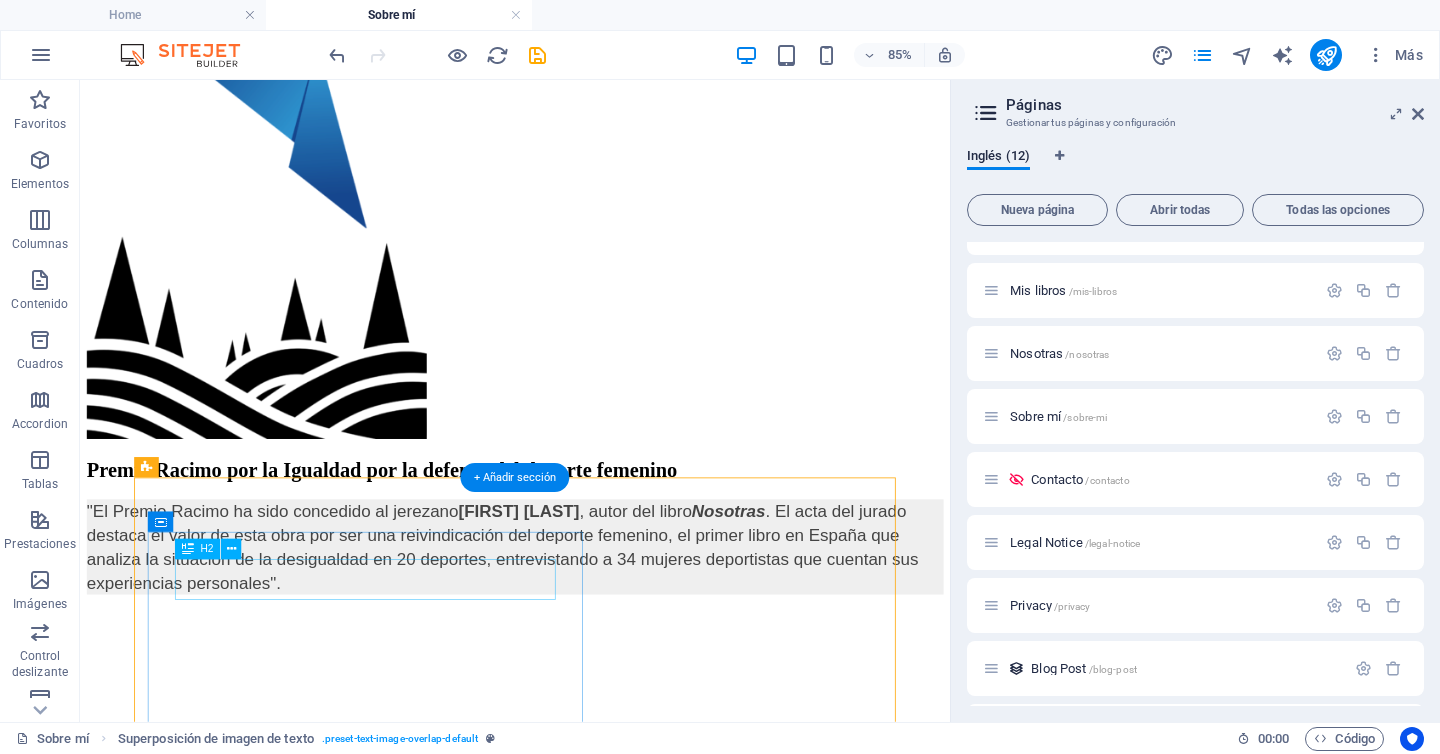 click on "New headline" at bounding box center (592, 4826) 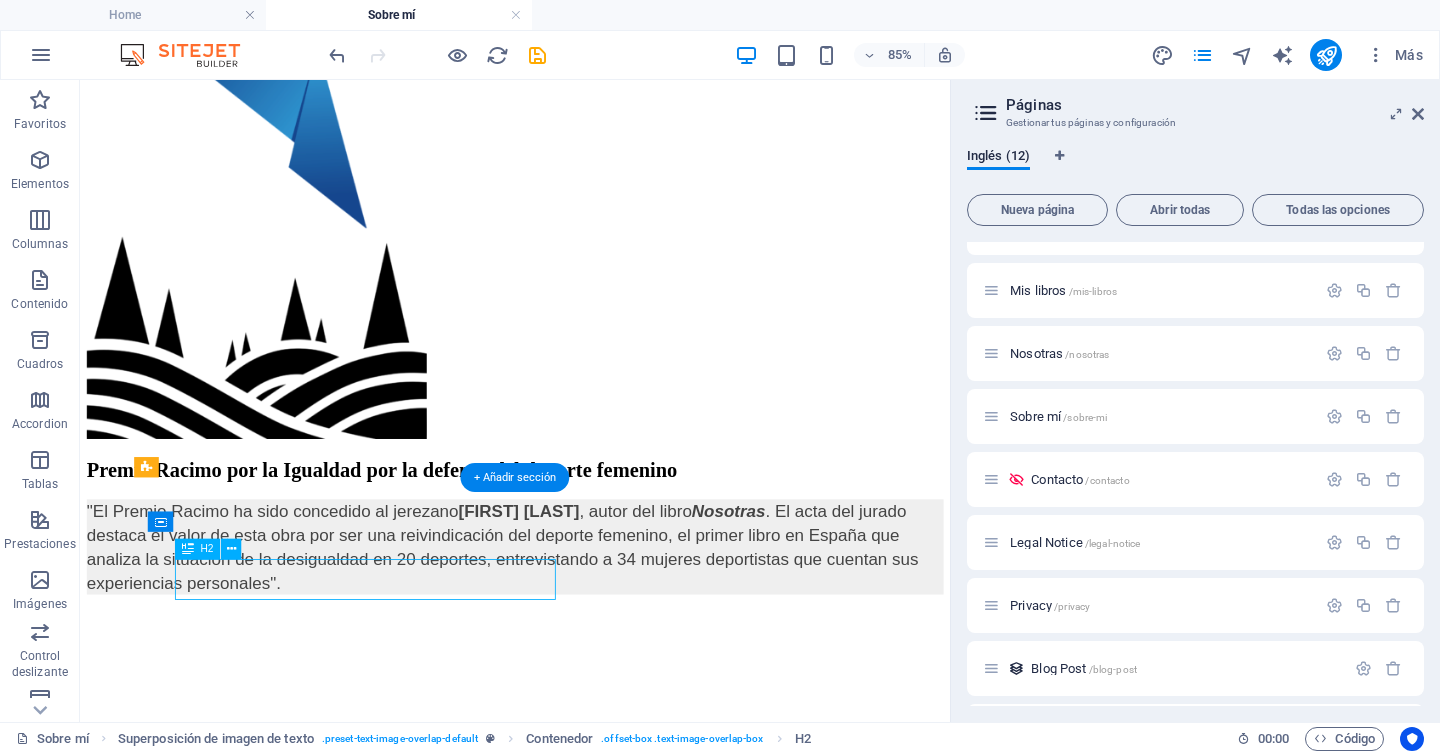 click on "New headline" at bounding box center (592, 4826) 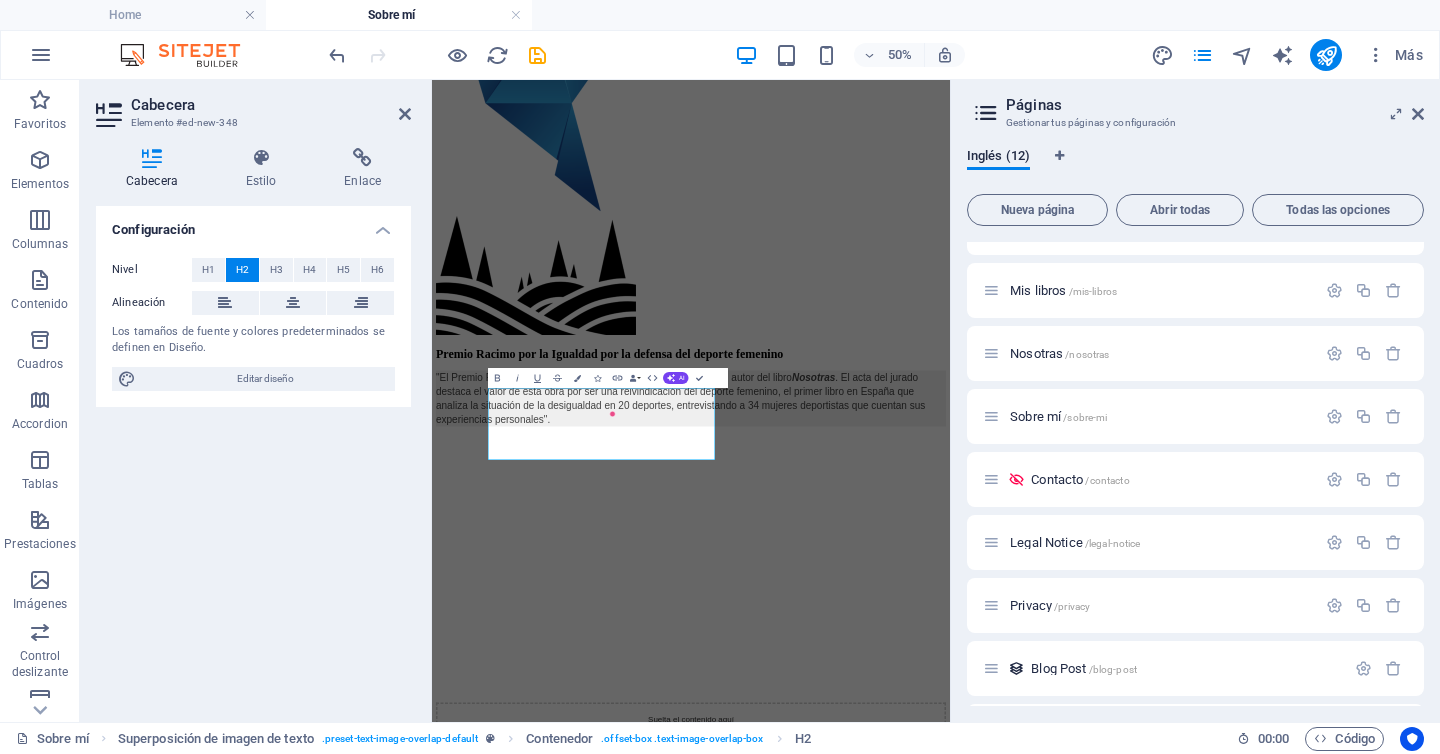 click on "Skip to main content
Home Comunicación Educación Mis libros Nosotras Sobre mí Contacto My Partners Premio Racimo por la Igualdad por la defensa del deporte femenino "El Premio Racimo ha sido concedido al jerezano  [FIRST] [LAST] , autor del libro  Nosotras . El acta del jurado destaca el valor de esta obra por ser una reivindicación del deporte femenino, el primer libro en España que analiza la situación de la desigualdad en 20 deportes, entrevistando a 34 mujeres deportistas que cuentan sus experiencias personales". Suelta el contenido aquí o  Añadir elementos  Pegar portapapeles Prensa escrita, digital, radio y televisión Más de 25 años de experiencia en los medios Docente de alfabetización mediática en Educación Secundaria Profesor de alfabetización mediática en institutos y centros escolares en proyecto de la Asociación de la Prensa de Jerez.  Suelta el contenido aquí o  Añadir elementos  Pegar portapapeles Premio Apoyo al Deporte en la III Gala del Deporte de Jerez Phone" at bounding box center [950, 1856] 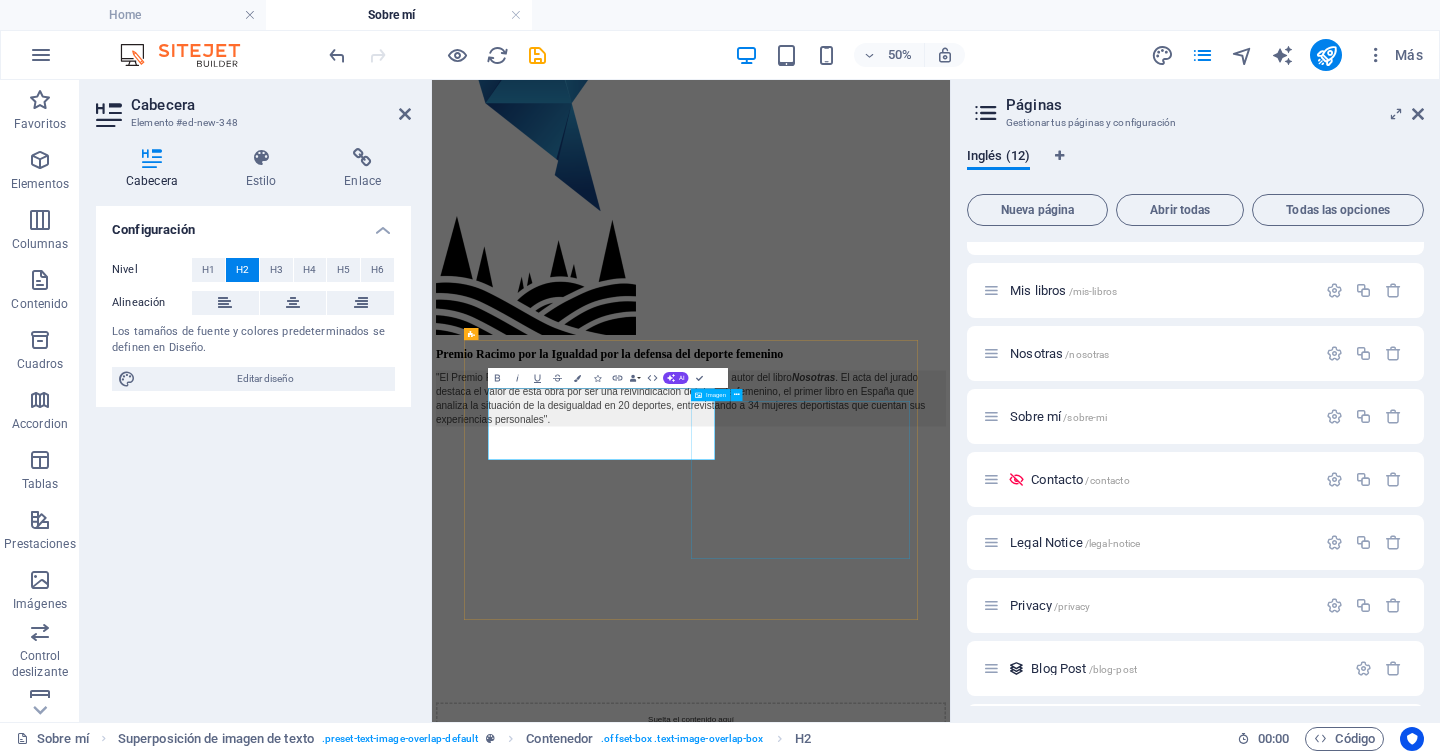 click at bounding box center [950, 5427] 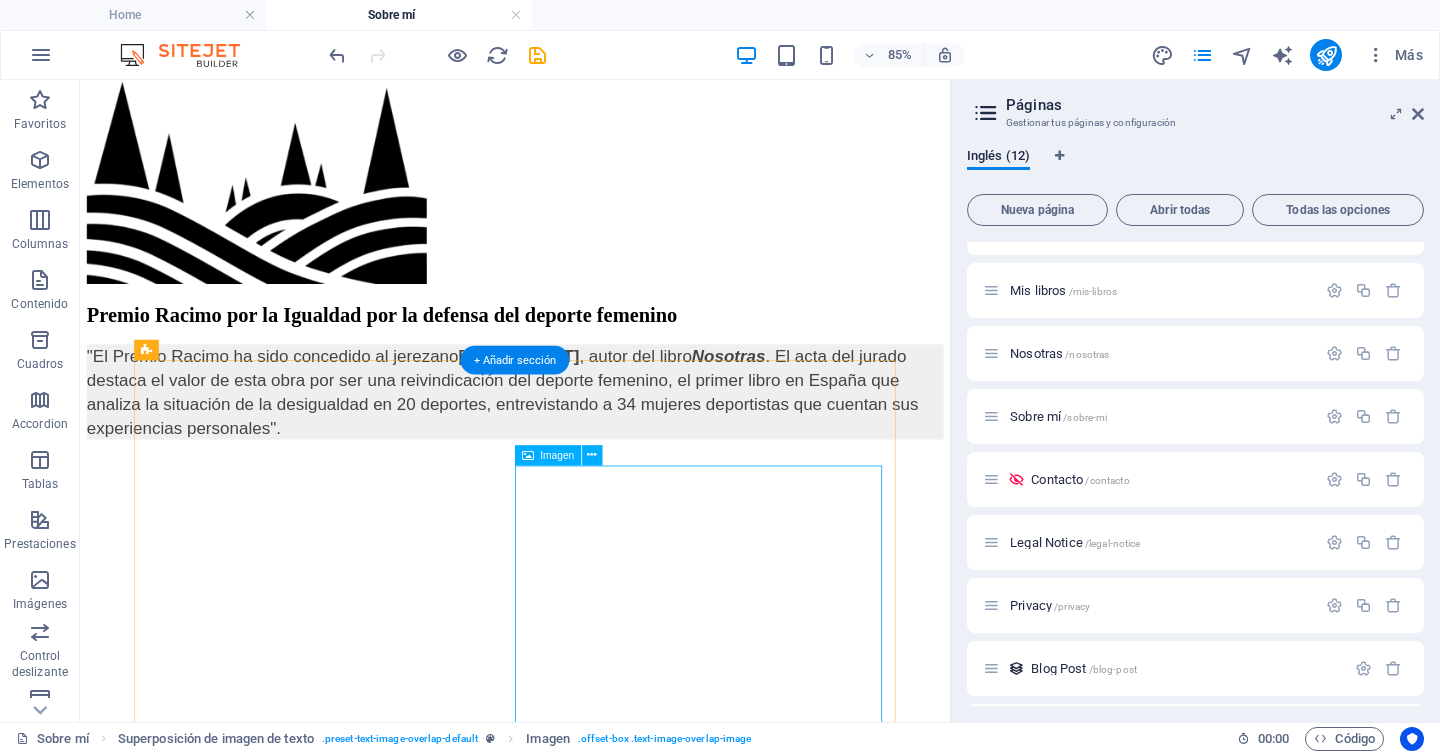 scroll, scrollTop: 2845, scrollLeft: 0, axis: vertical 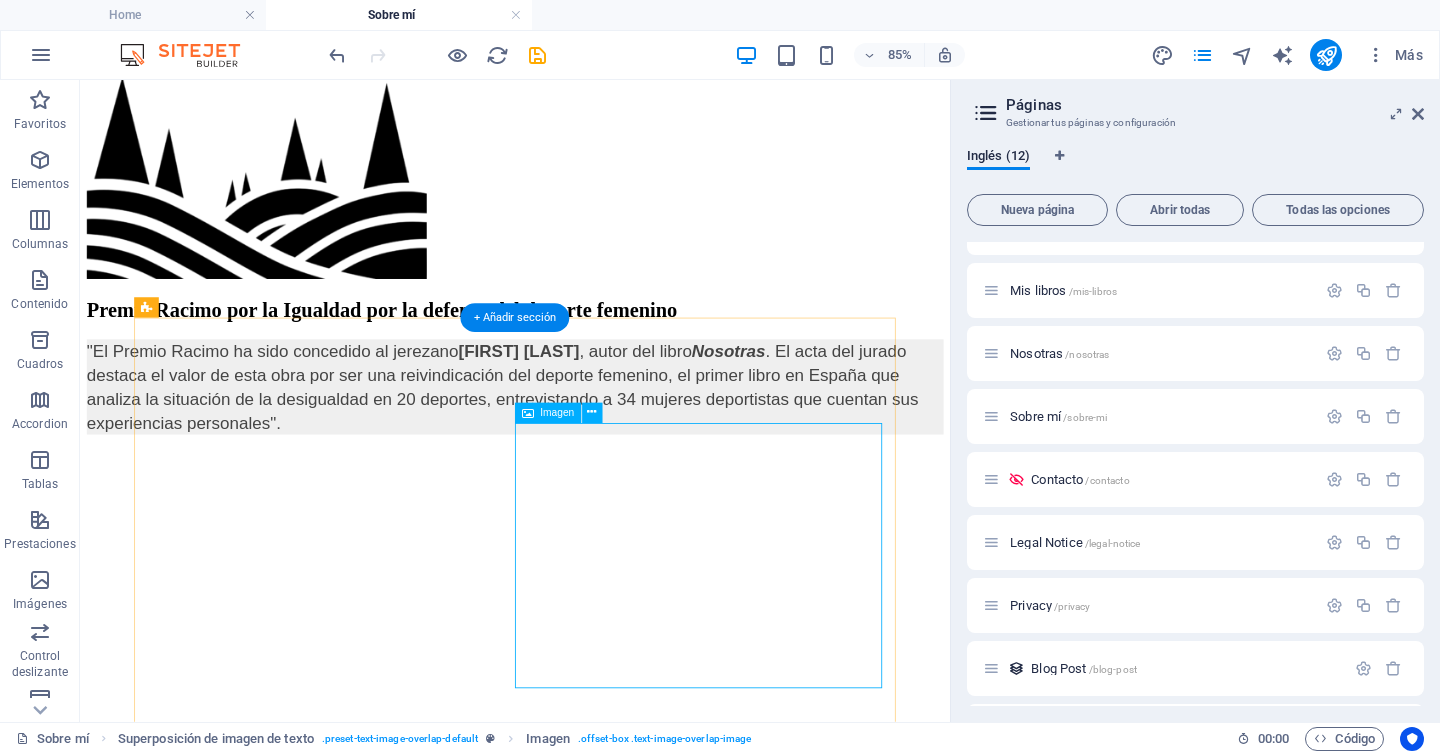 click at bounding box center [592, 5150] 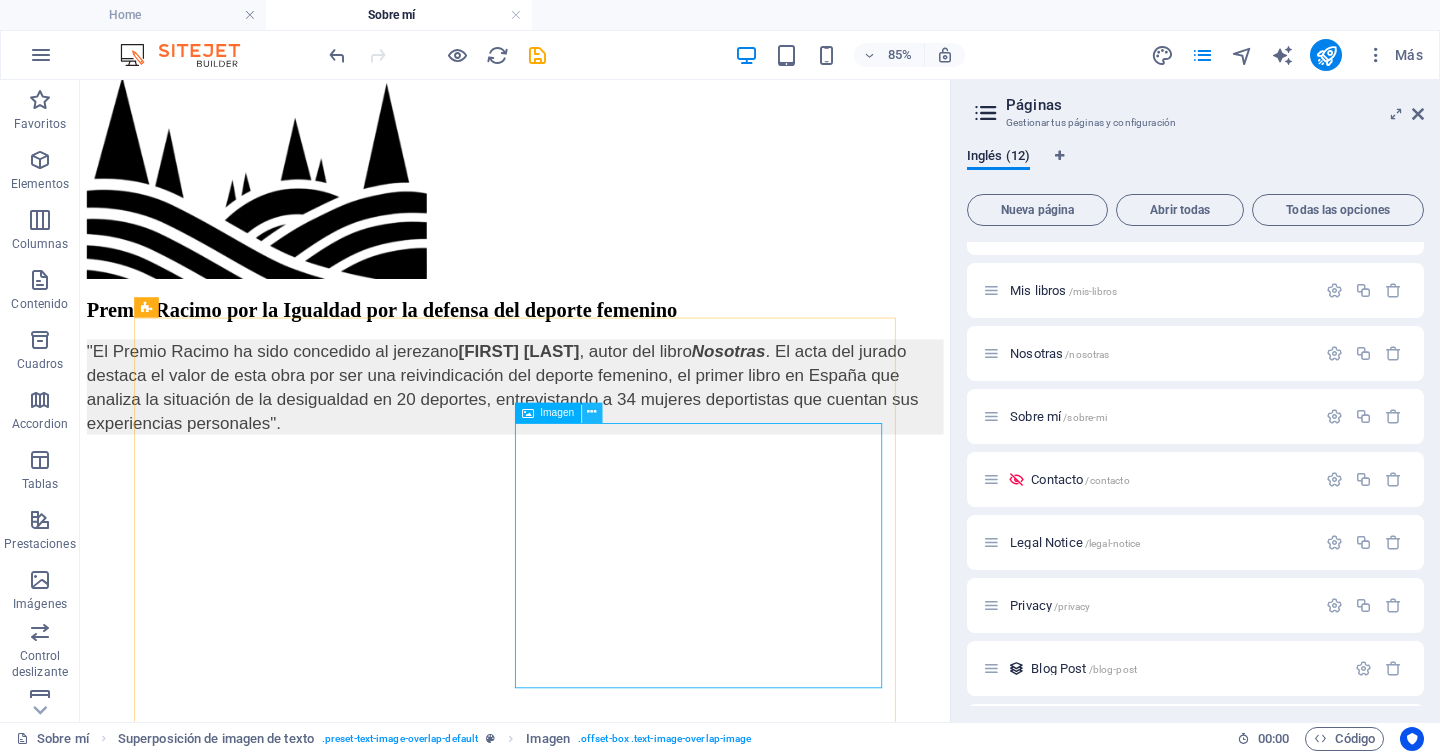 click at bounding box center [592, 413] 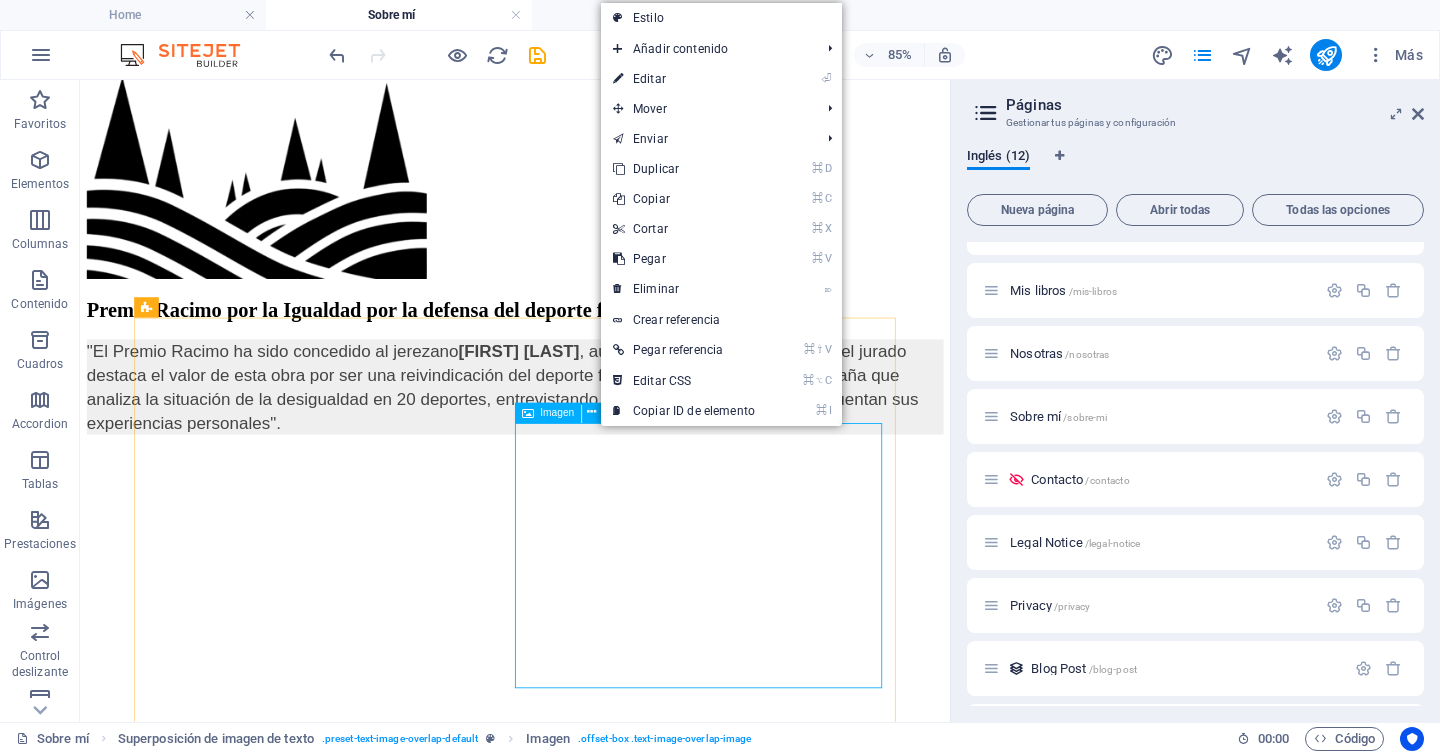 click on "Imagen" at bounding box center [558, 413] 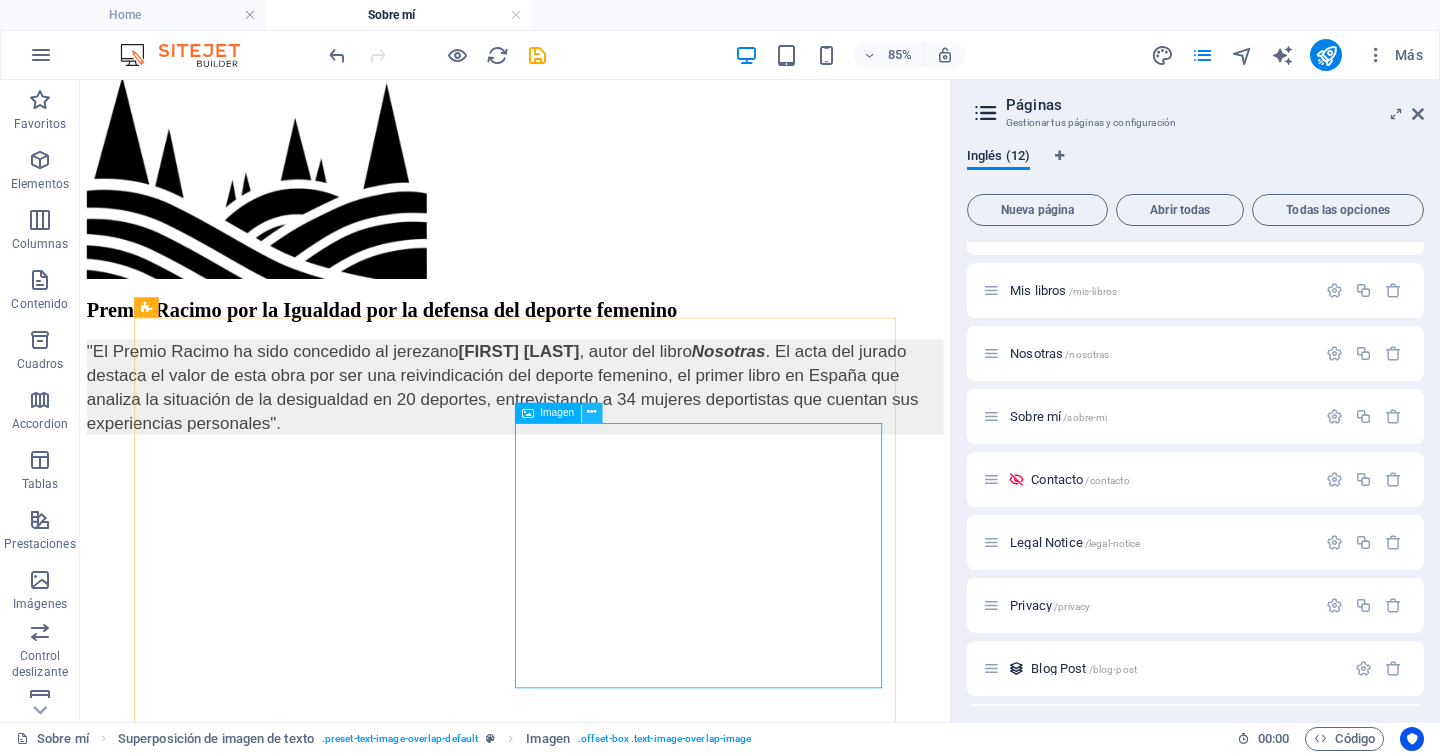 click at bounding box center [592, 413] 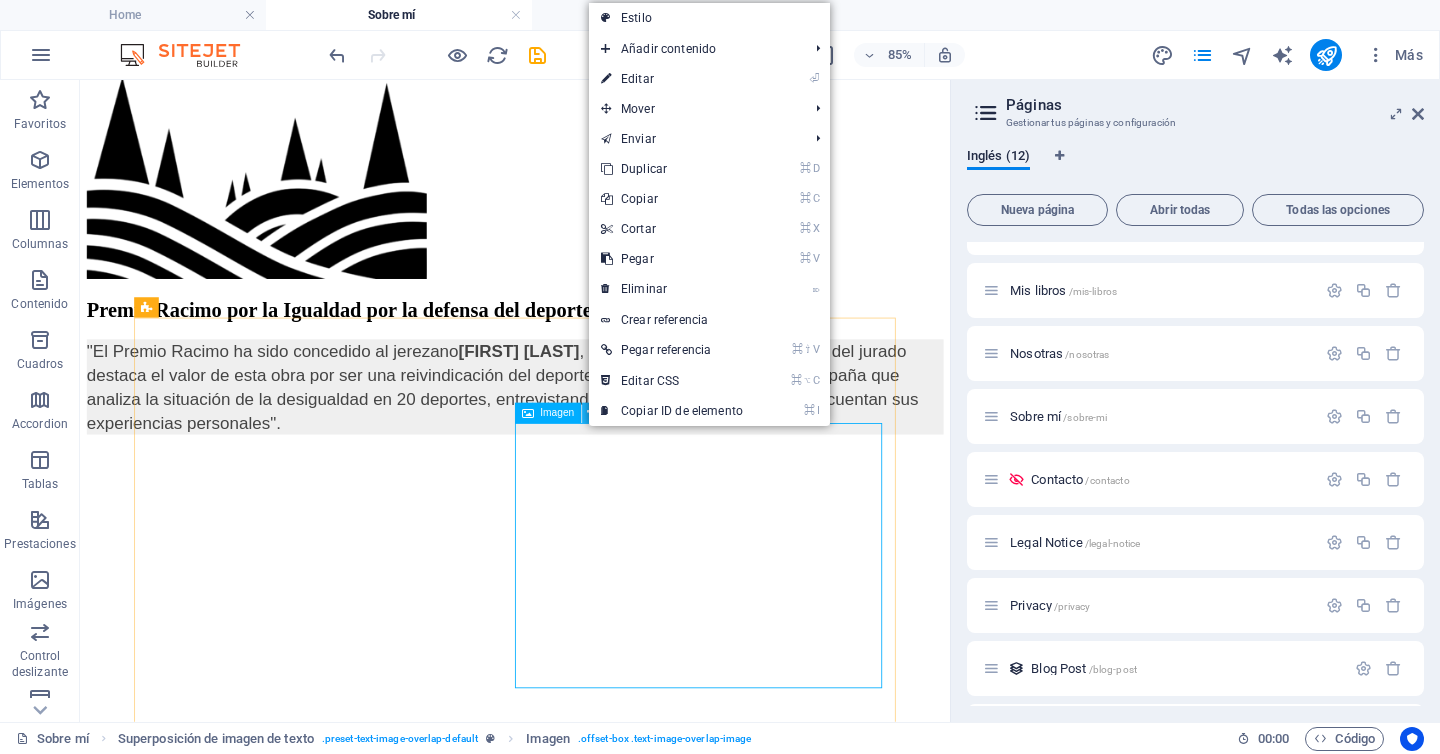 click at bounding box center (592, 413) 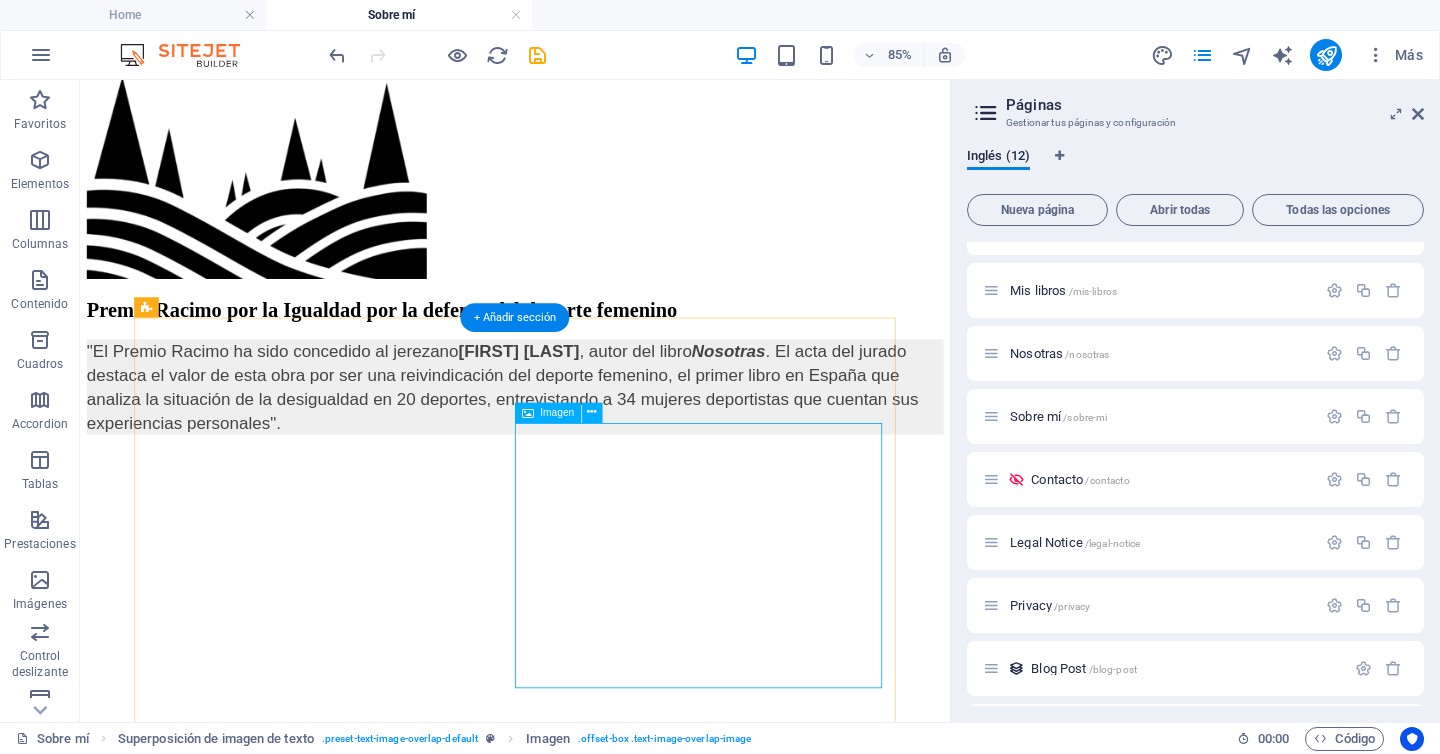 click at bounding box center [592, 5150] 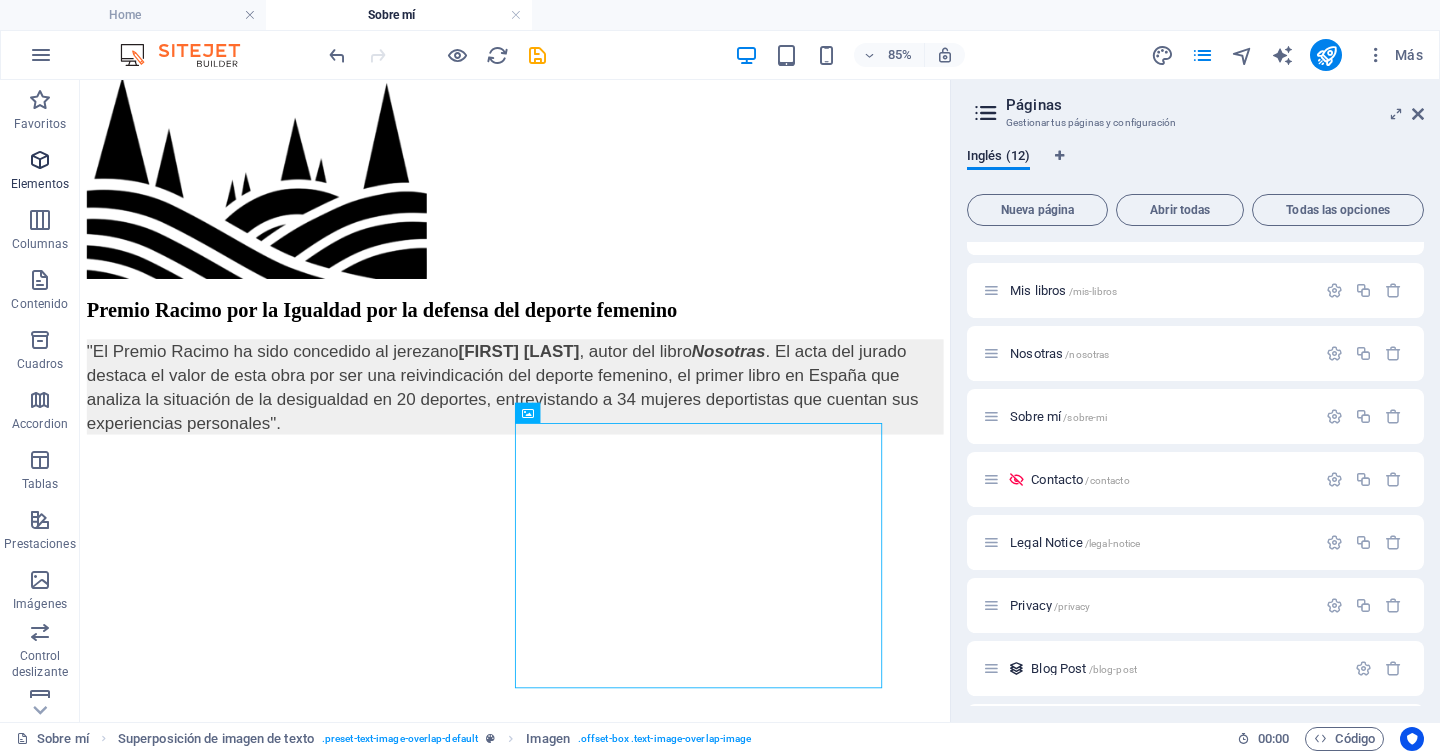 click at bounding box center (40, 160) 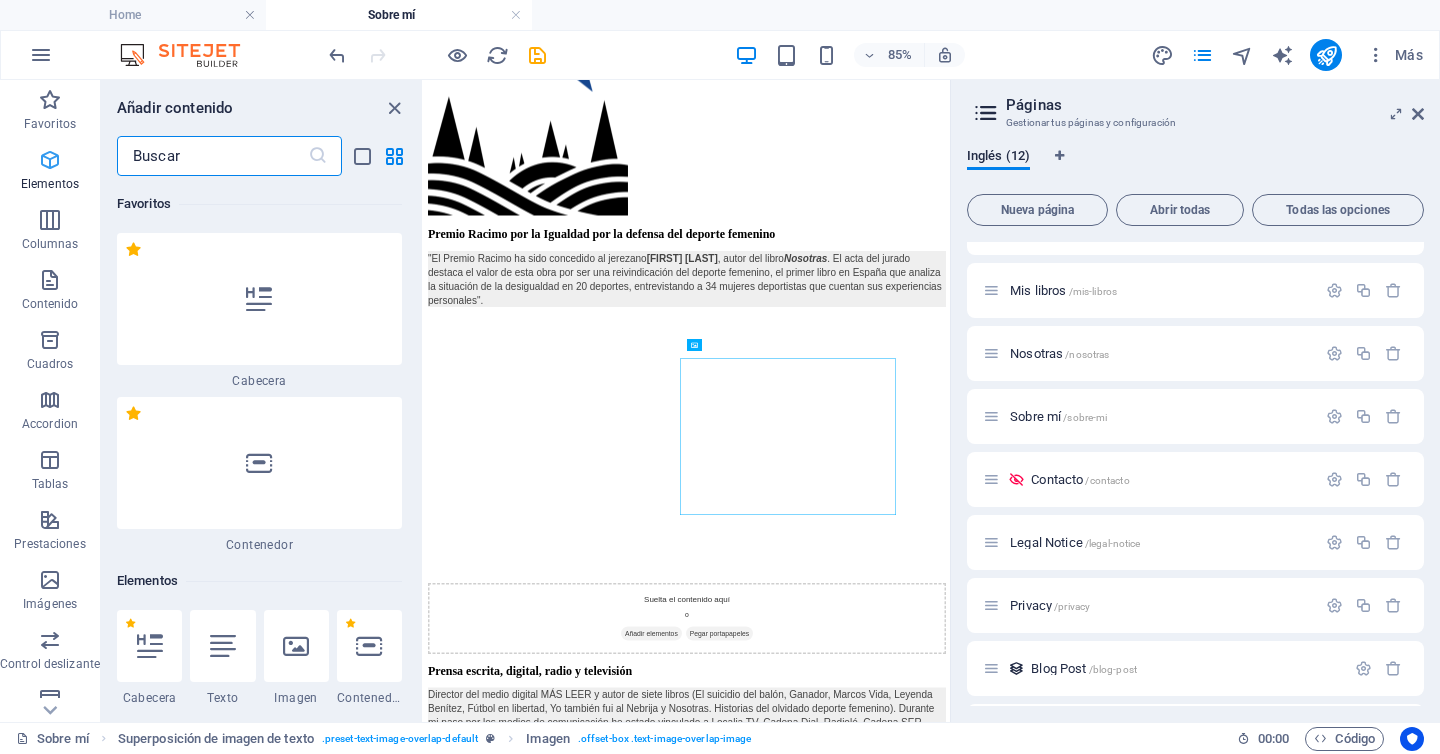 scroll, scrollTop: 2692, scrollLeft: 0, axis: vertical 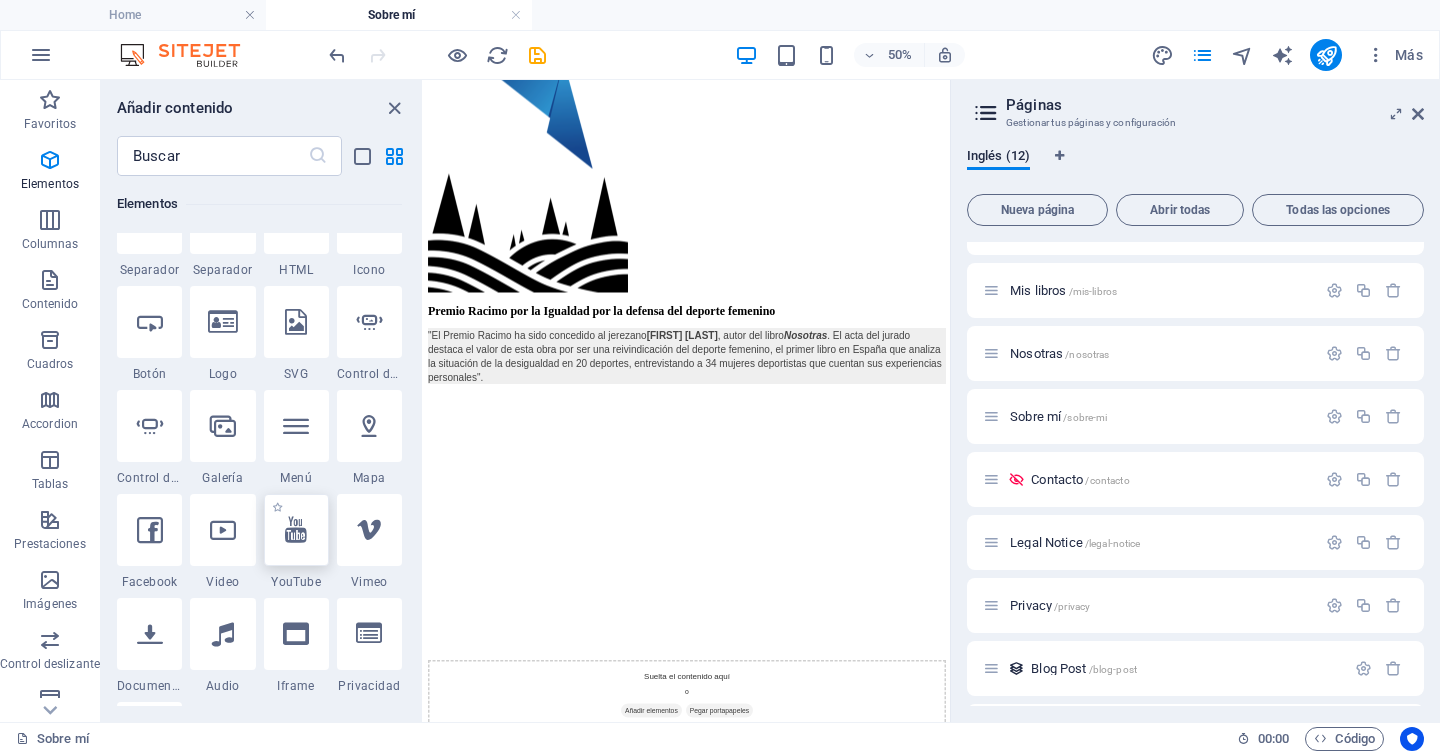 select on "ar16_9" 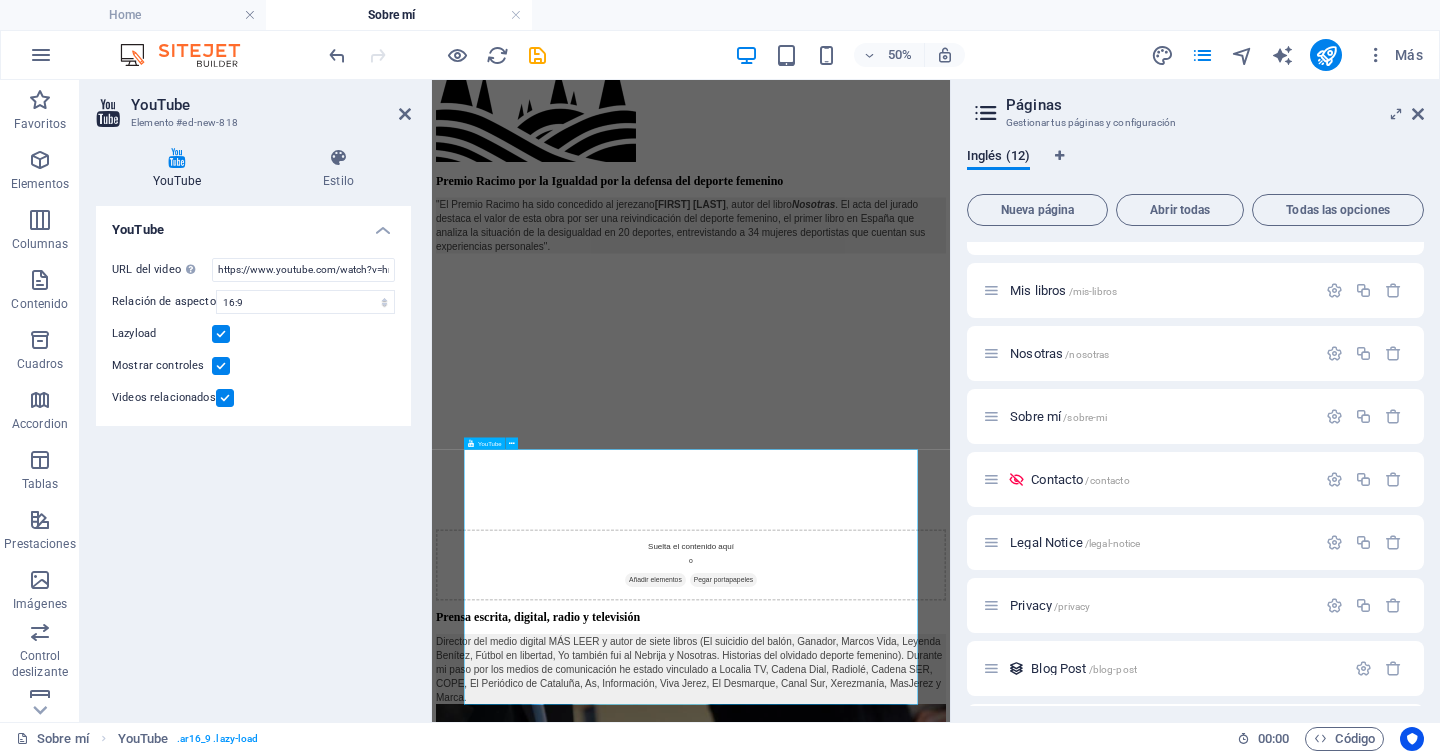 scroll, scrollTop: 2950, scrollLeft: 0, axis: vertical 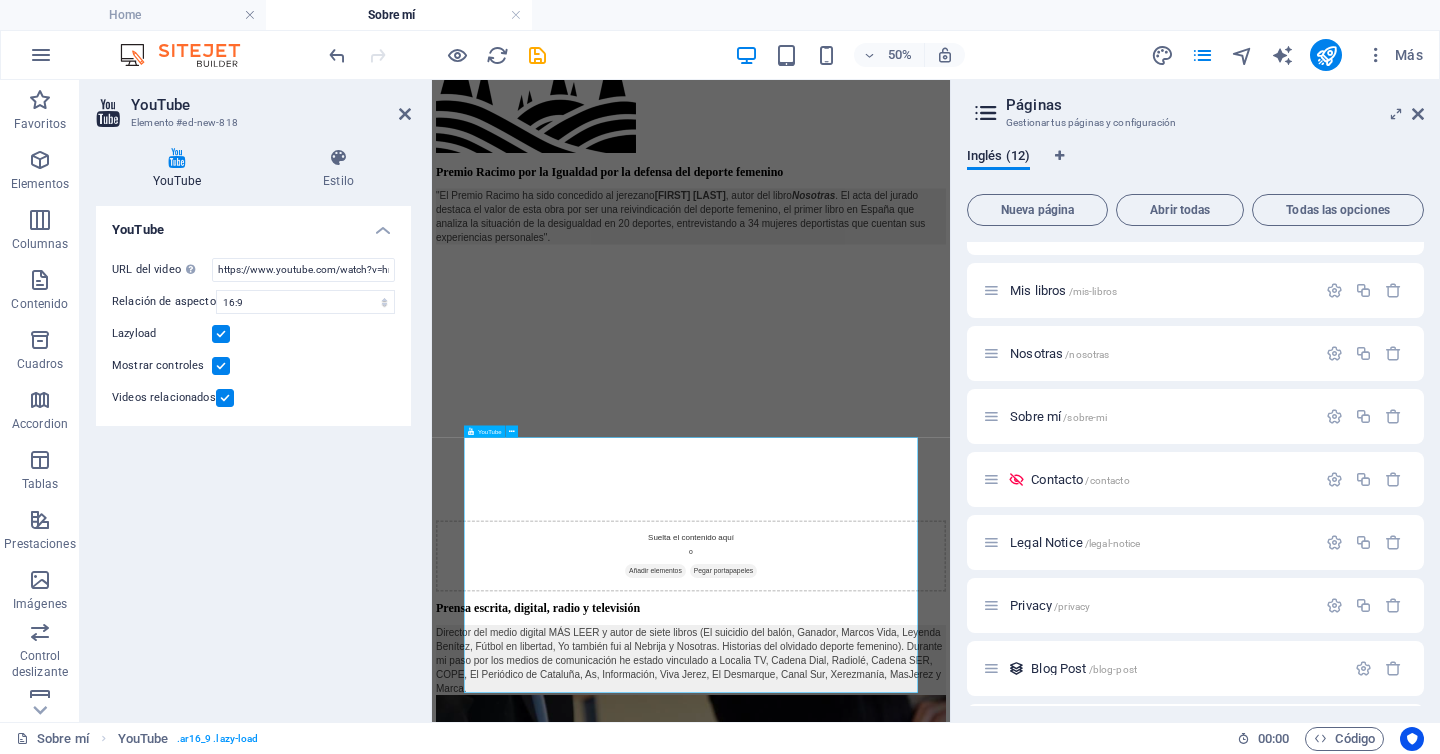 click at bounding box center [950, 5510] 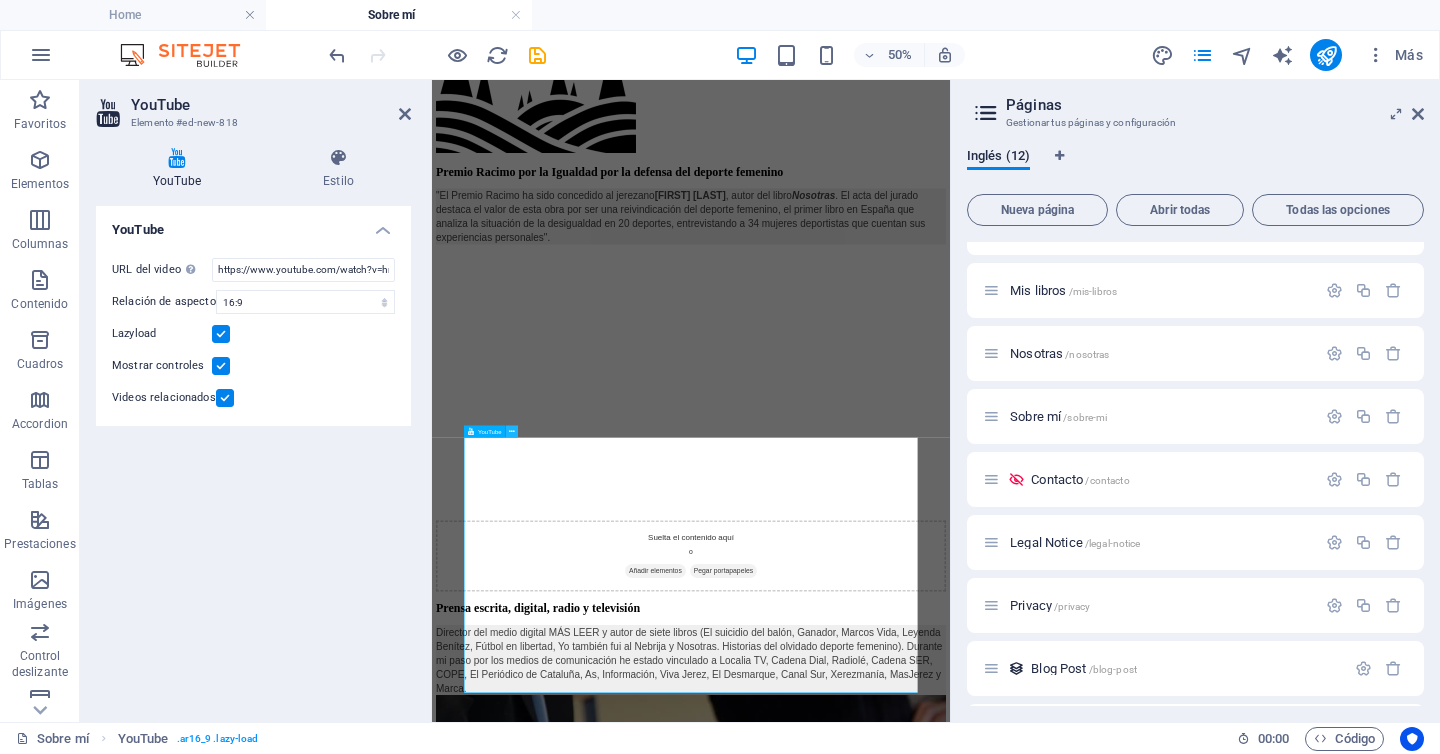 click at bounding box center (512, 431) 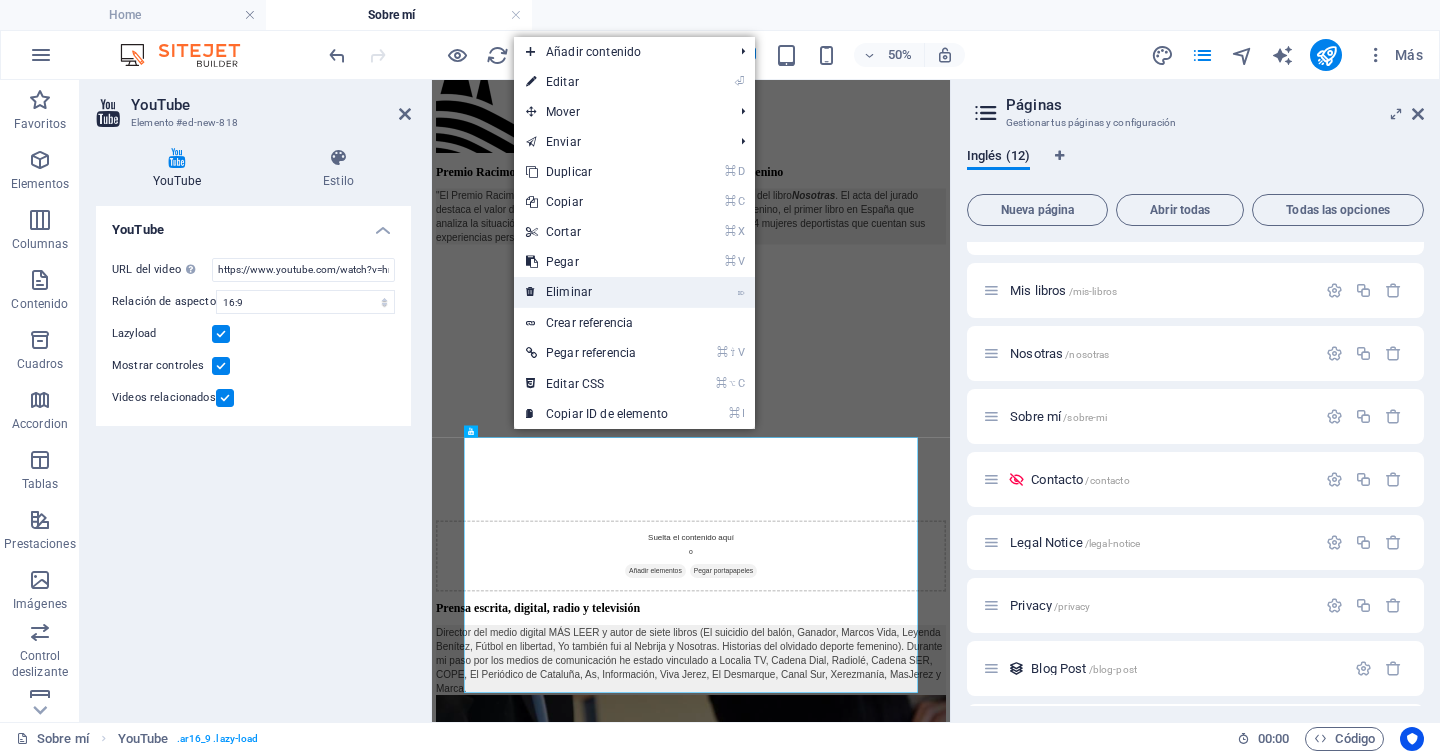 click on "⌦  Eliminar" at bounding box center (597, 292) 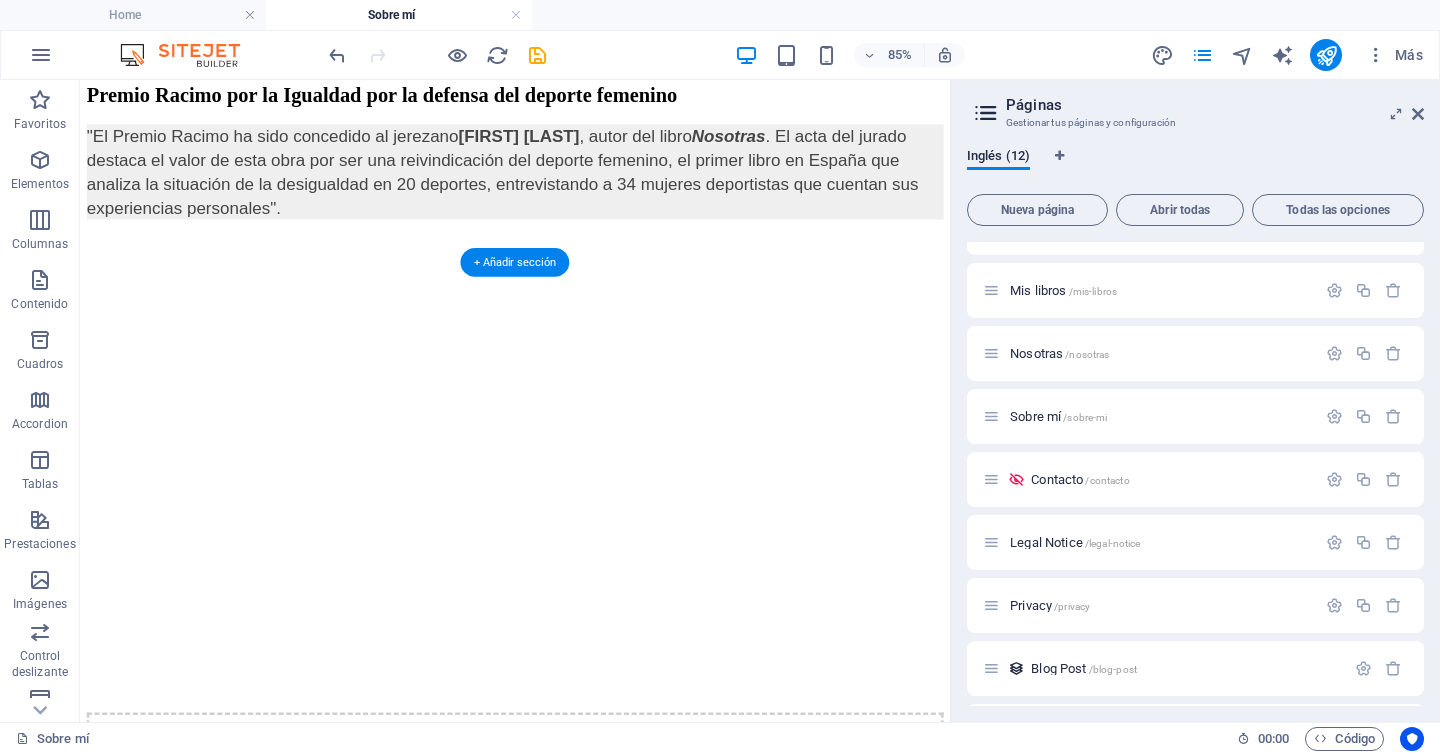 scroll, scrollTop: 3230, scrollLeft: 0, axis: vertical 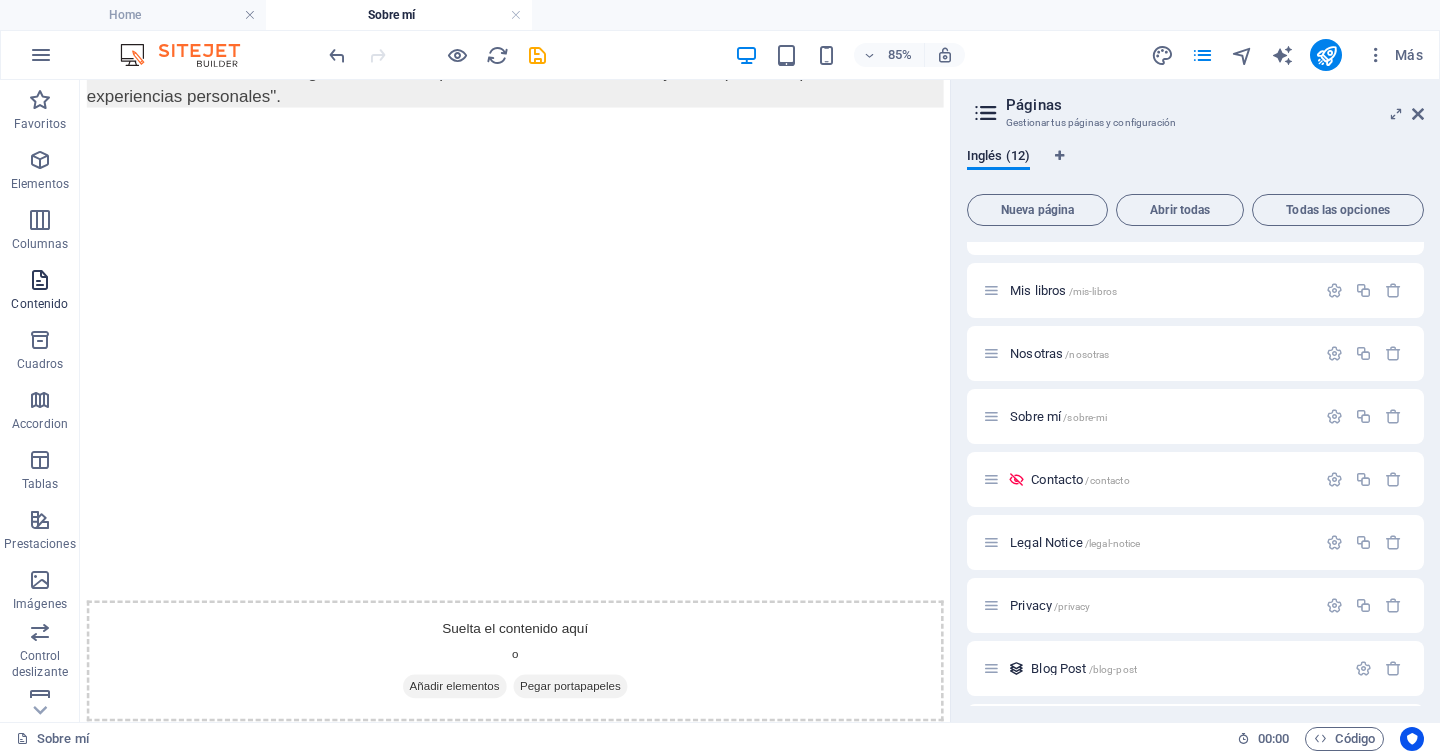 click at bounding box center [40, 280] 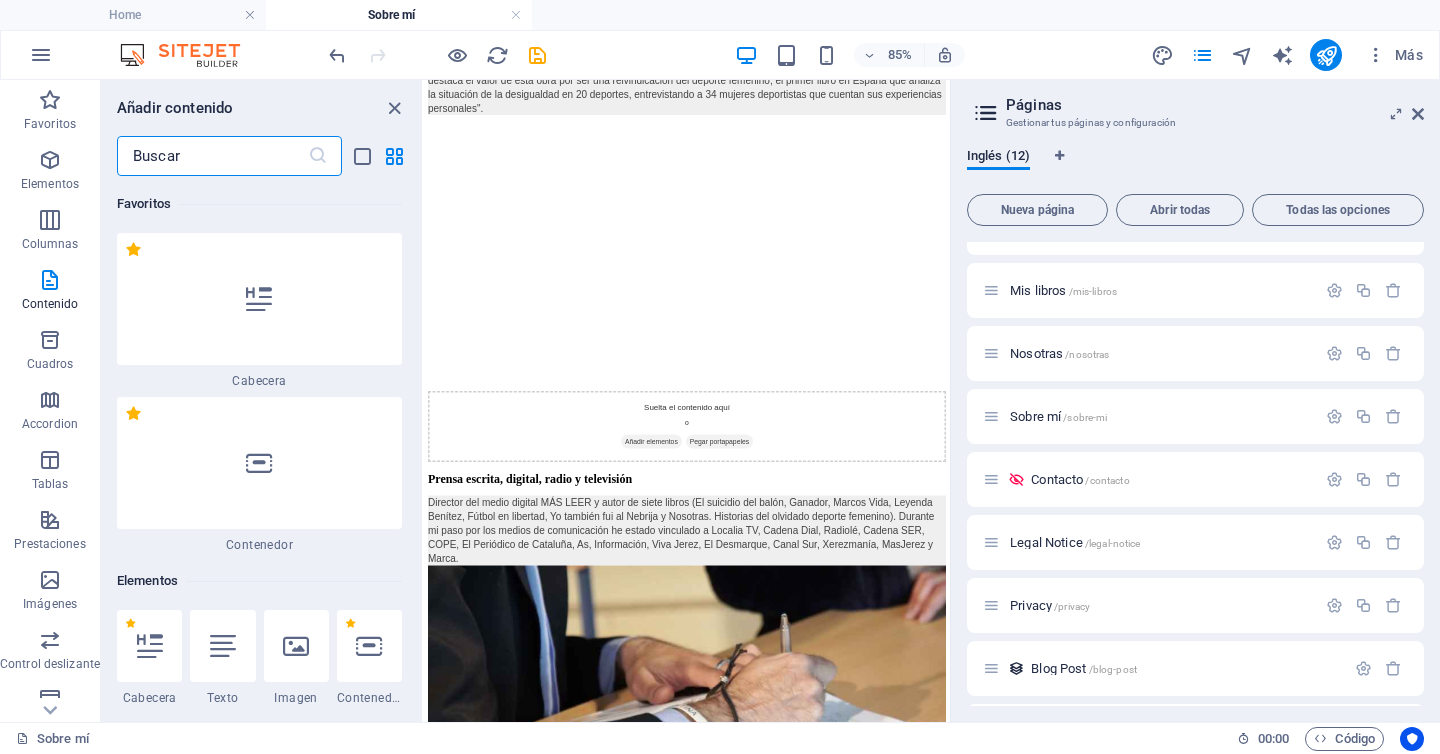 scroll, scrollTop: 2692, scrollLeft: 0, axis: vertical 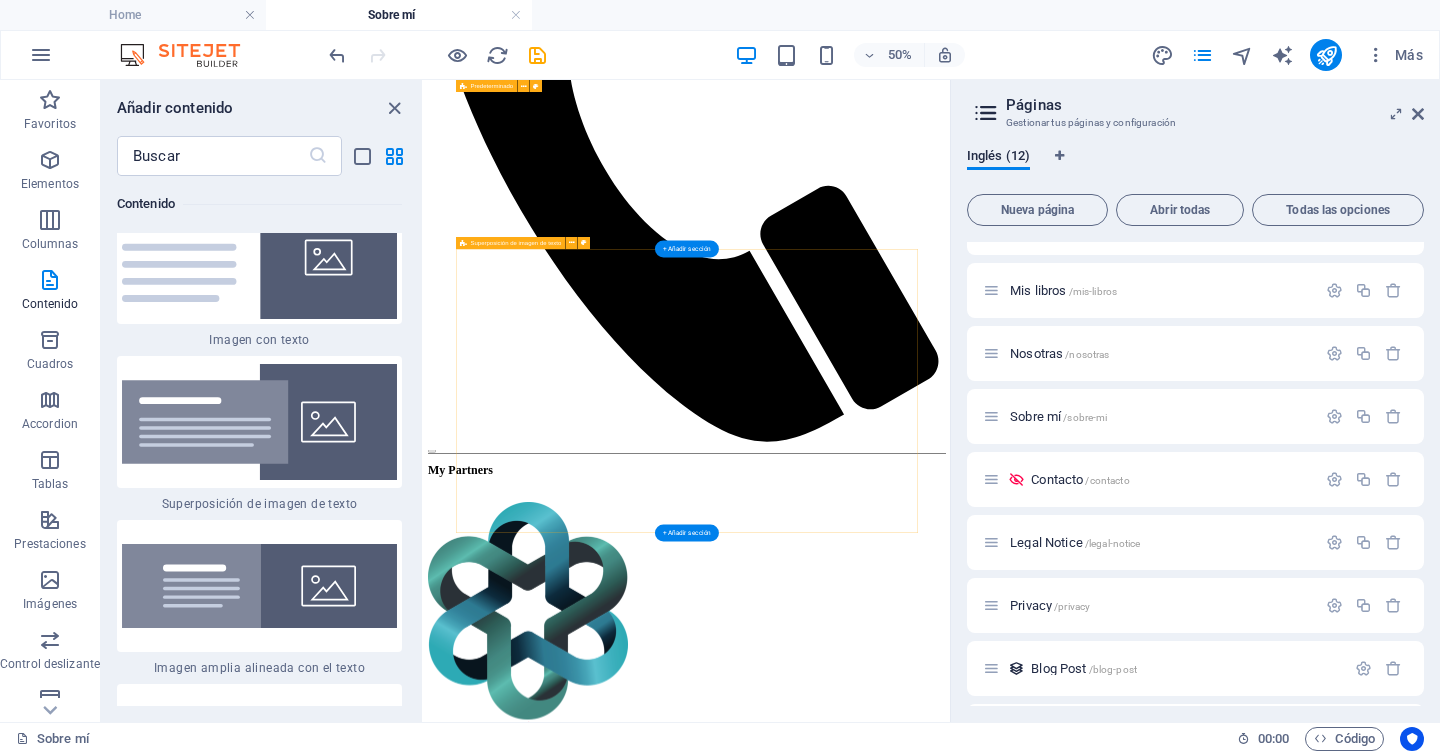 click on "Prensa escrita, digital, radio y televisión Director del medio digital MÁS LEER y autor de siete libros (El suicidio del balón, Ganador, Marcos Vida, Leyenda Benítez, Fútbol en libertad, Yo también fui al Nebrija y Nosotras. Historias del olvidado deporte femenino). Durante mi paso por los medios de comunicación he estado vinculado a Localia TV, Cadena Dial, Radiolé, Cadena SER, COPE, El Periódico de Cataluña, As, Información, Viva Jerez, El Desmarque, Canal Sur, Xerezmanía, MasJerez y Marca." at bounding box center (950, 3604) 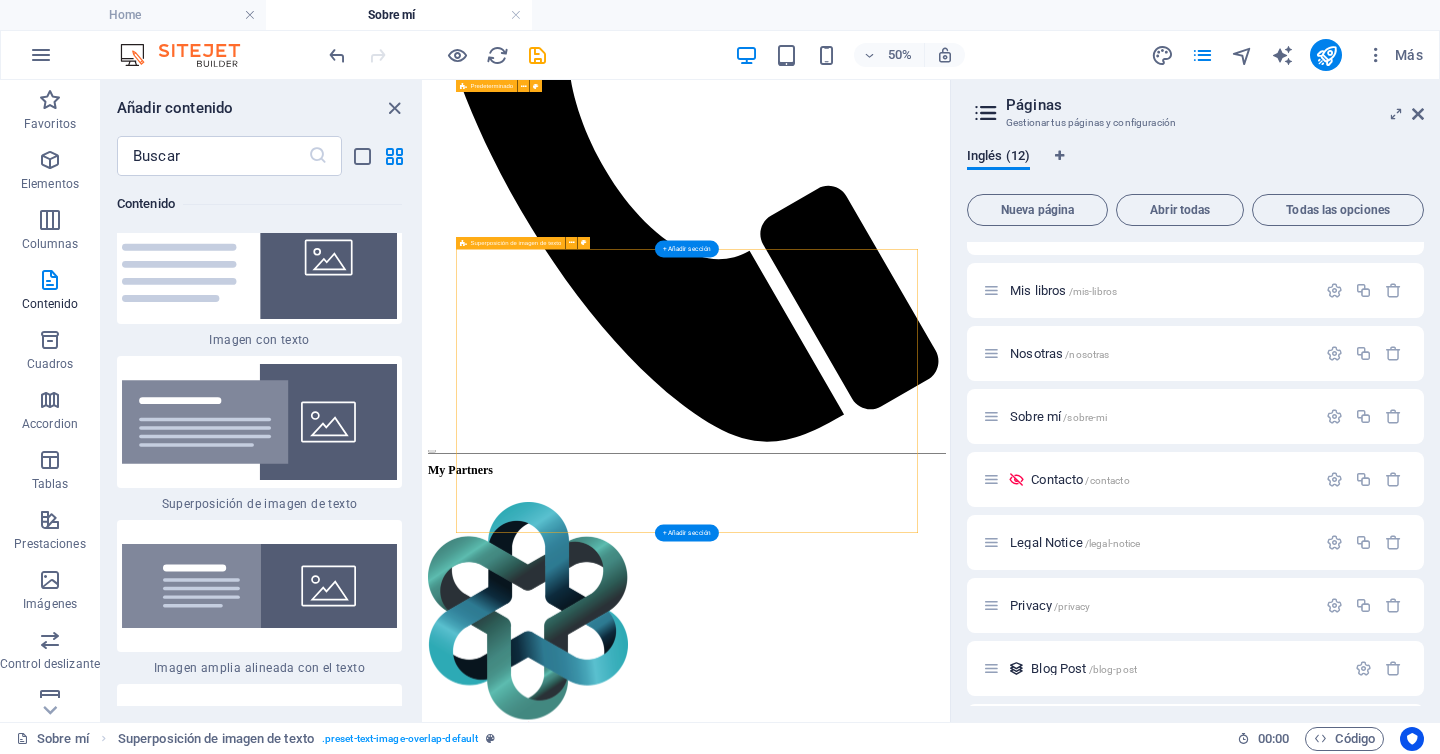 click on "Prensa escrita, digital, radio y televisión Director del medio digital MÁS LEER y autor de siete libros (El suicidio del balón, Ganador, Marcos Vida, Leyenda Benítez, Fútbol en libertad, Yo también fui al Nebrija y Nosotras. Historias del olvidado deporte femenino). Durante mi paso por los medios de comunicación he estado vinculado a Localia TV, Cadena Dial, Radiolé, Cadena SER, COPE, El Periódico de Cataluña, As, Información, Viva Jerez, El Desmarque, Canal Sur, Xerezmanía, MasJerez y Marca." at bounding box center (950, 3604) 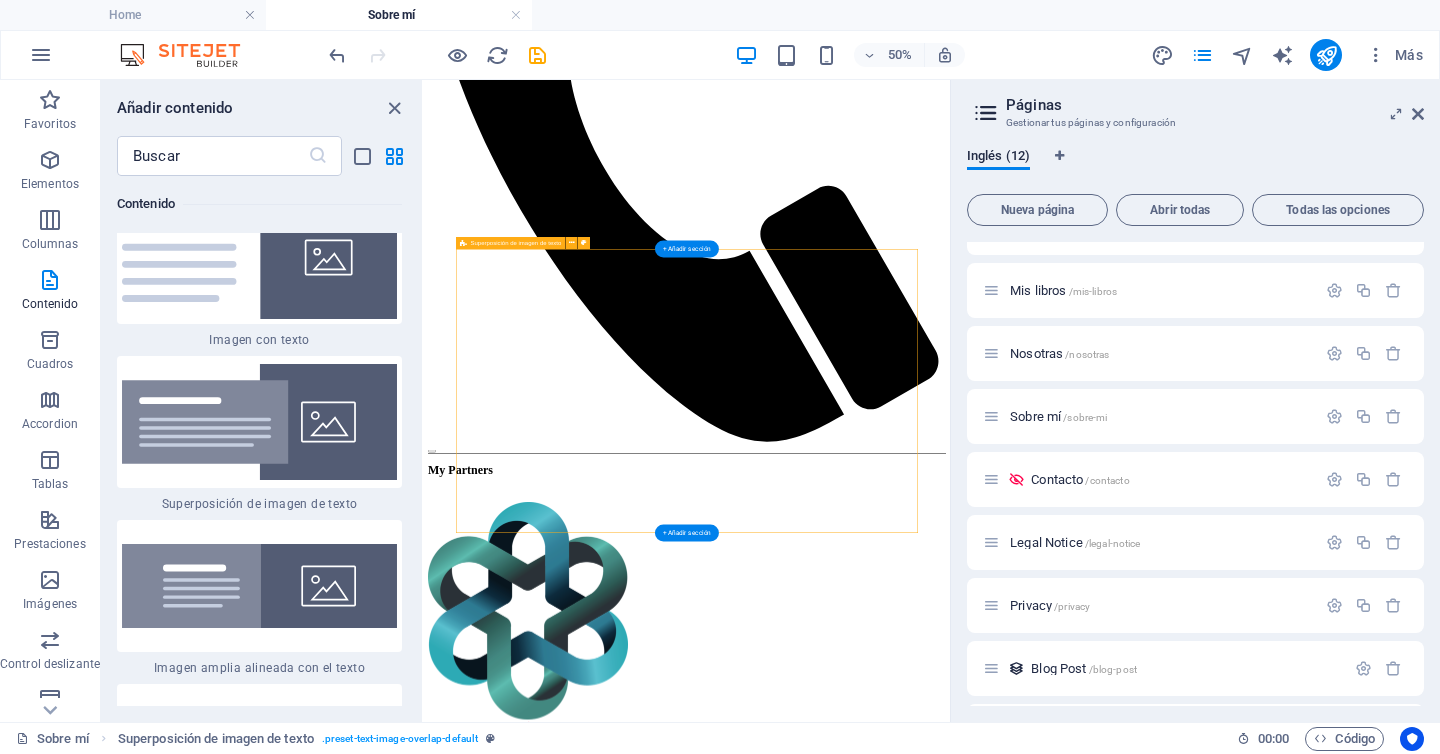 click on "Prensa escrita, digital, radio y televisión Director del medio digital MÁS LEER y autor de siete libros (El suicidio del balón, Ganador, Marcos Vida, Leyenda Benítez, Fútbol en libertad, Yo también fui al Nebrija y Nosotras. Historias del olvidado deporte femenino). Durante mi paso por los medios de comunicación he estado vinculado a Localia TV, Cadena Dial, Radiolé, Cadena SER, COPE, El Periódico de Cataluña, As, Información, Viva Jerez, El Desmarque, Canal Sur, Xerezmanía, MasJerez y Marca." at bounding box center [950, 3604] 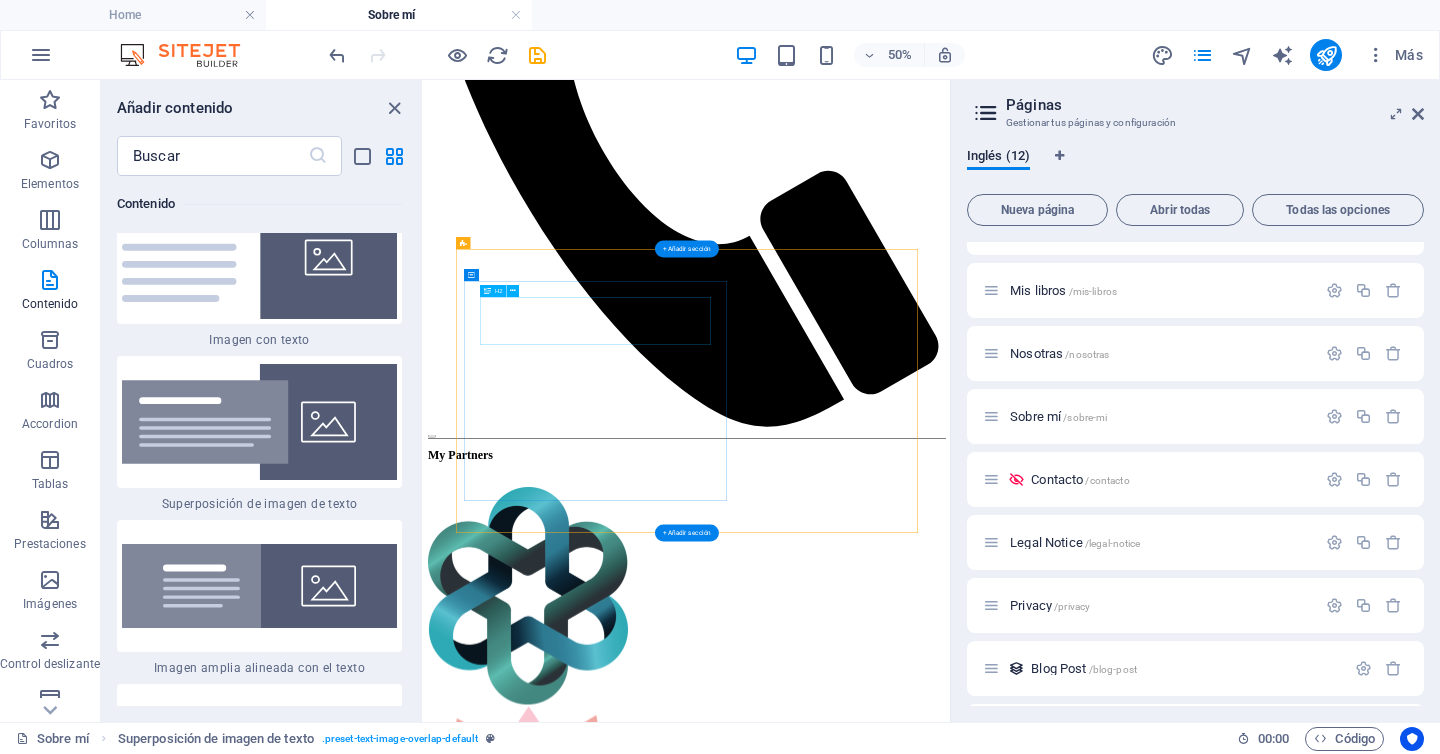 scroll, scrollTop: 922, scrollLeft: 0, axis: vertical 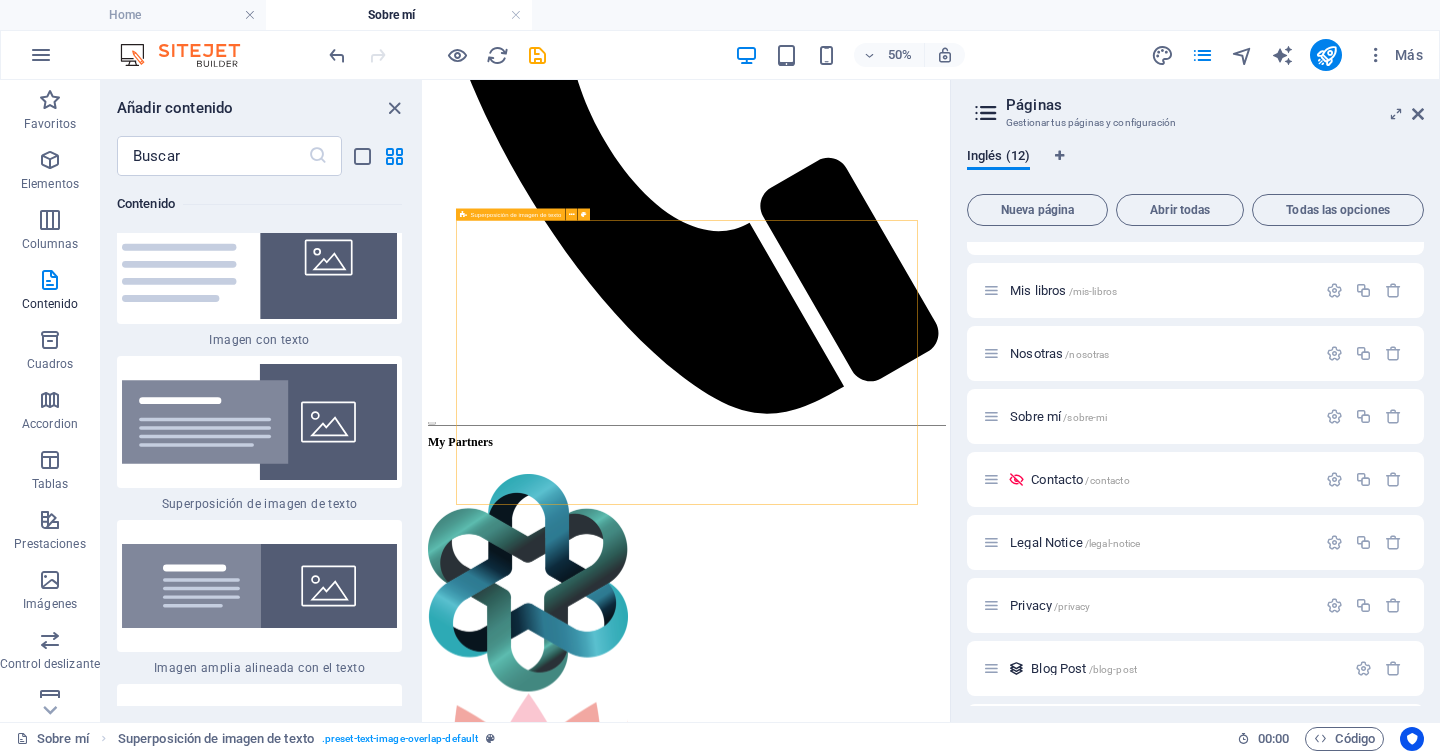 click on "Superposición de imagen de texto" at bounding box center (516, 214) 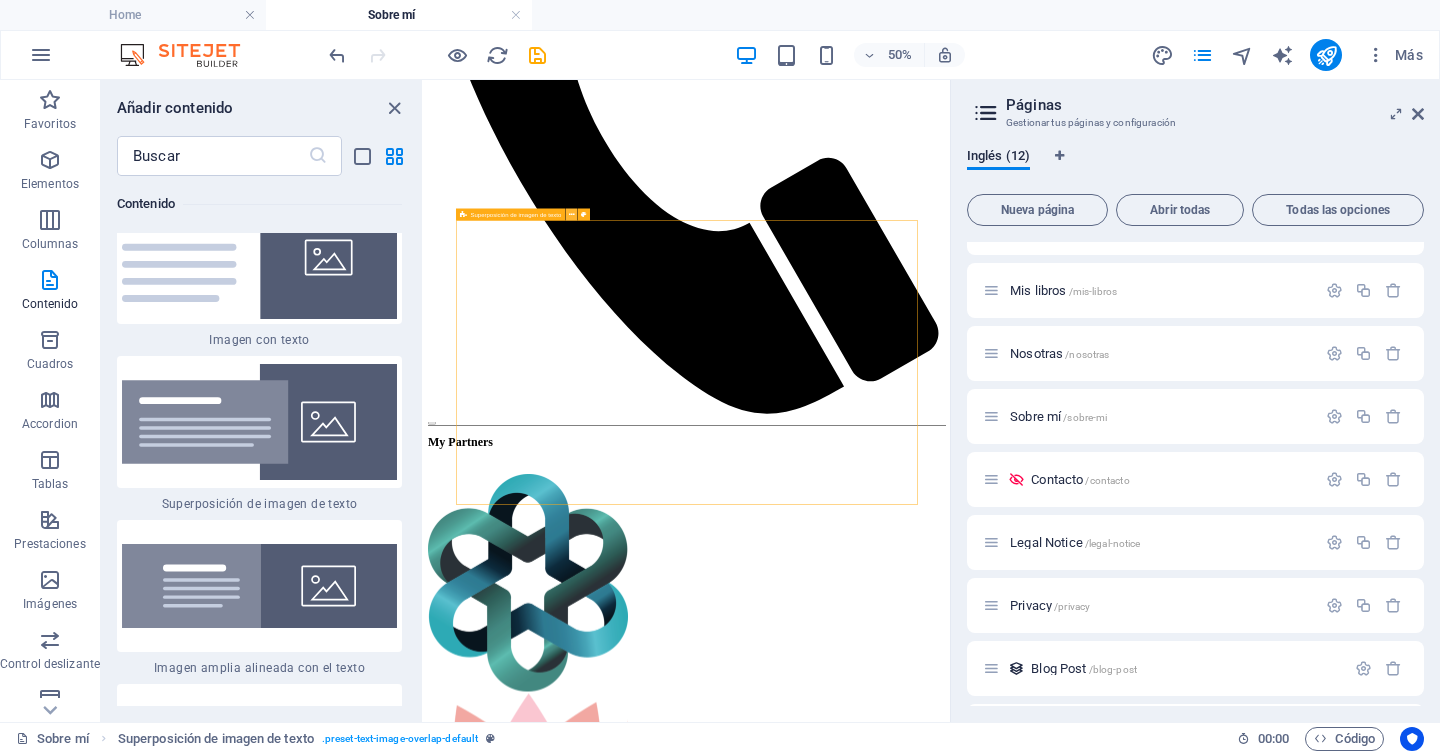 click at bounding box center [572, 214] 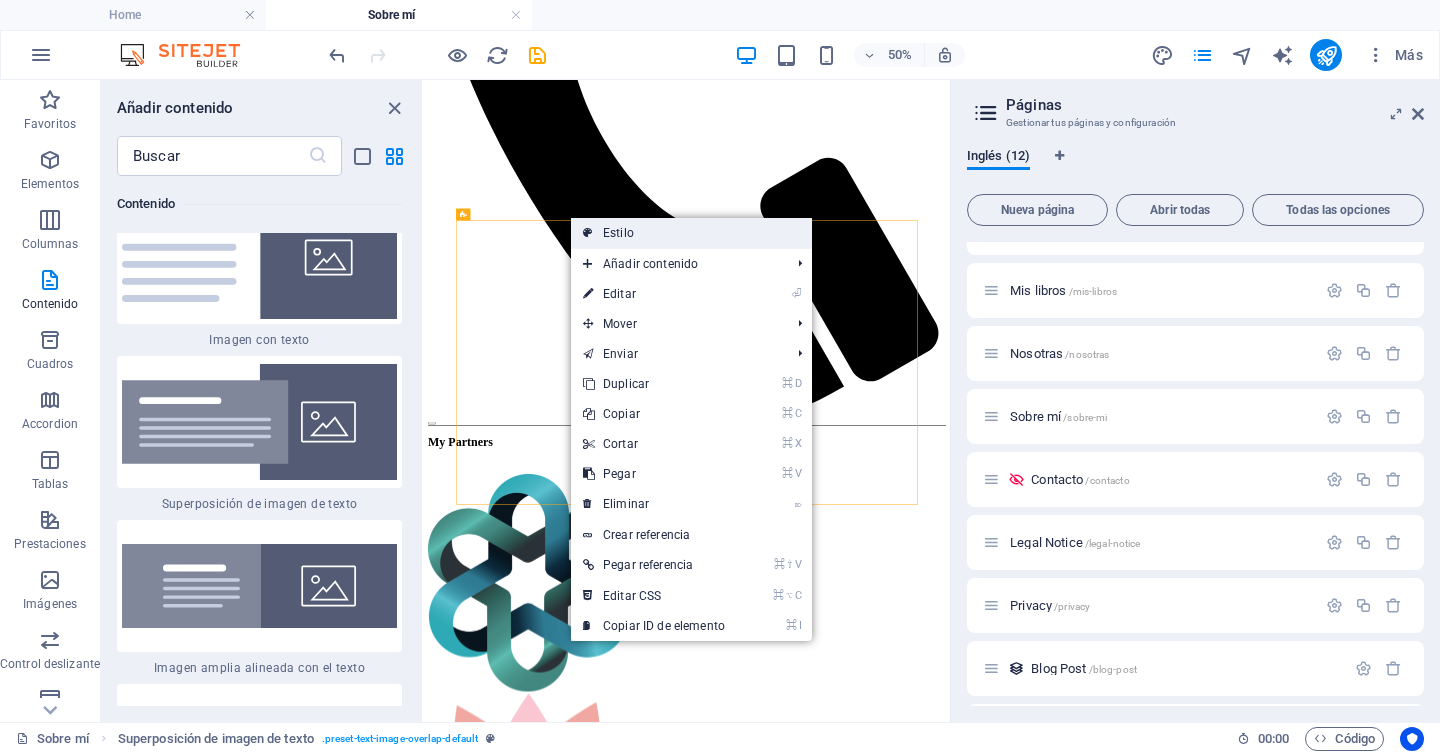 click on "Estilo" at bounding box center [691, 233] 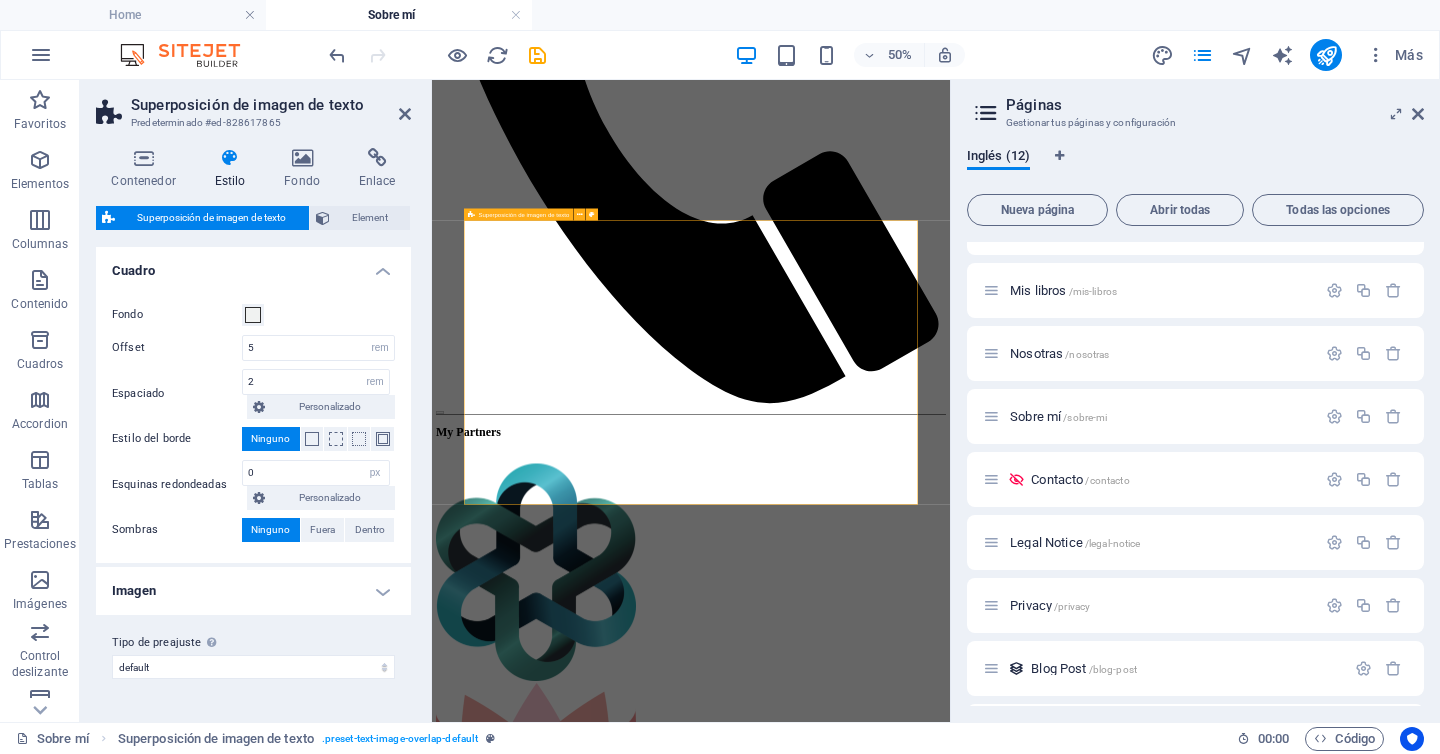 scroll, scrollTop: 919, scrollLeft: 0, axis: vertical 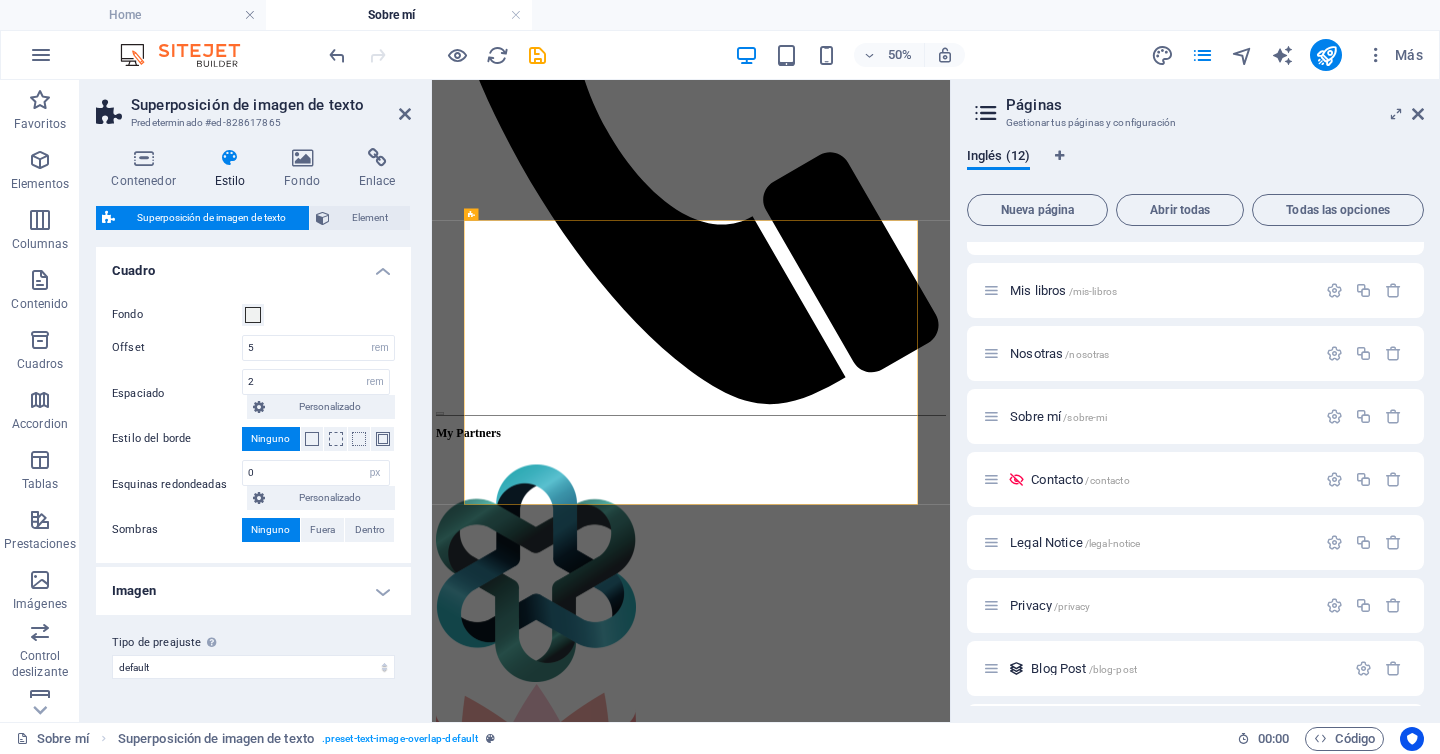 click on "Estilo" at bounding box center (234, 169) 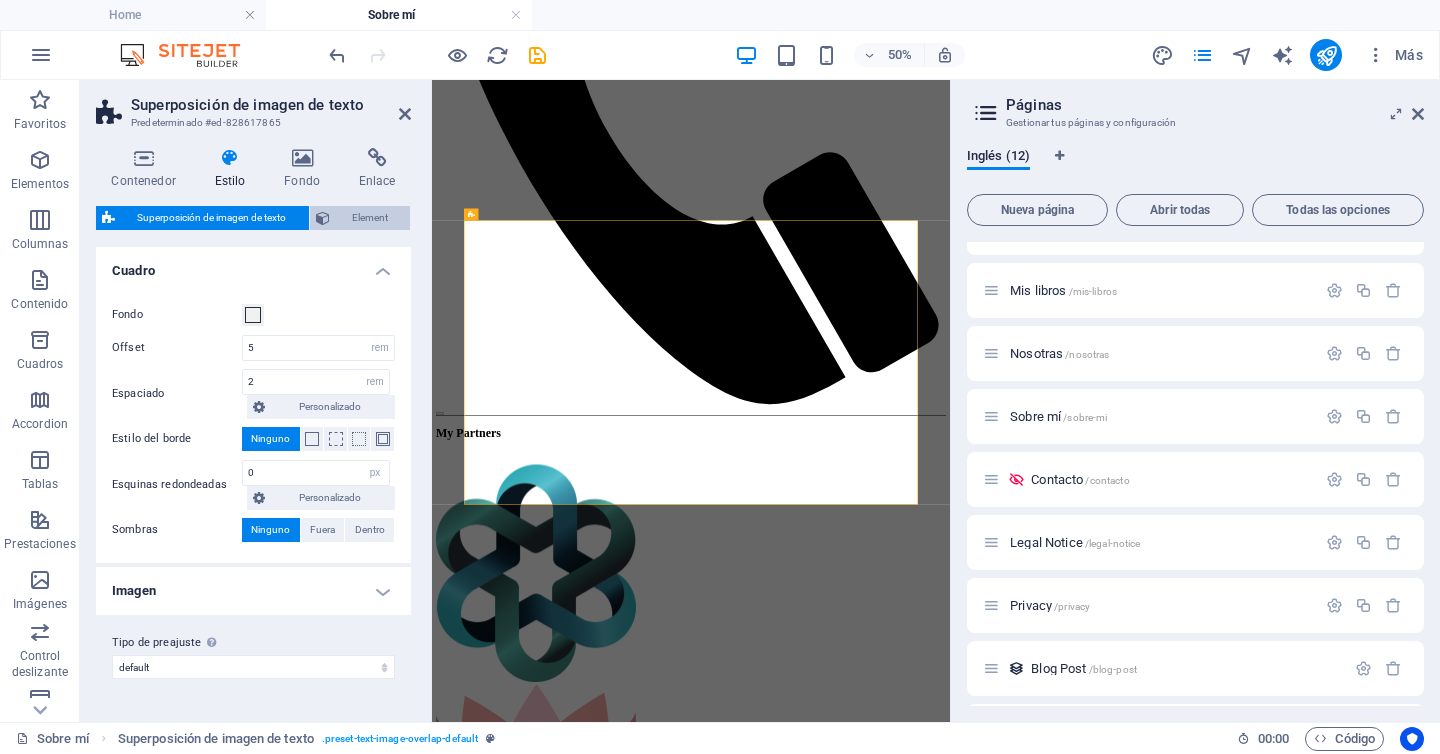 click on "Element" at bounding box center [370, 218] 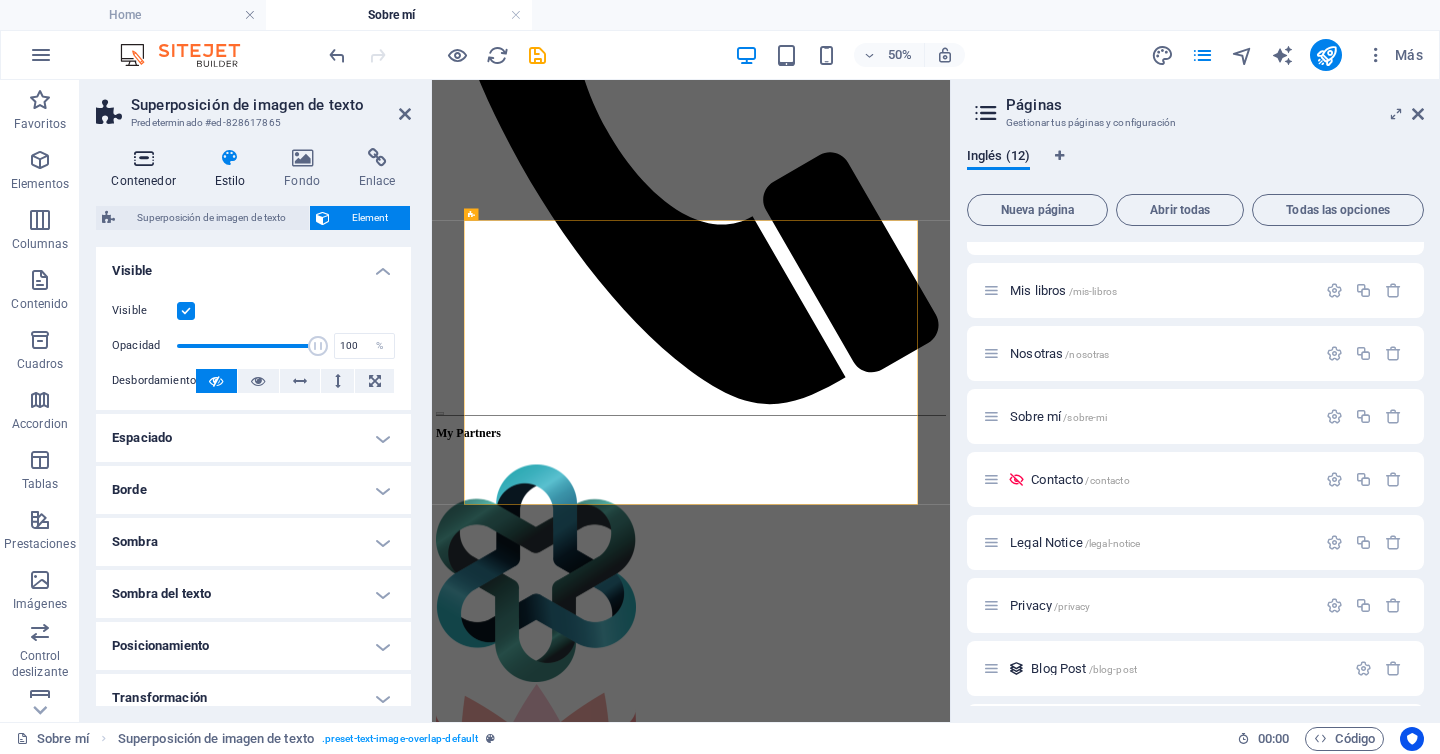 click on "Contenedor" at bounding box center [147, 169] 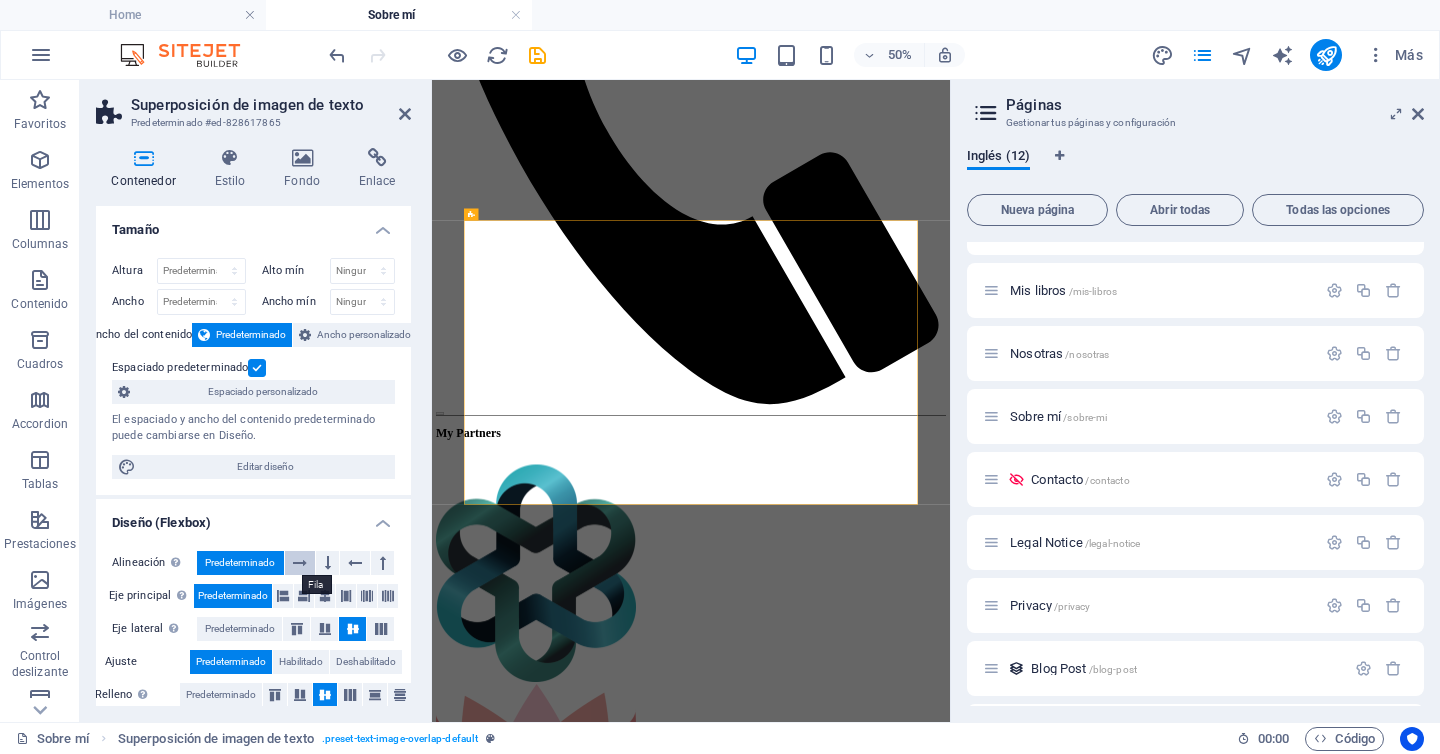 click at bounding box center (300, 563) 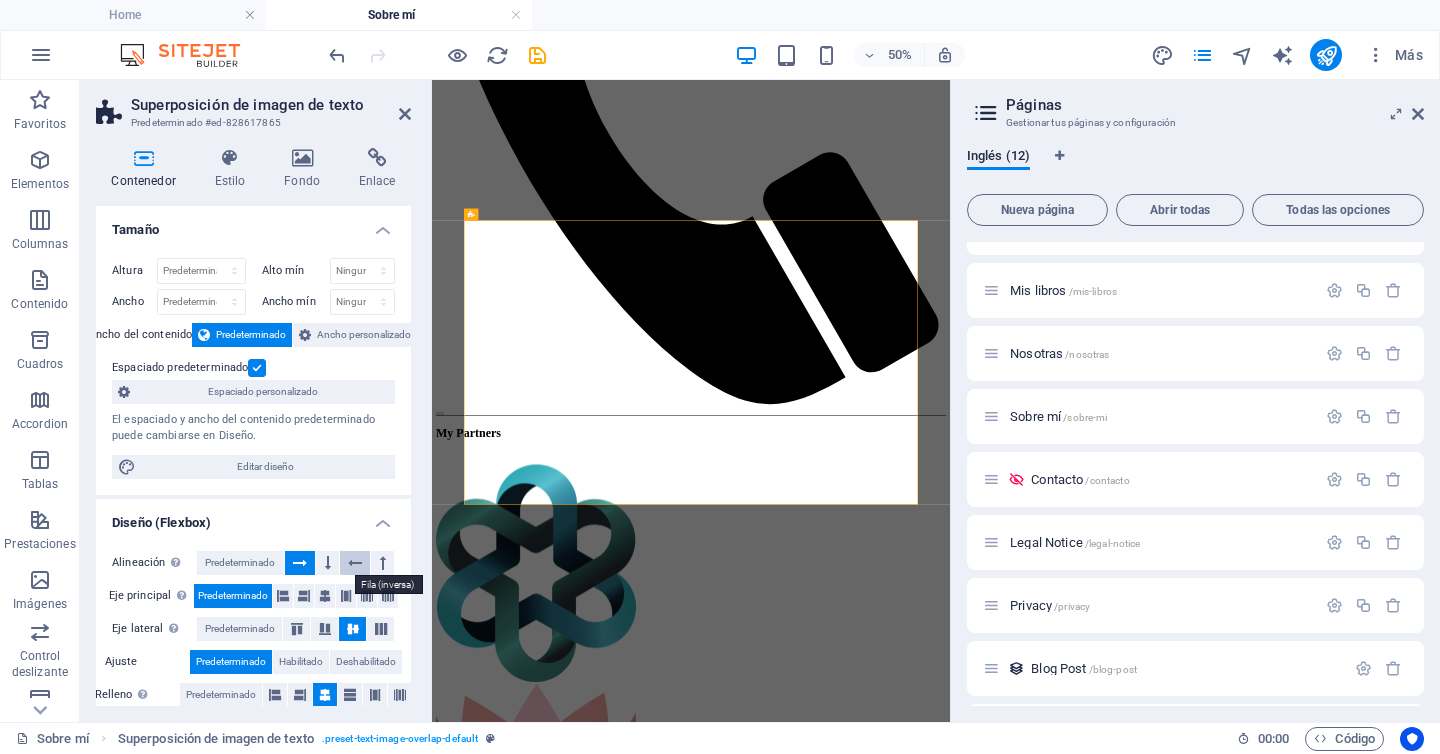 click at bounding box center (355, 563) 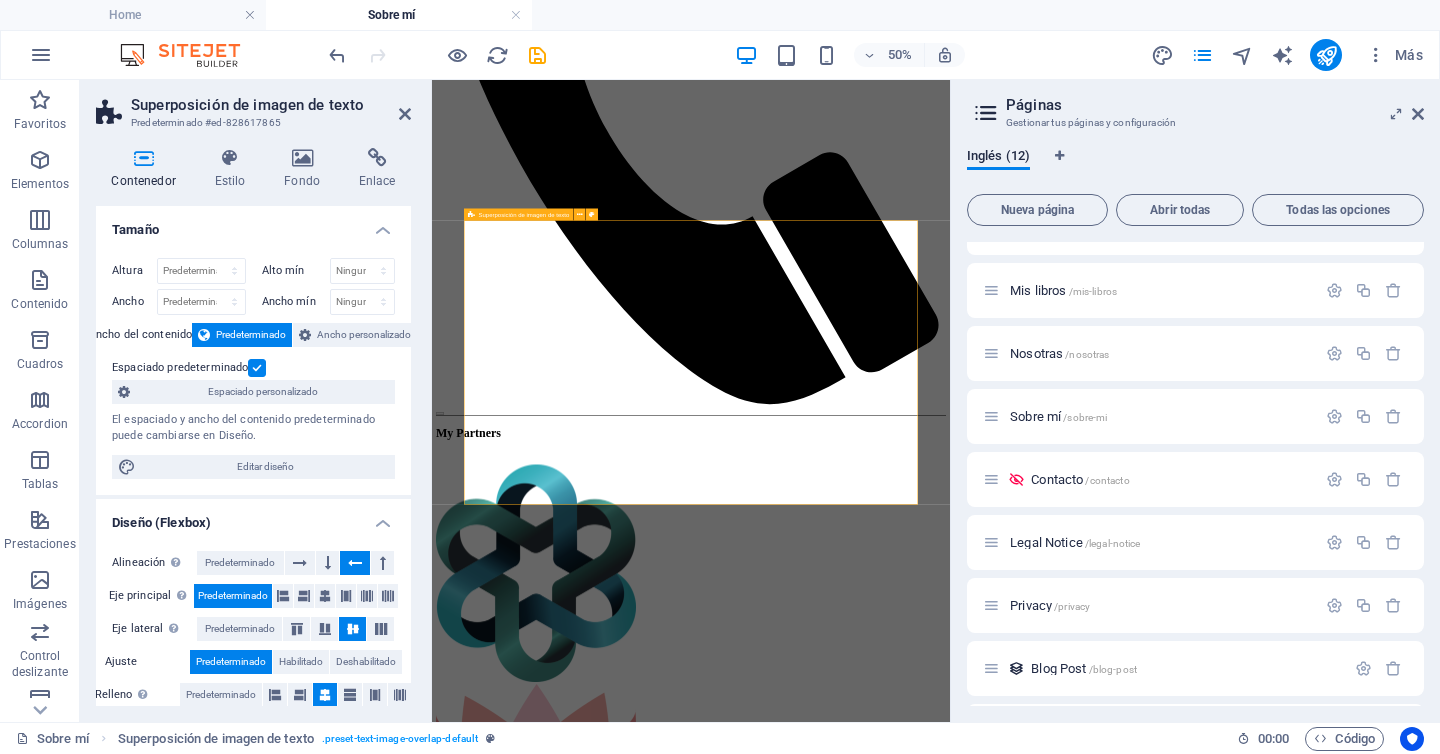 click on "Prensa escrita, digital, radio y televisión Director del medio digital MÁS LEER y autor de siete libros (El suicidio del balón, Ganador, Marcos Vida, Leyenda Benítez, Fútbol en libertad, Yo también fui al Nebrija y Nosotras. Historias del olvidado deporte femenino). Durante mi paso por los medios de comunicación he estado vinculado a Localia TV, Cadena Dial, Radiolé, Cadena SER, COPE, El Periódico de Cataluña, As, Información, Viva Jerez, El Desmarque, Canal Sur, Xerezmanía, MasJerez y Marca." at bounding box center [950, 3525] 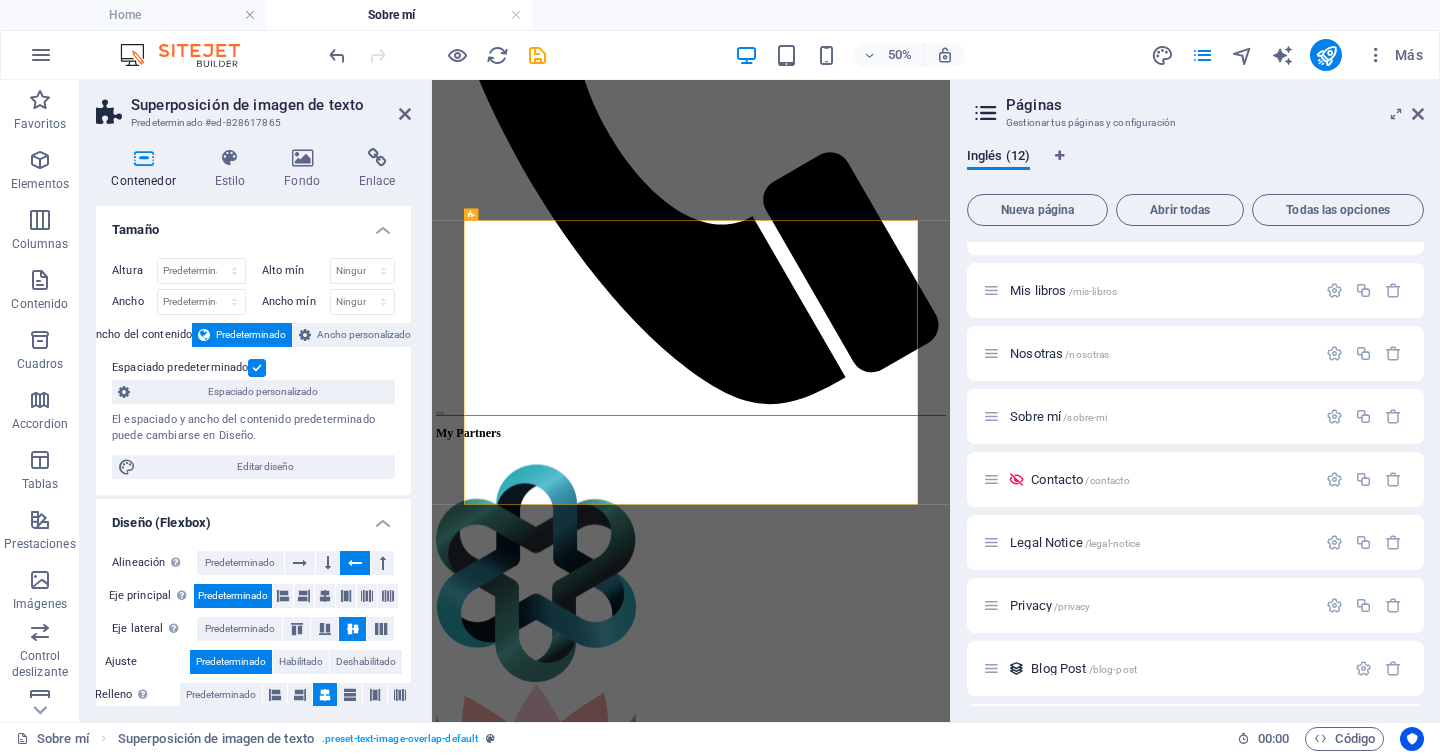 click on "Skip to main content
Home Comunicación Educación Mis libros Nosotras Sobre mí Contacto My Partners Premio Racimo por la Igualdad por la defensa del deporte femenino "El Premio Racimo ha sido concedido al jerezano  [FIRST] [LAST] , autor del libro  Nosotras . El acta del jurado destaca el valor de esta obra por ser una reivindicación del deporte femenino, el primer libro en España que analiza la situación de la desigualdad en 20 deportes, entrevistando a 34 mujeres deportistas que cuentan sus experiencias personales". Suelta el contenido aquí o  Añadir elementos  Pegar portapapeles Prensa escrita, digital, radio y televisión Más de 25 años de experiencia en los medios Docente de alfabetización mediática en Educación Secundaria Profesor de alfabetización mediática en institutos y centros escolares en proyecto de la Asociación de la Prensa de Jerez.  Suelta el contenido aquí o  Añadir elementos  Pegar portapapeles Premio Apoyo al Deporte en la III Gala del Deporte de Jerez Phone" at bounding box center (950, 3522) 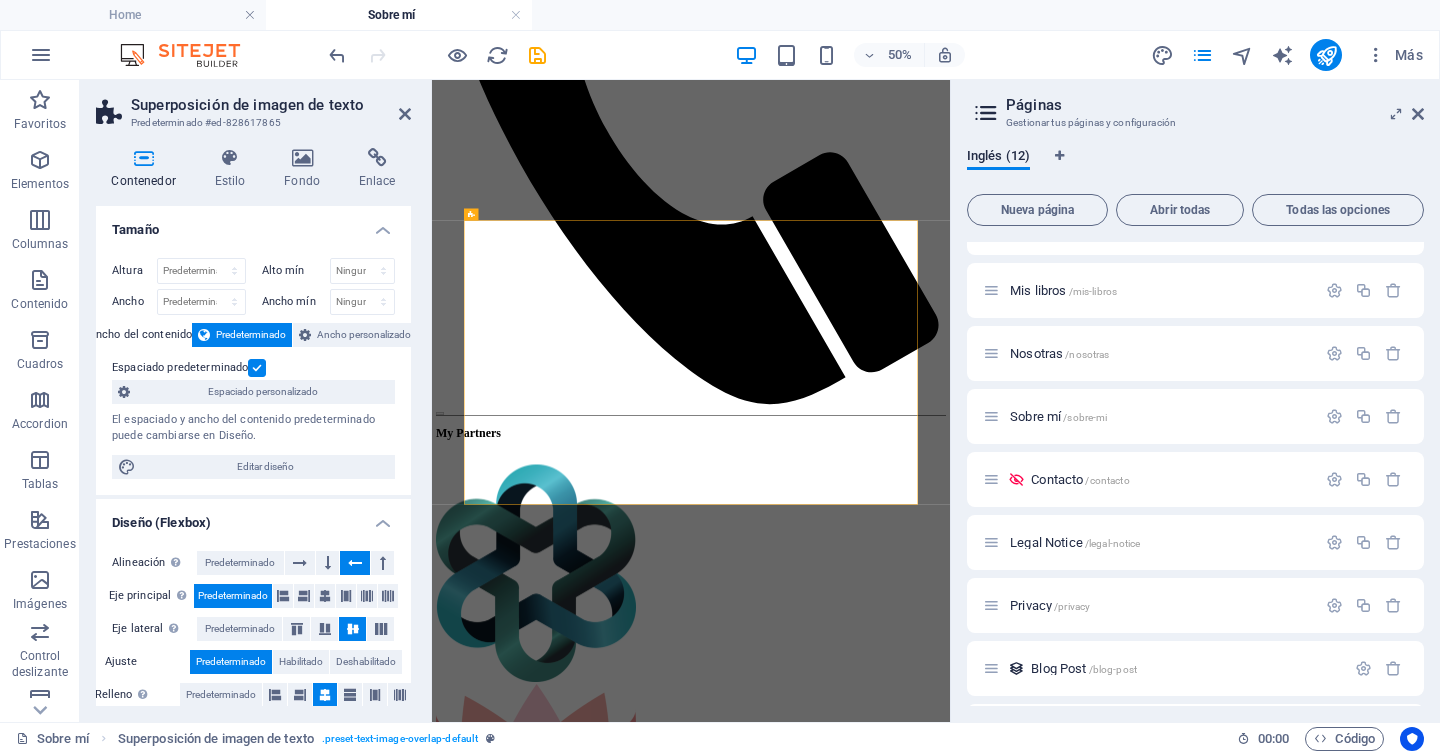 click on "Skip to main content
Home Comunicación Educación Mis libros Nosotras Sobre mí Contacto My Partners Premio Racimo por la Igualdad por la defensa del deporte femenino "El Premio Racimo ha sido concedido al jerezano  [FIRST] [LAST] , autor del libro  Nosotras . El acta del jurado destaca el valor de esta obra por ser una reivindicación del deporte femenino, el primer libro en España que analiza la situación de la desigualdad en 20 deportes, entrevistando a 34 mujeres deportistas que cuentan sus experiencias personales". Suelta el contenido aquí o  Añadir elementos  Pegar portapapeles Prensa escrita, digital, radio y televisión Más de 25 años de experiencia en los medios Docente de alfabetización mediática en Educación Secundaria Profesor de alfabetización mediática en institutos y centros escolares en proyecto de la Asociación de la Prensa de Jerez.  Suelta el contenido aquí o  Añadir elementos  Pegar portapapeles Premio Apoyo al Deporte en la III Gala del Deporte de Jerez Phone" at bounding box center [950, 3522] 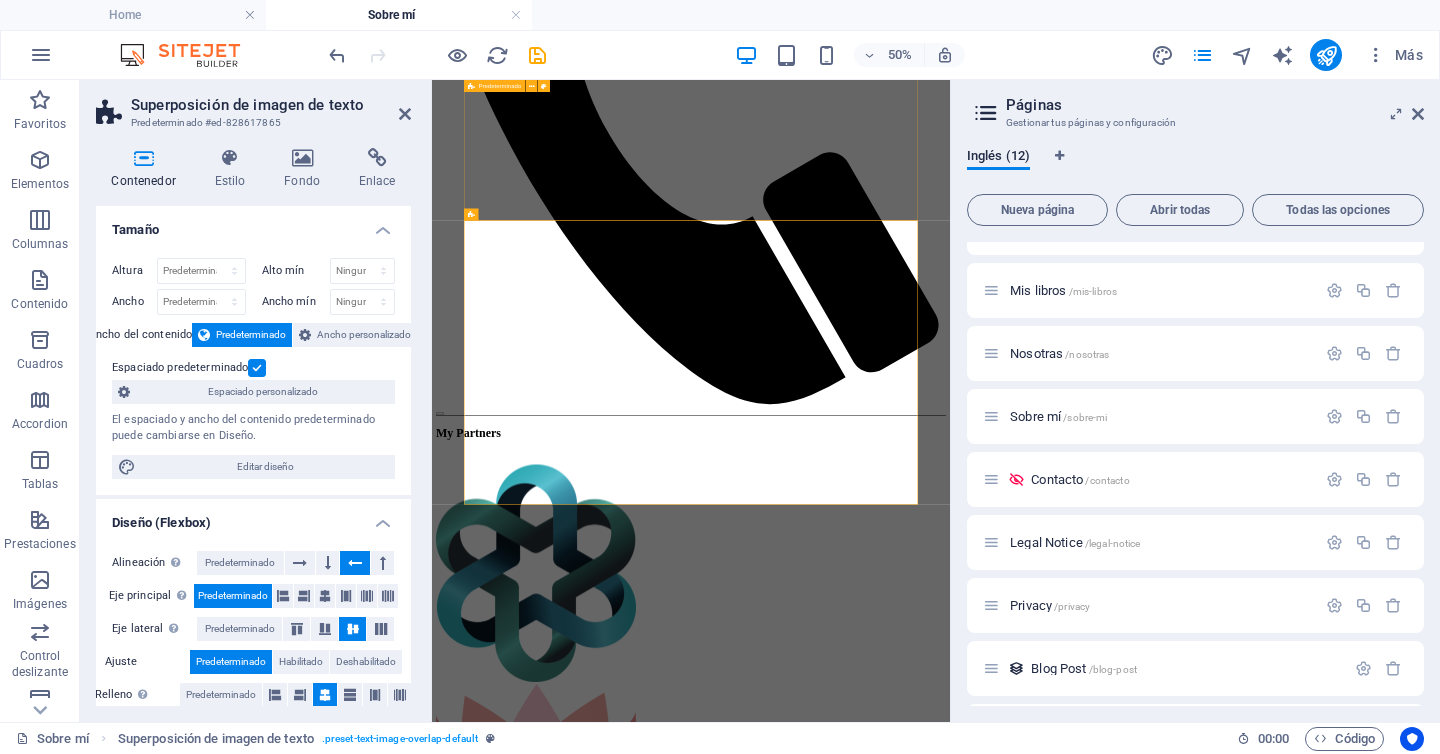click on "Premio Racimo por la Igualdad por la defensa del deporte femenino "El Premio Racimo ha sido concedido al jerezano  [FIRST] [LAST] , autor del libro  Nosotras . El acta del jurado destaca el valor de esta obra por ser una reivindicación del deporte femenino, el primer libro en España que analiza la situación de la desigualdad en 20 deportes, entrevistando a 34 mujeres deportistas que cuentan sus experiencias personales". Suelta el contenido aquí o  Añadir elementos  Pegar portapapeles" at bounding box center [950, 2707] 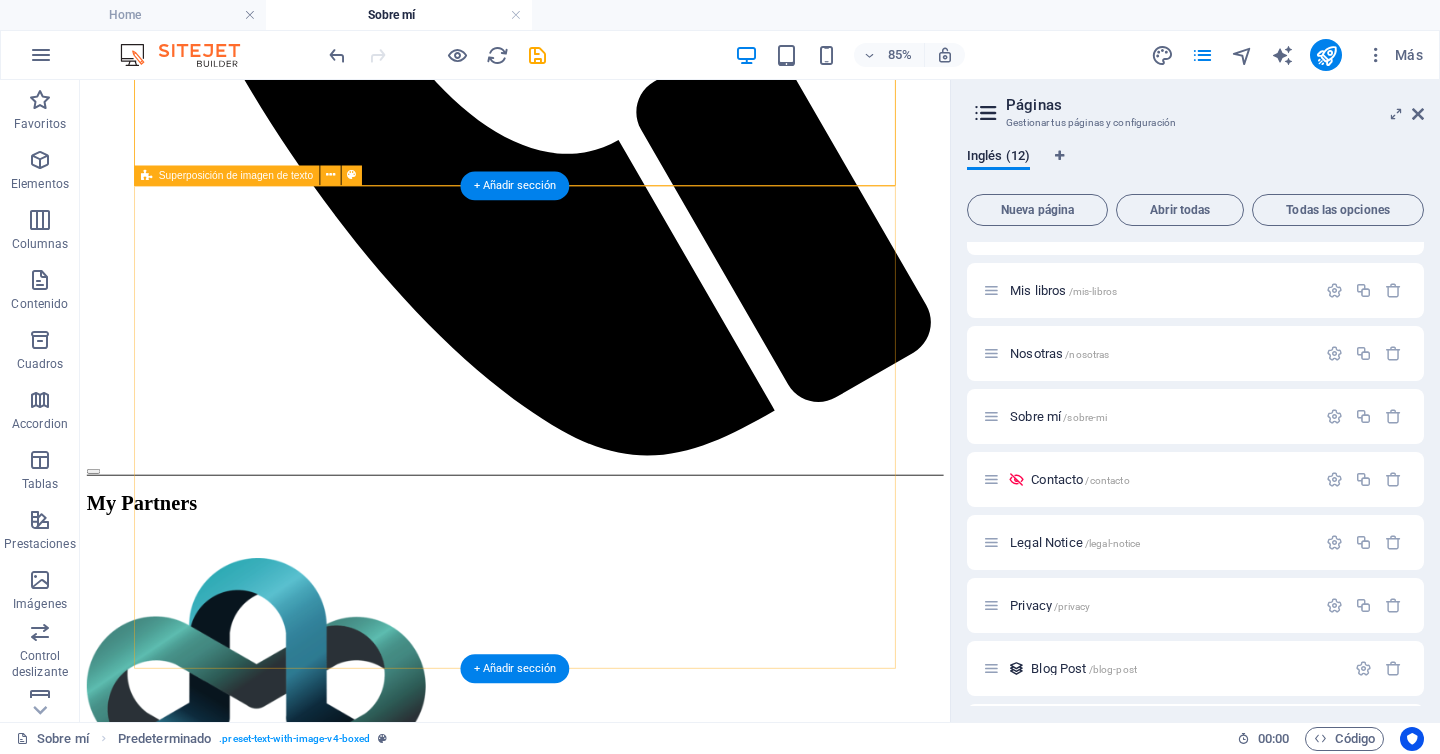 scroll, scrollTop: 1111, scrollLeft: 0, axis: vertical 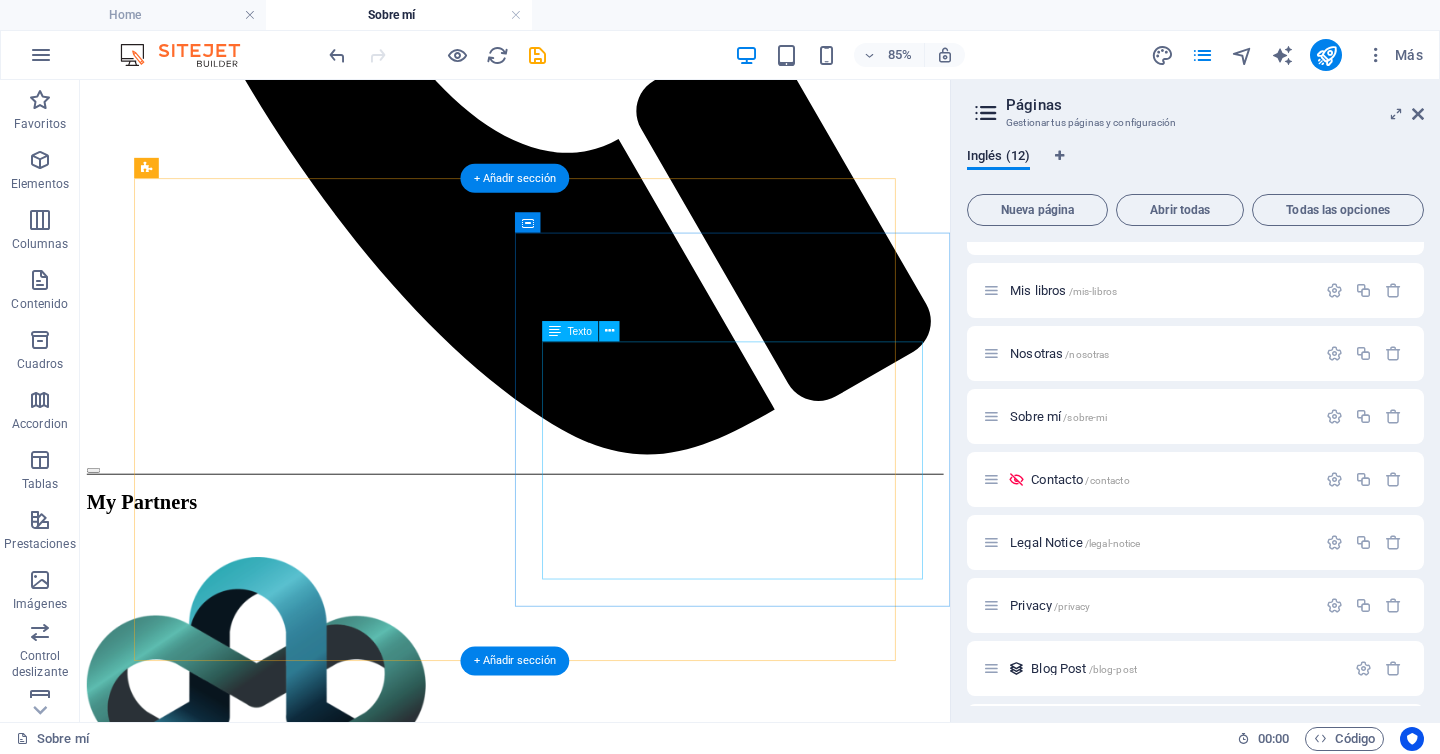 click on "Director del medio digital MÁS LEER y autor de siete libros (El suicidio del balón, Ganador, Marcos Vida, Leyenda Benítez, Fútbol en libertad, Yo también fui al Nebrija y Nosotras. Historias del olvidado deporte femenino). Durante mi paso por los medios de comunicación he estado vinculado a Localia TV, Cadena Dial, Radiolé, Cadena SER, COPE, El Periódico de Cataluña, As, Información, Viva Jerez, El Desmarque, Canal Sur, Xerezmanía, MasJerez y Marca." at bounding box center [592, 3091] 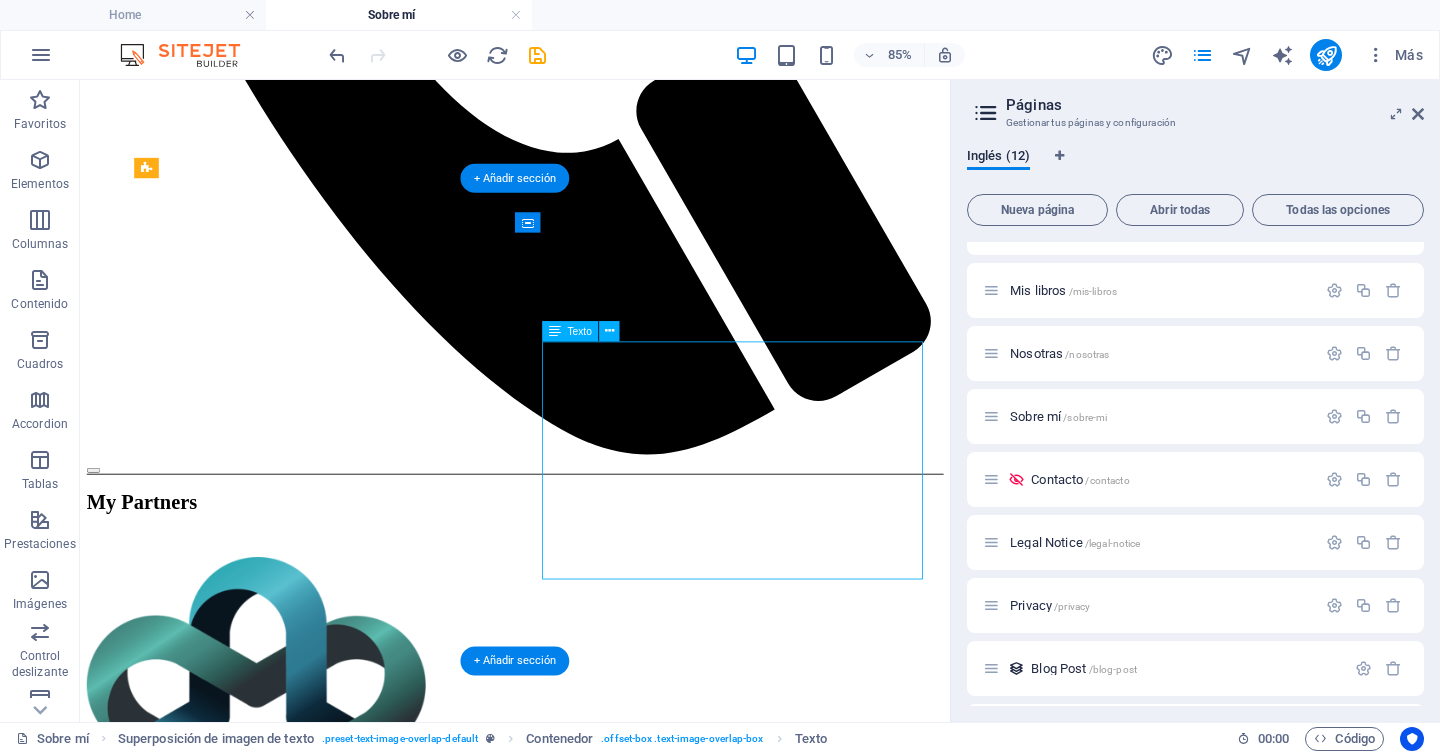 drag, startPoint x: 770, startPoint y: 438, endPoint x: 673, endPoint y: 438, distance: 97 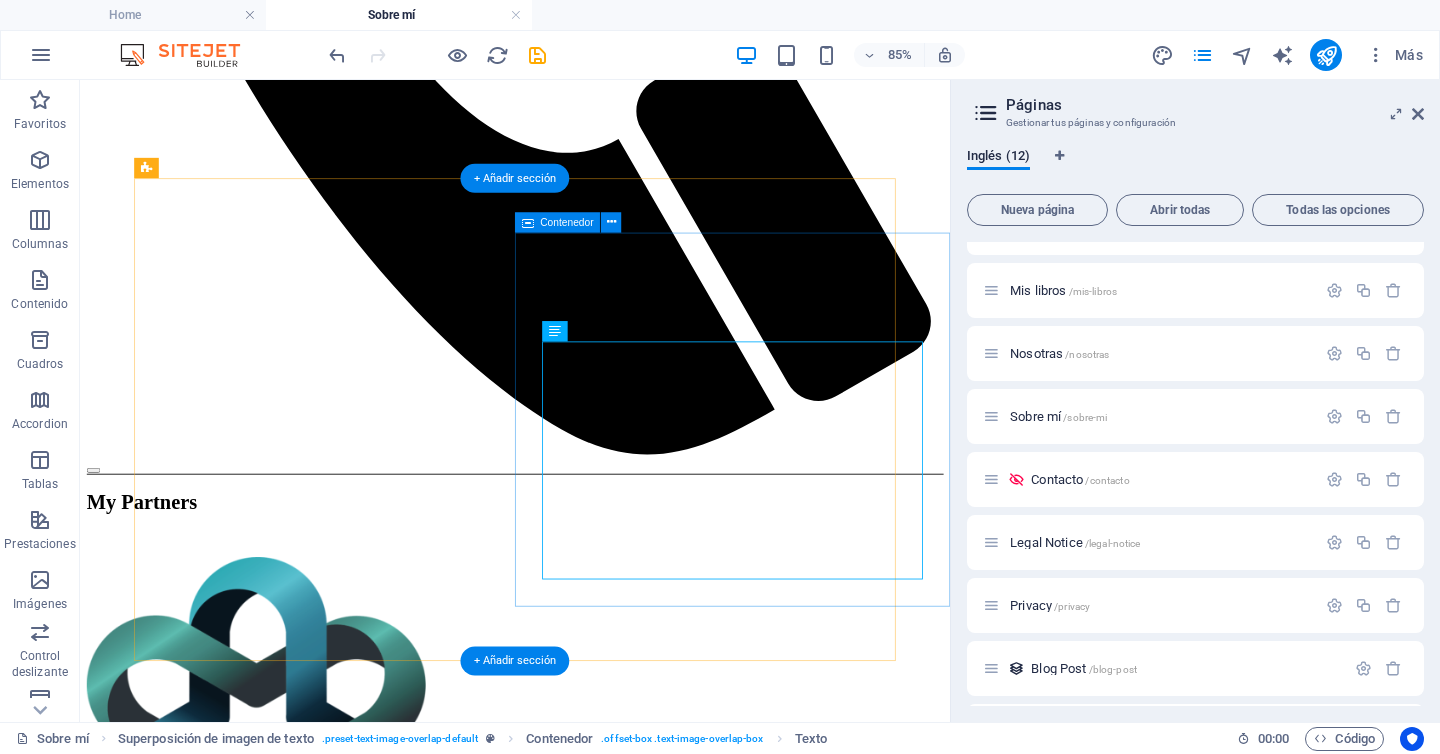 click on "Prensa escrita, digital, radio y televisión Director del medio digital MÁS LEER y autor de siete libros (El suicidio del balón, Ganador, Marcos Vida, Leyenda Benítez, Fútbol en libertad, Yo también fui al Nebrija y Nosotras. Historias del olvidado deporte femenino). Durante mi paso por los medios de comunicación he estado vinculado a Localia TV, Cadena Dial, Radiolé, Cadena SER, COPE, El Periódico de Cataluña, As, Información, Viva Jerez, El Desmarque, Canal Sur, Xerezmanía, MasJerez y Marca." at bounding box center (592, 3067) 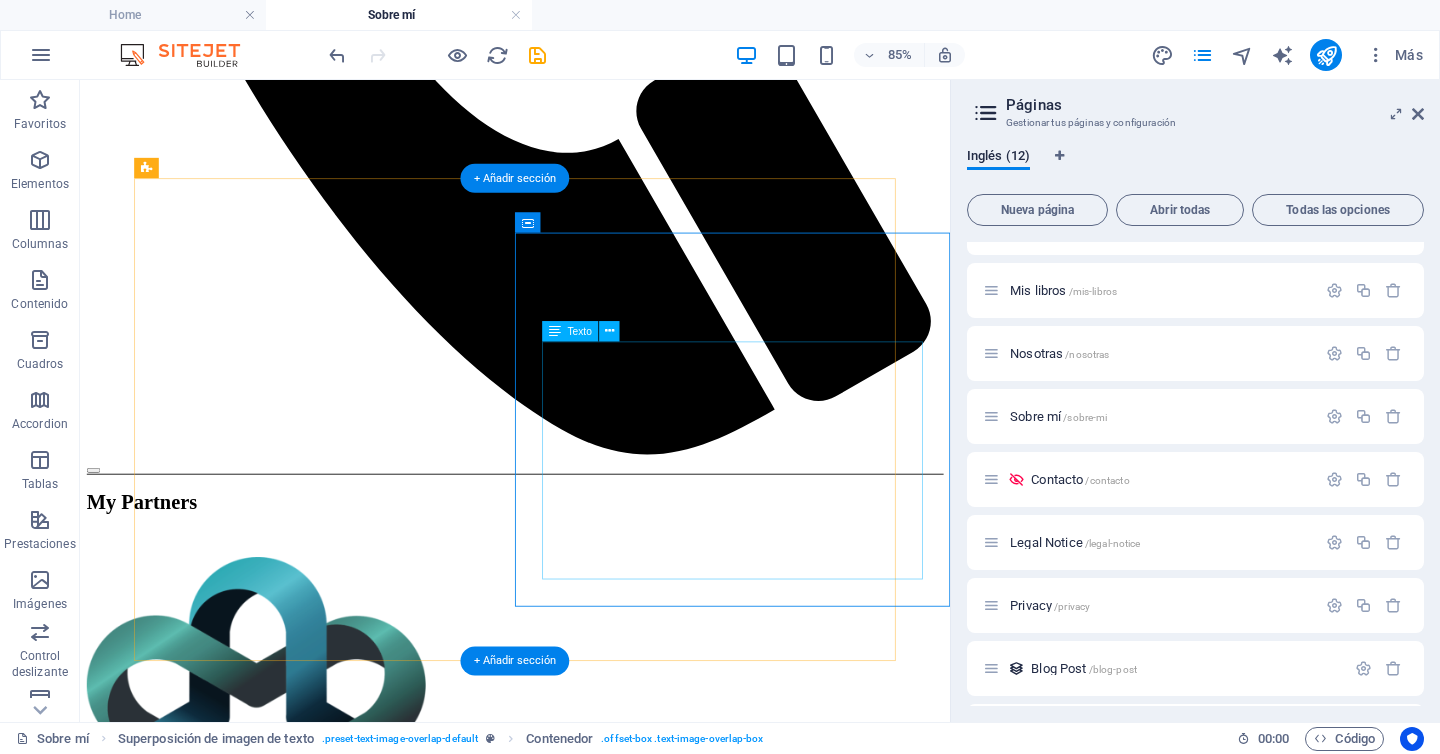 click on "Director del medio digital MÁS LEER y autor de siete libros (El suicidio del balón, Ganador, Marcos Vida, Leyenda Benítez, Fútbol en libertad, Yo también fui al Nebrija y Nosotras. Historias del olvidado deporte femenino). Durante mi paso por los medios de comunicación he estado vinculado a Localia TV, Cadena Dial, Radiolé, Cadena SER, COPE, El Periódico de Cataluña, As, Información, Viva Jerez, El Desmarque, Canal Sur, Xerezmanía, MasJerez y Marca." at bounding box center [592, 3091] 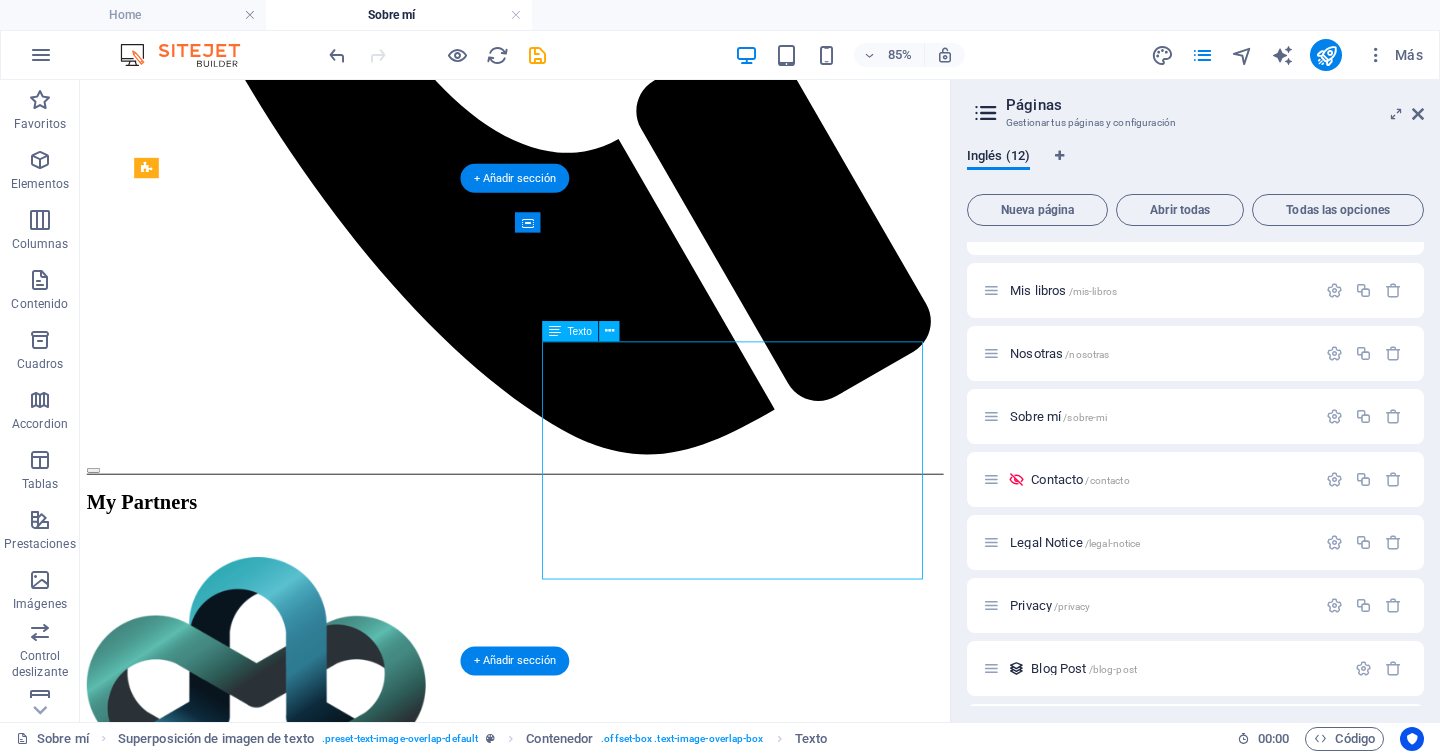 click on "Director del medio digital MÁS LEER y autor de siete libros (El suicidio del balón, Ganador, Marcos Vida, Leyenda Benítez, Fútbol en libertad, Yo también fui al Nebrija y Nosotras. Historias del olvidado deporte femenino). Durante mi paso por los medios de comunicación he estado vinculado a Localia TV, Cadena Dial, Radiolé, Cadena SER, COPE, El Periódico de Cataluña, As, Información, Viva Jerez, El Desmarque, Canal Sur, Xerezmanía, MasJerez y Marca." at bounding box center [592, 3091] 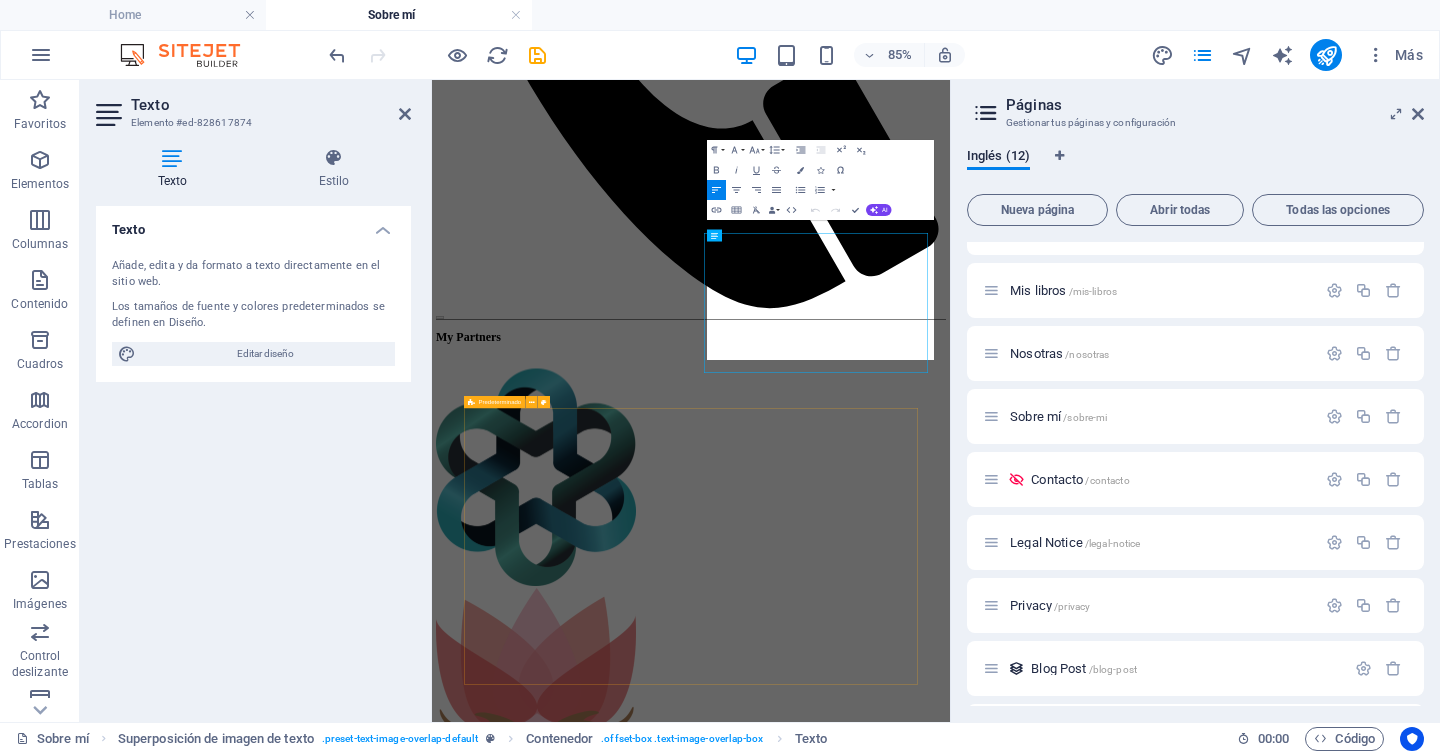 click on "Más de 25 años de experiencia en los medios Un día alguien me pidió que le contase un cuento, y yo, muy contento, le conté el de un niño que cumplió sus sueños radiofónicos, acarició letras en periódicos y sintió con fuerza el periodismo hasta que un gran monstruo trató de devorarlo. Ahora, más de 25 años después, sigo contando historias en libros y jugando con las palabras para asustar fantasmas y creer en un mundo mejor." at bounding box center [950, 4558] 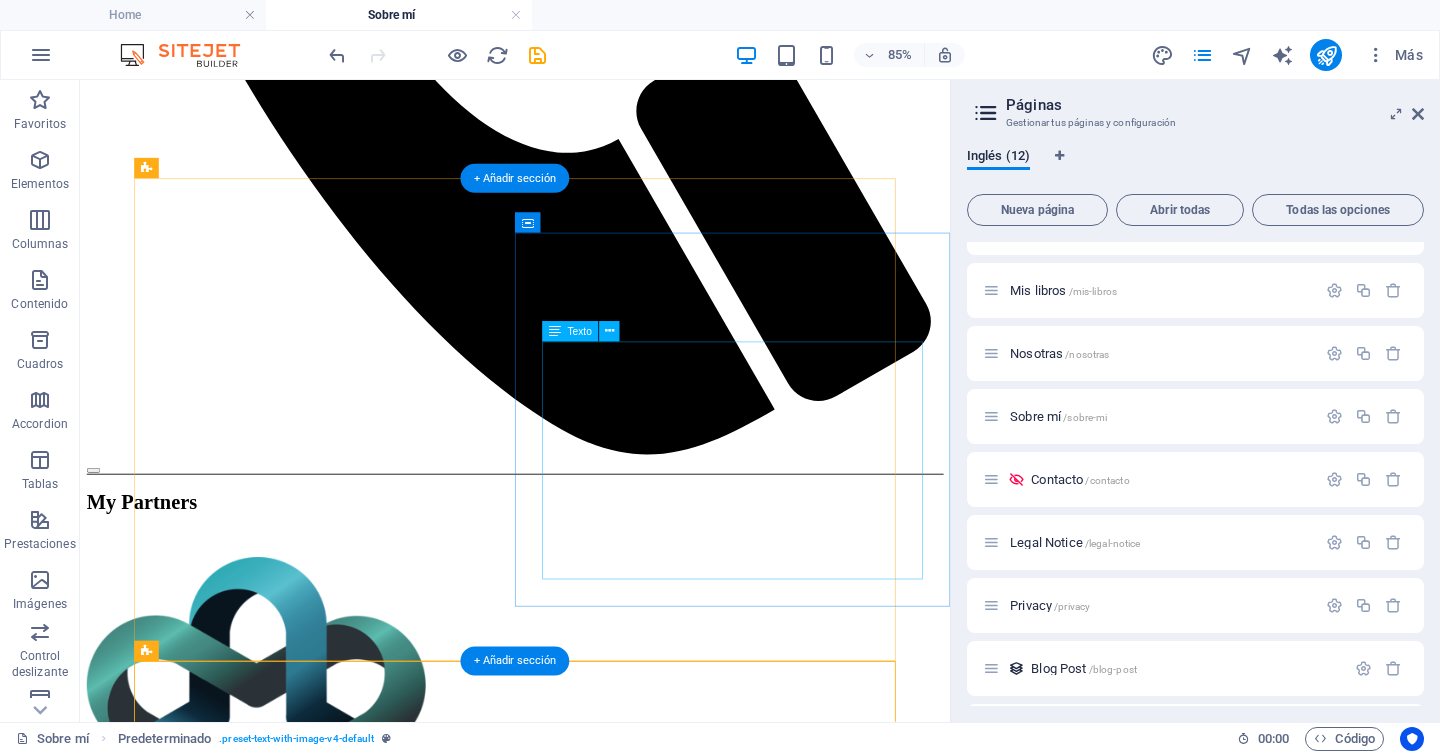 click on "Director del medio digital MÁS LEER y autor de siete libros (El suicidio del balón, Ganador, Marcos Vida, Leyenda Benítez, Fútbol en libertad, Yo también fui al Nebrija y Nosotras. Historias del olvidado deporte femenino). Durante mi paso por los medios de comunicación he estado vinculado a Localia TV, Cadena Dial, Radiolé, Cadena SER, COPE, El Periódico de Cataluña, As, Información, Viva Jerez, El Desmarque, Canal Sur, Xerezmanía, MasJerez y Marca." at bounding box center [592, 3063] 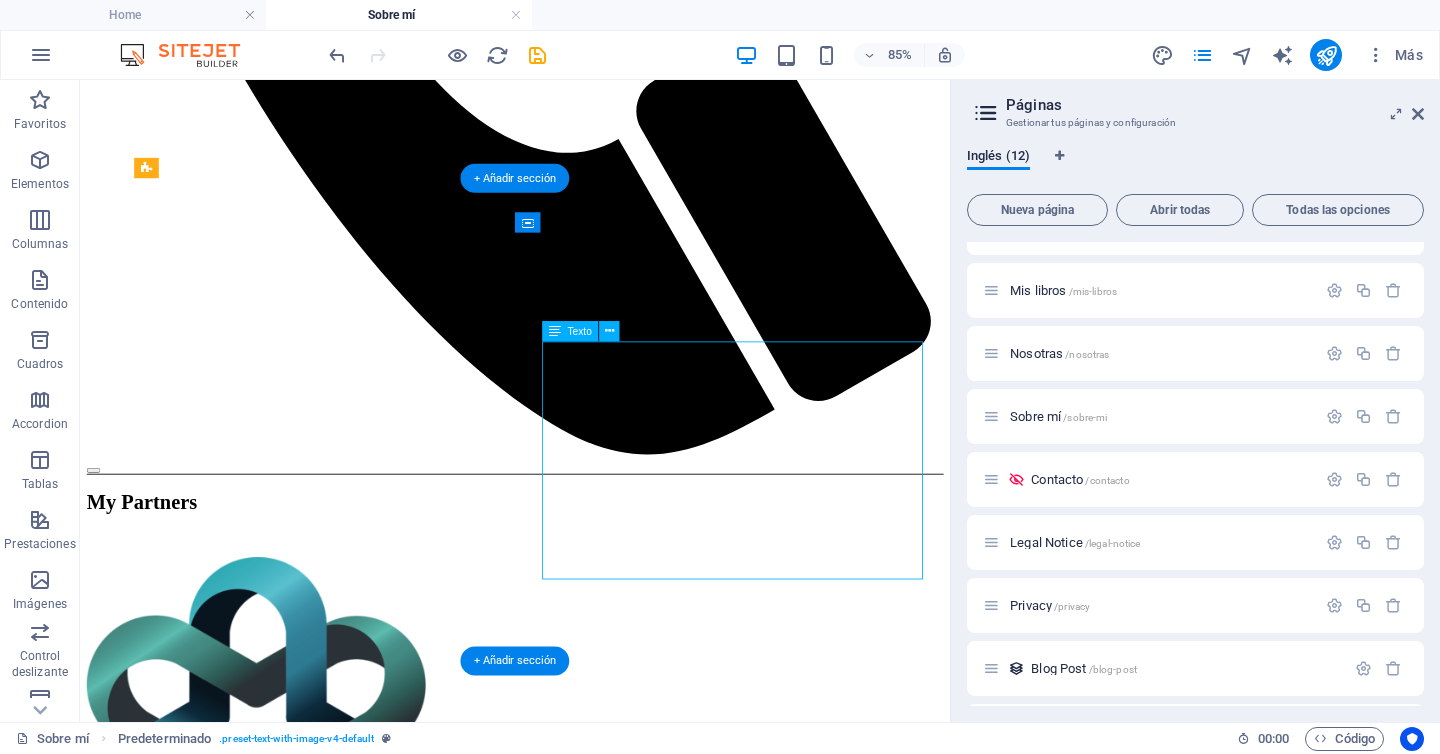 click on "Director del medio digital MÁS LEER y autor de siete libros (El suicidio del balón, Ganador, Marcos Vida, Leyenda Benítez, Fútbol en libertad, Yo también fui al Nebrija y Nosotras. Historias del olvidado deporte femenino). Durante mi paso por los medios de comunicación he estado vinculado a Localia TV, Cadena Dial, Radiolé, Cadena SER, COPE, El Periódico de Cataluña, As, Información, Viva Jerez, El Desmarque, Canal Sur, Xerezmanía, MasJerez y Marca." at bounding box center (592, 3063) 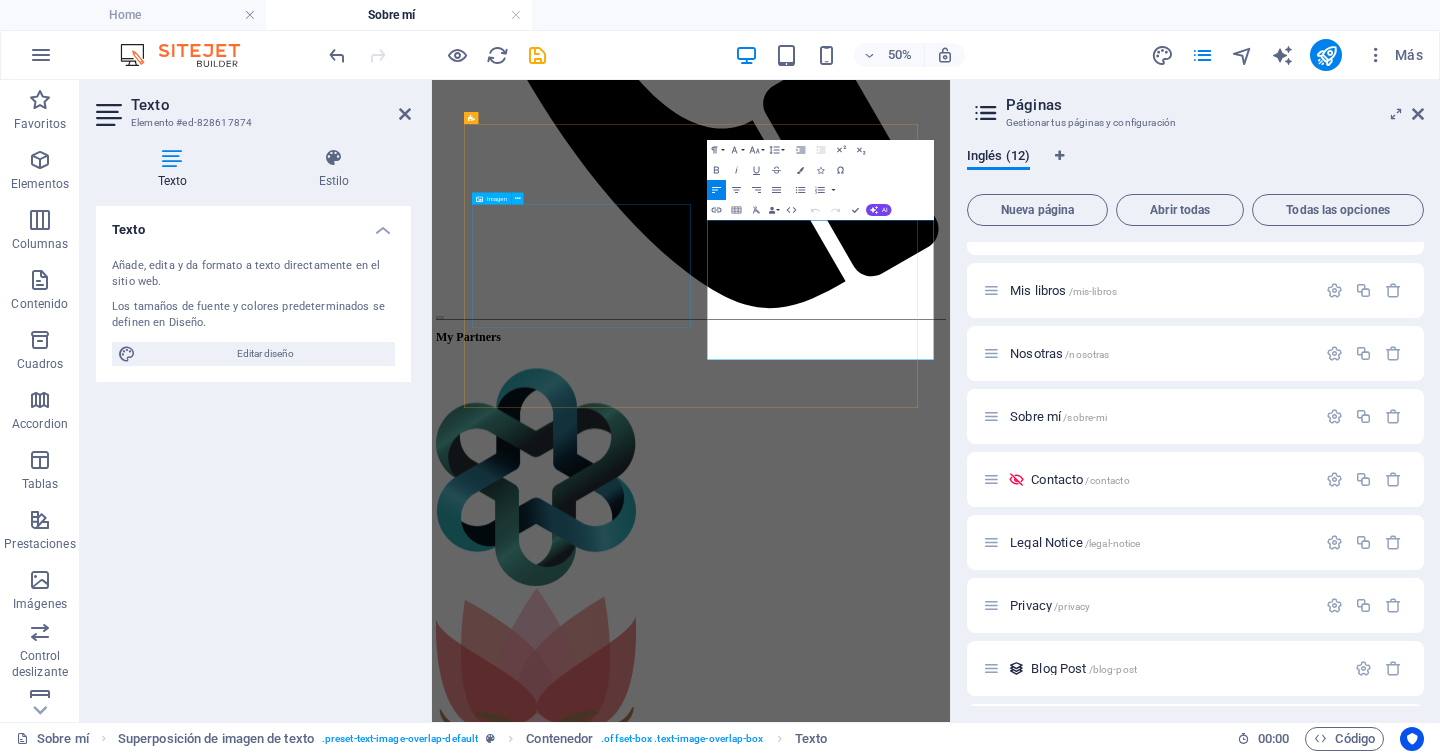 click at bounding box center [950, 3436] 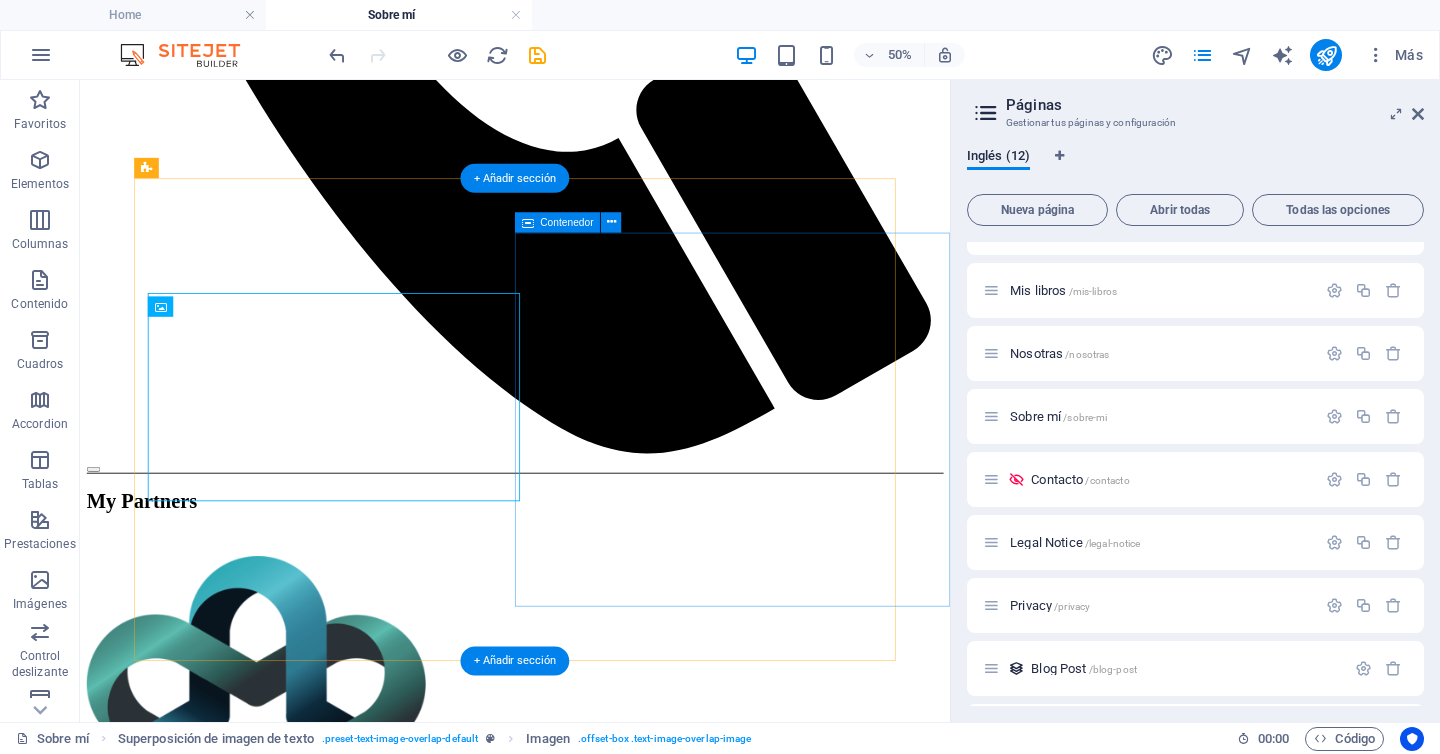 scroll, scrollTop: 1111, scrollLeft: 0, axis: vertical 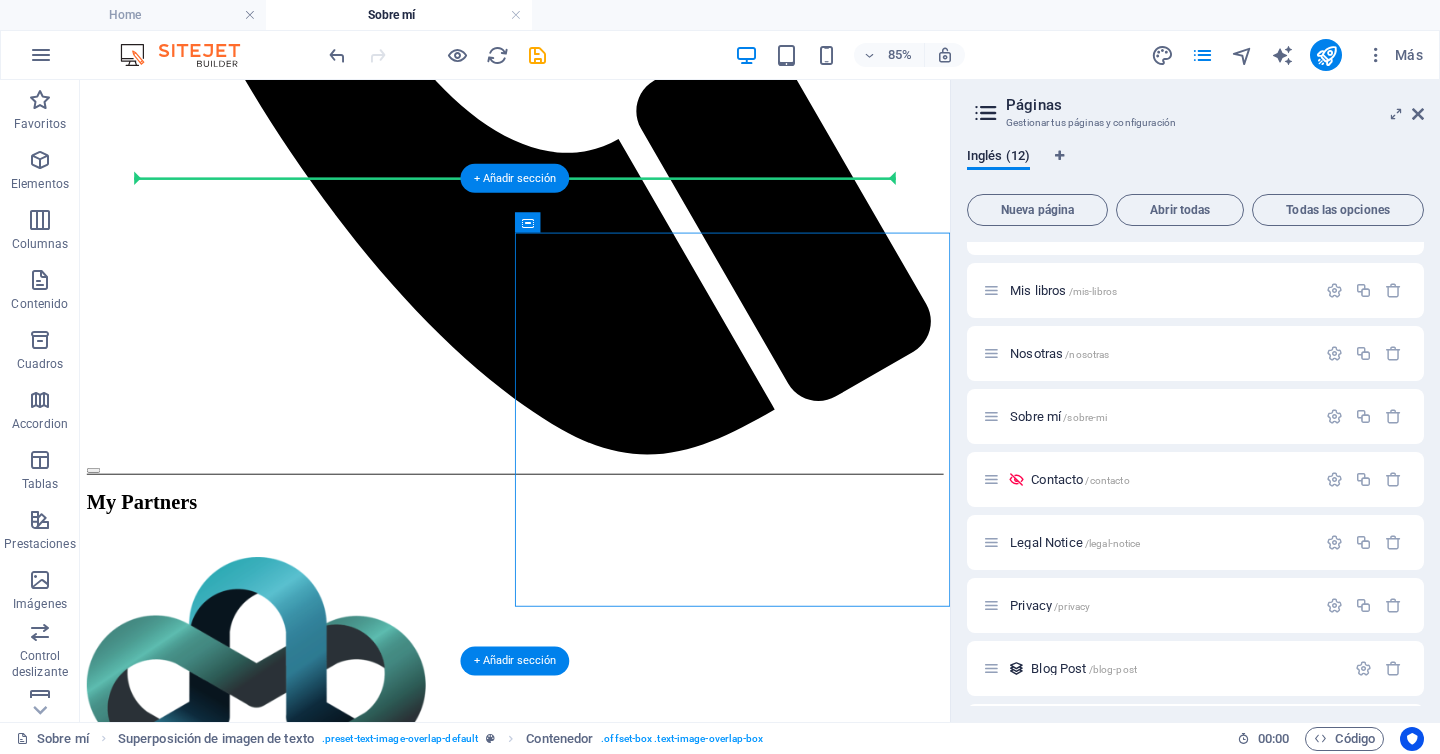 drag, startPoint x: 662, startPoint y: 301, endPoint x: 546, endPoint y: 251, distance: 126.31706 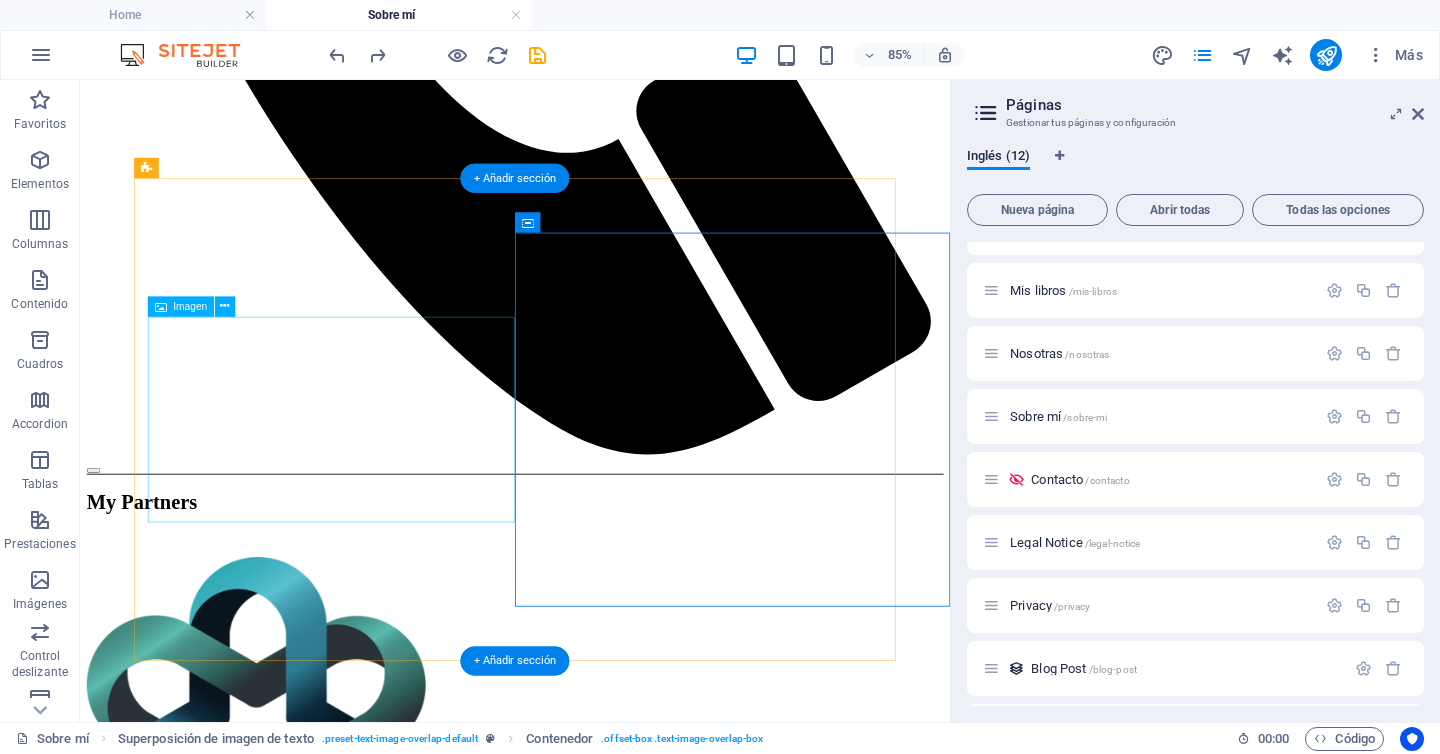 click at bounding box center (592, 3445) 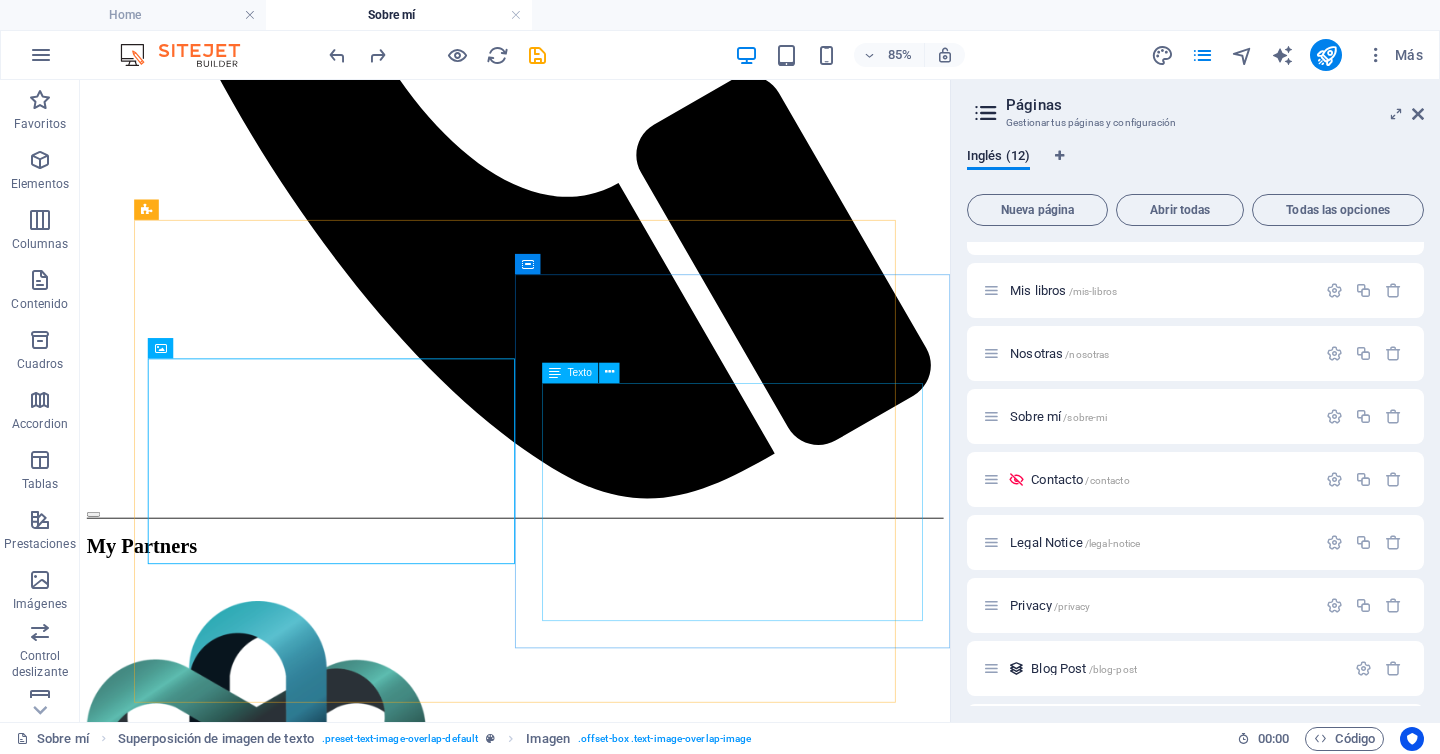 scroll, scrollTop: 1090, scrollLeft: 0, axis: vertical 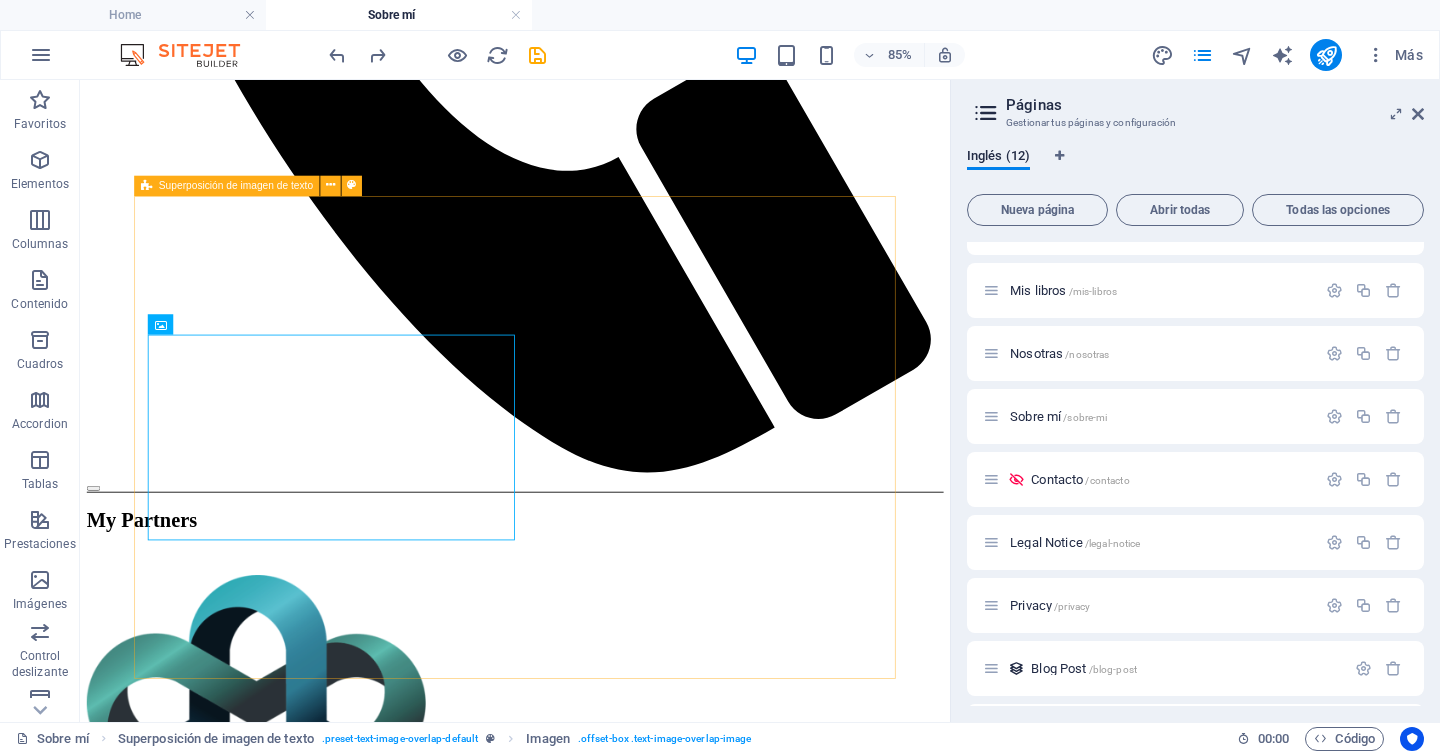 click on "Superposición de imagen de texto" at bounding box center (236, 186) 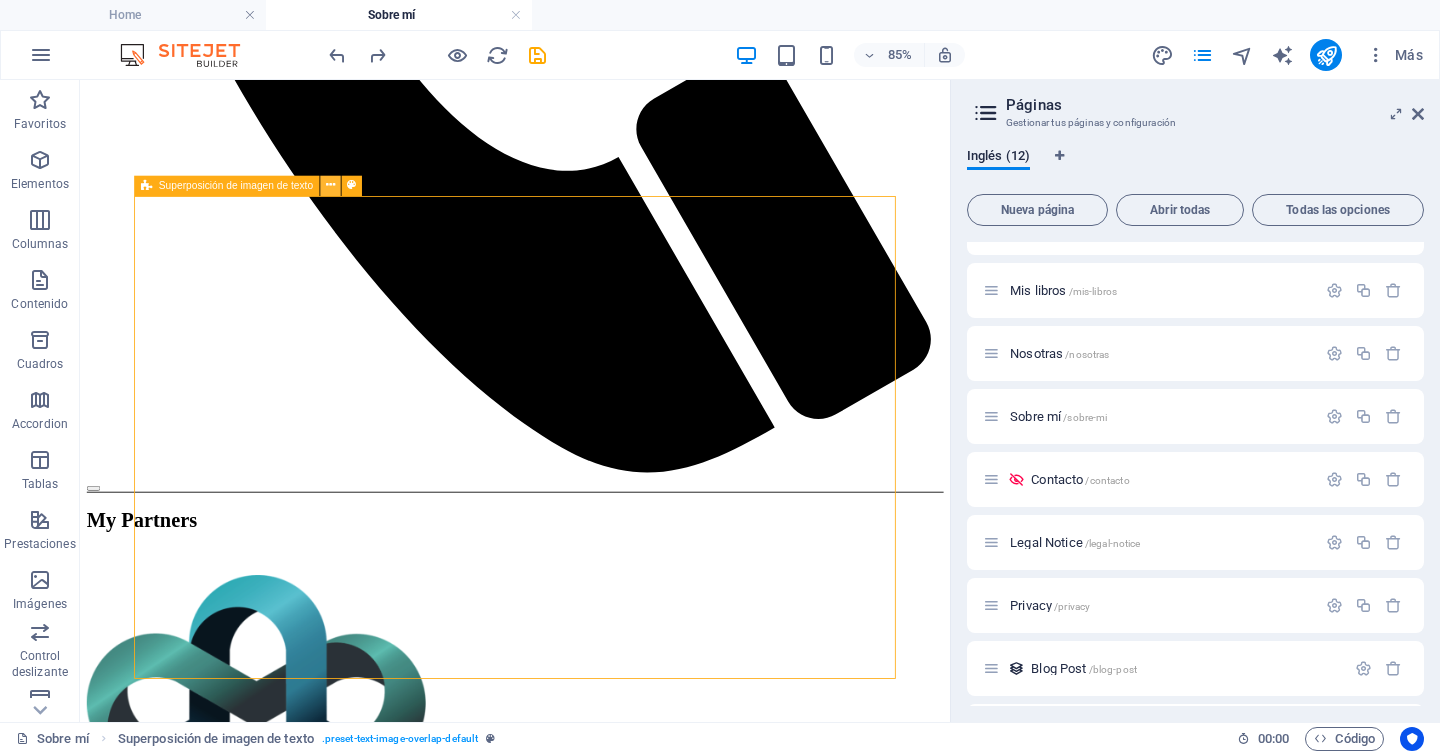 click at bounding box center [331, 186] 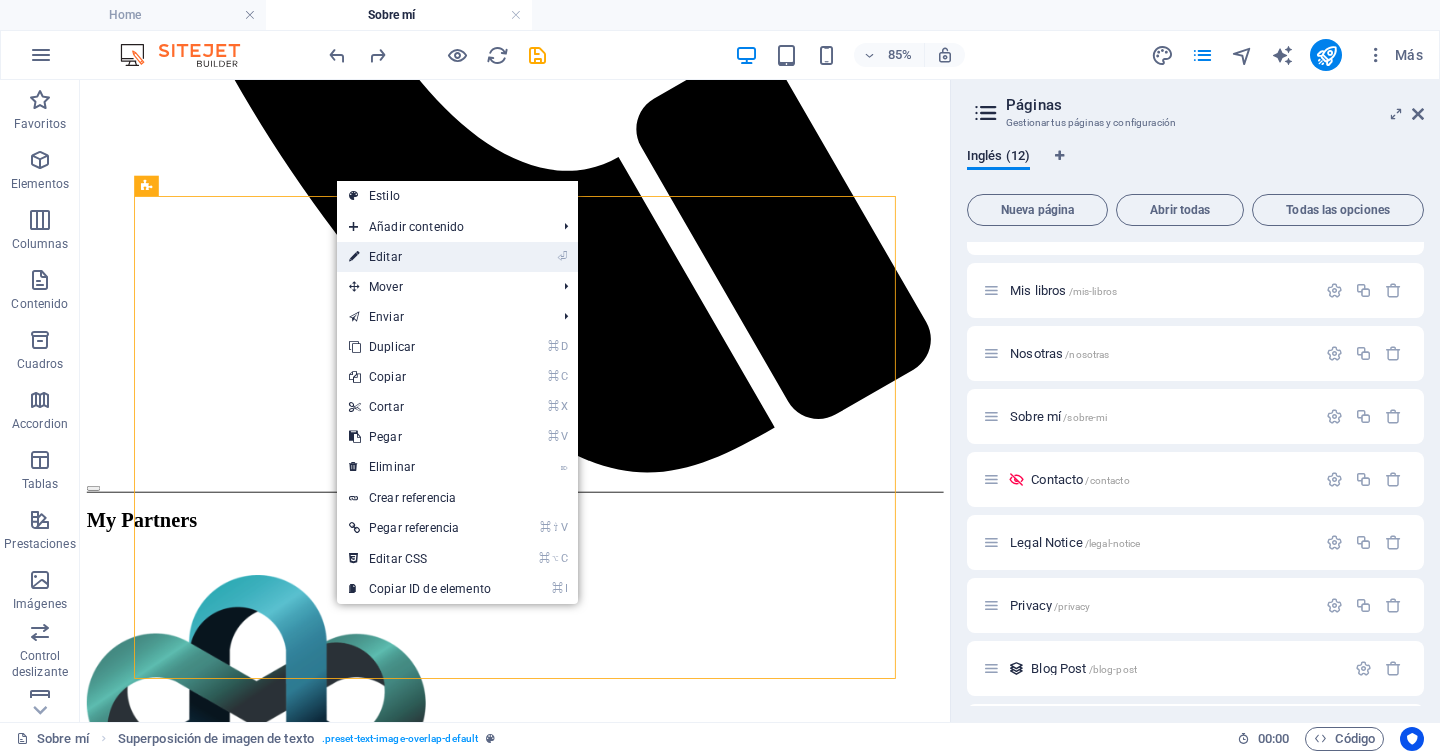 click on "⏎  Editar" at bounding box center [420, 257] 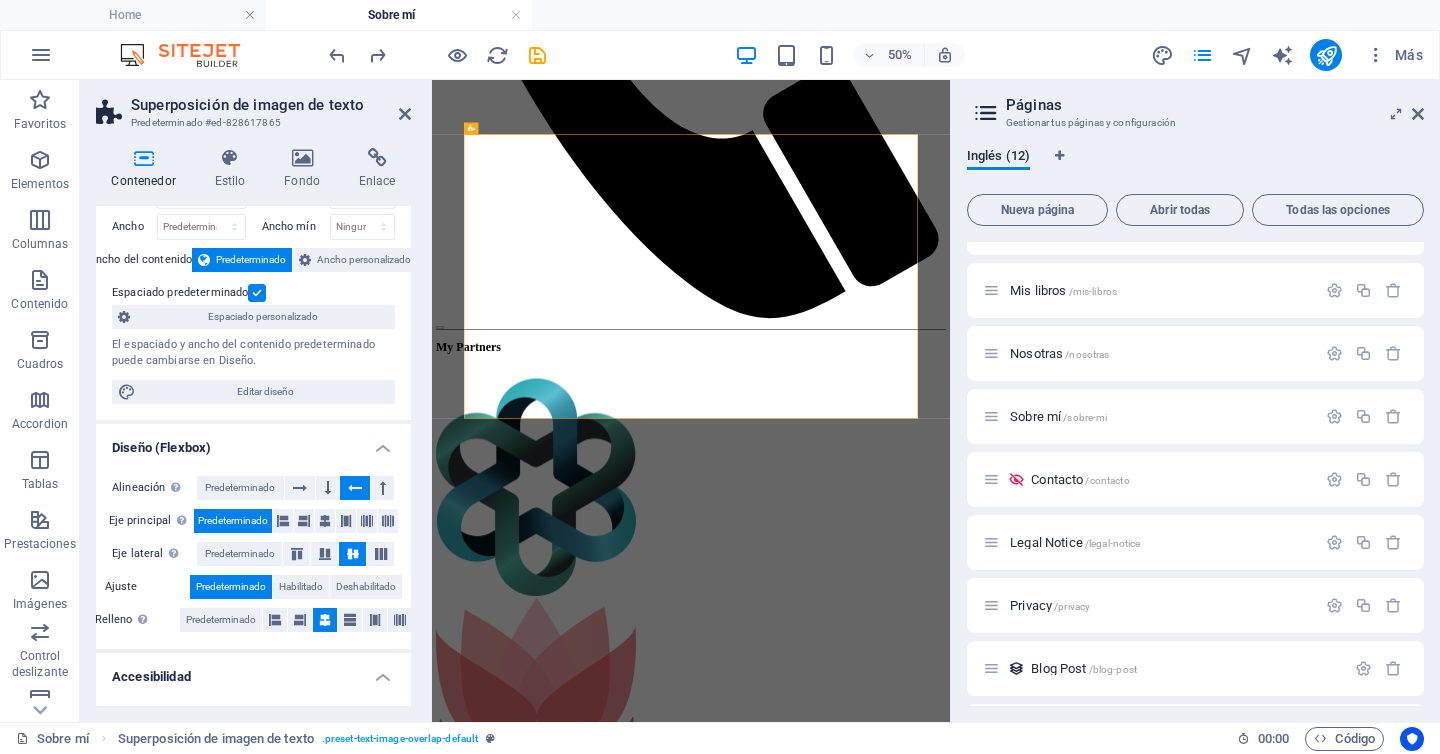 scroll, scrollTop: 98, scrollLeft: 0, axis: vertical 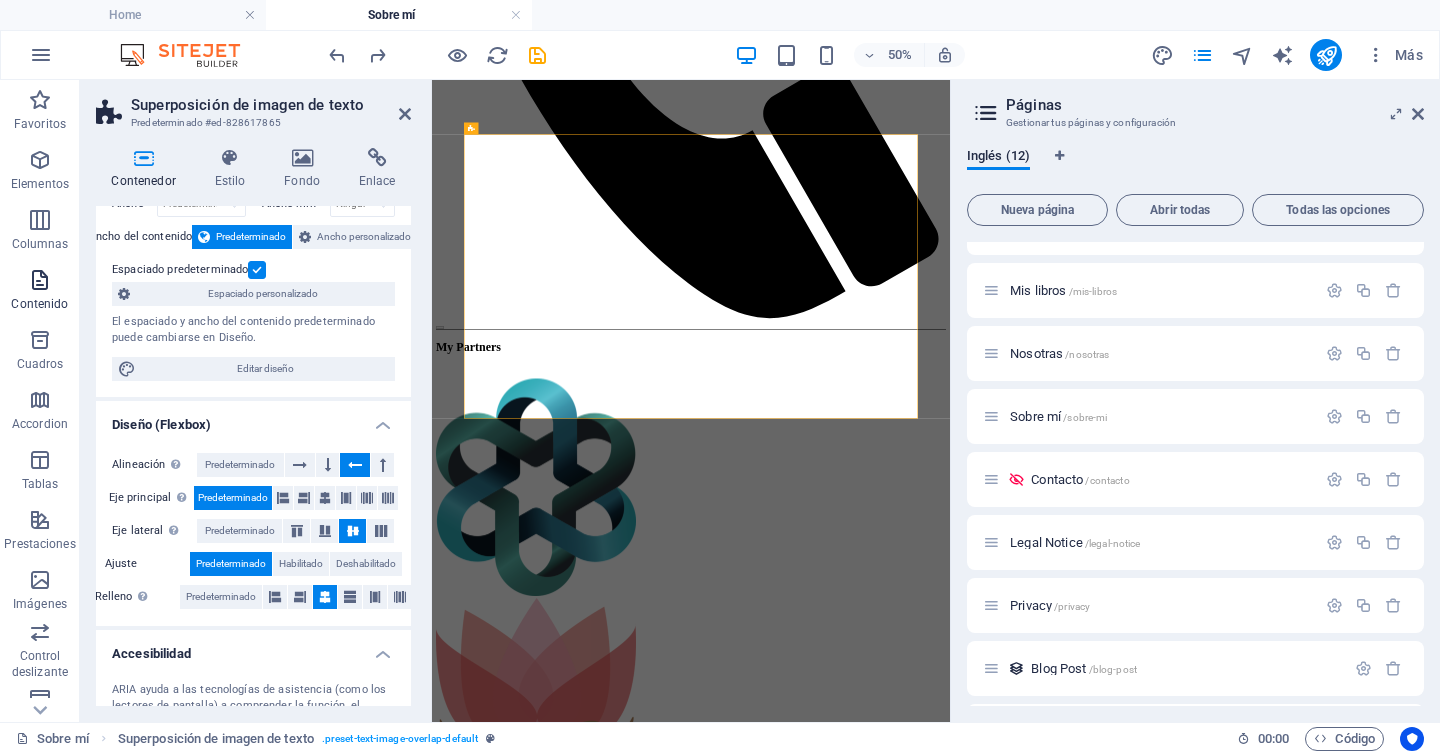 click at bounding box center (40, 280) 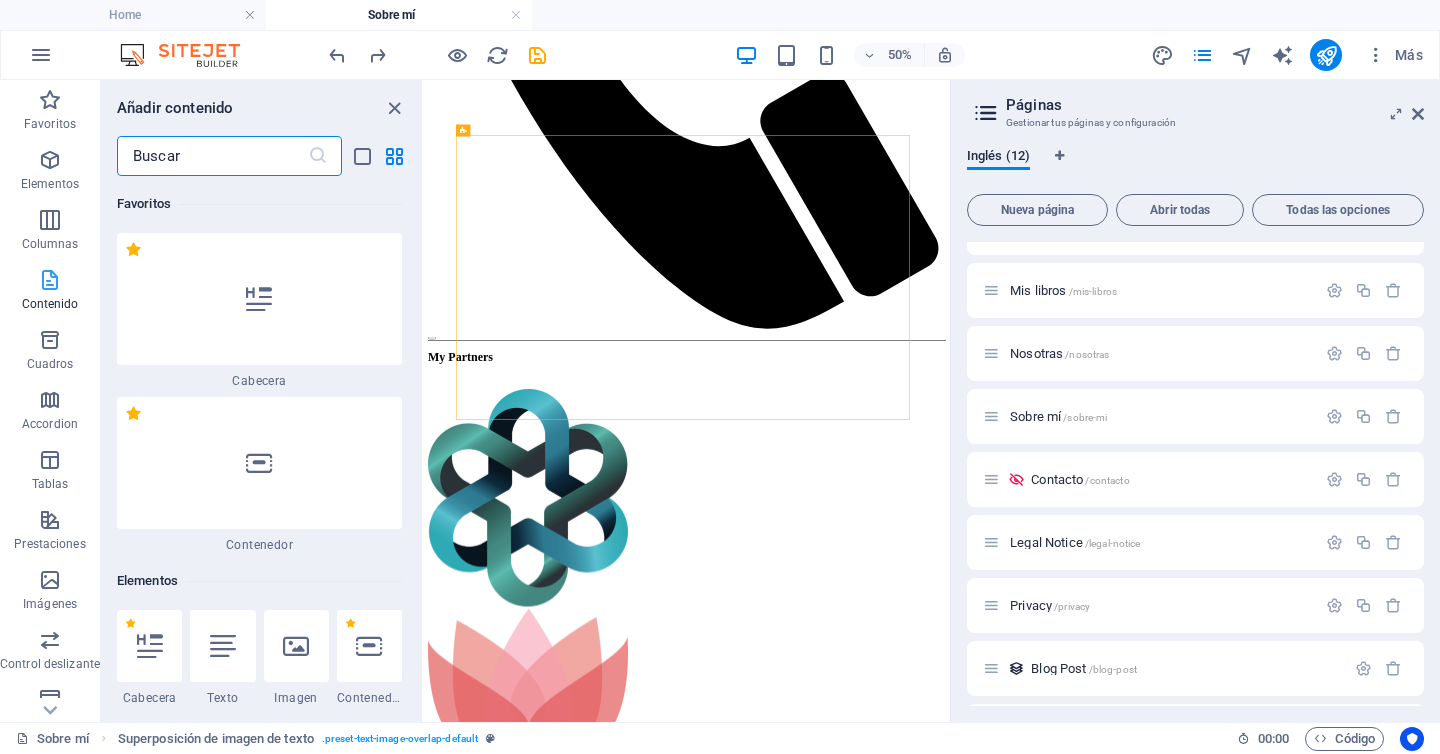scroll, scrollTop: 1090, scrollLeft: 0, axis: vertical 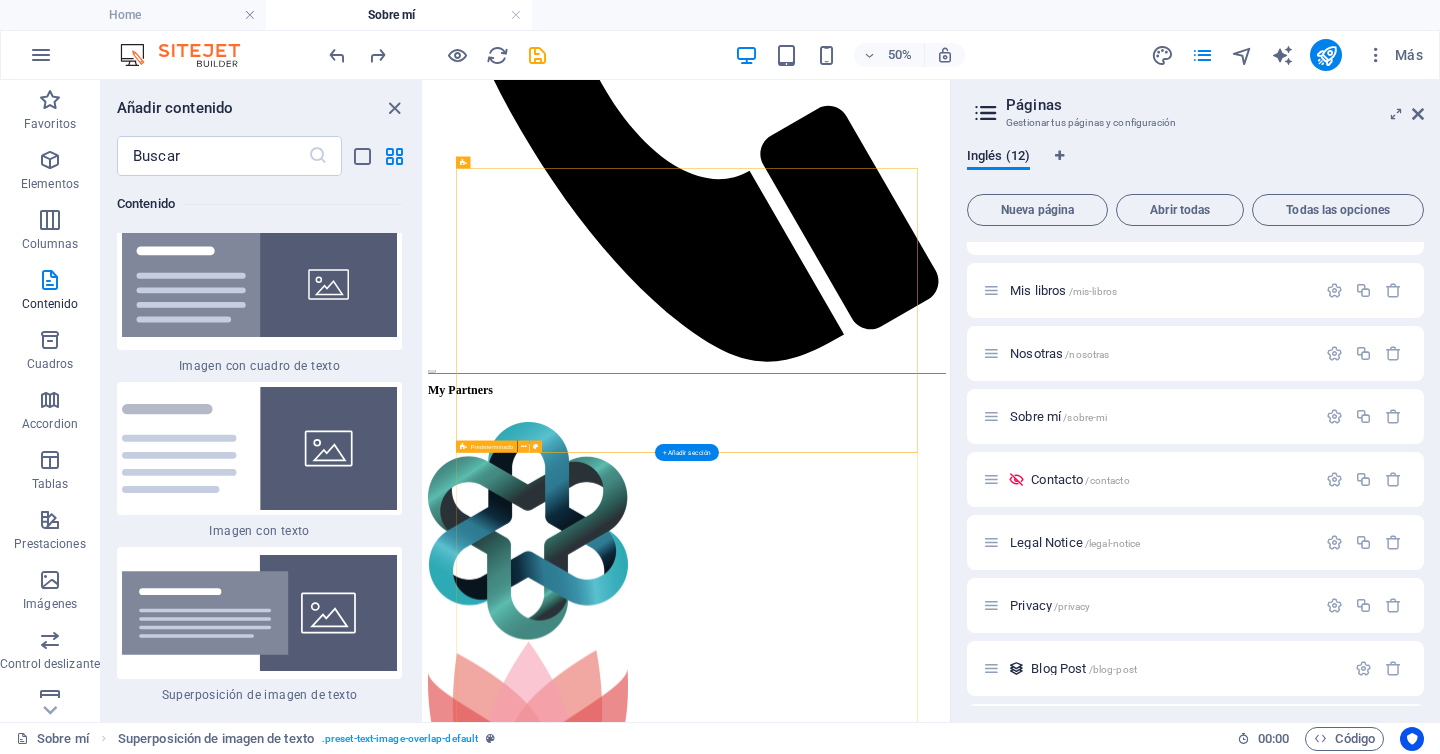 click on "Más de 25 años de experiencia en los medios Un día alguien me pidió que le contase un cuento, y yo, muy contento, le conté el de un niño que cumplió sus sueños radiofónicos, acarició letras en periódicos y sintió con fuerza el periodismo hasta que un gran monstruo trató de devorarlo. Ahora, más de 25 años después, sigo contando historias en libros y jugando con las palabras para asustar fantasmas y creer en un mundo mejor." at bounding box center [950, 4686] 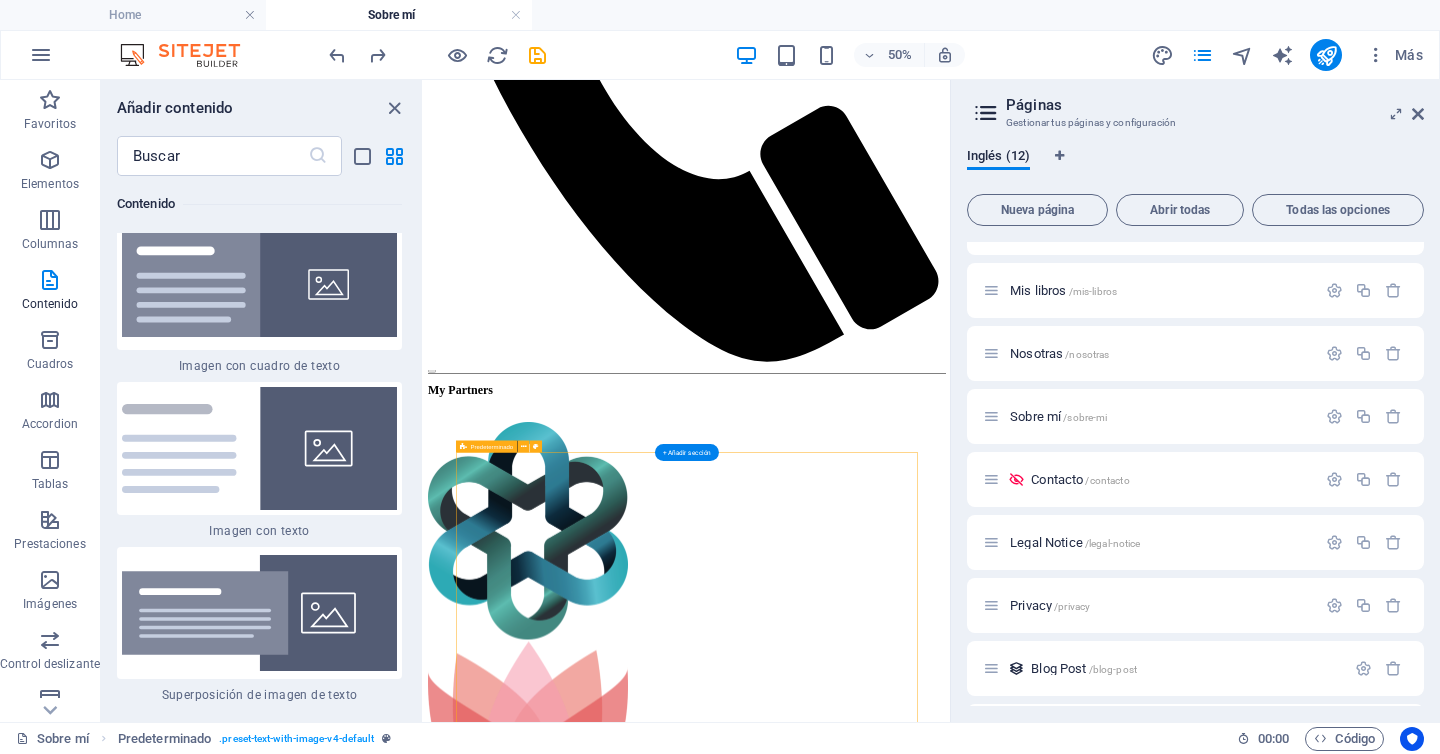 click on "Más de 25 años de experiencia en los medios Un día alguien me pidió que le contase un cuento, y yo, muy contento, le conté el de un niño que cumplió sus sueños radiofónicos, acarició letras en periódicos y sintió con fuerza el periodismo hasta que un gran monstruo trató de devorarlo. Ahora, más de 25 años después, sigo contando historias en libros y jugando con las palabras para asustar fantasmas y creer en un mundo mejor." at bounding box center (950, 4686) 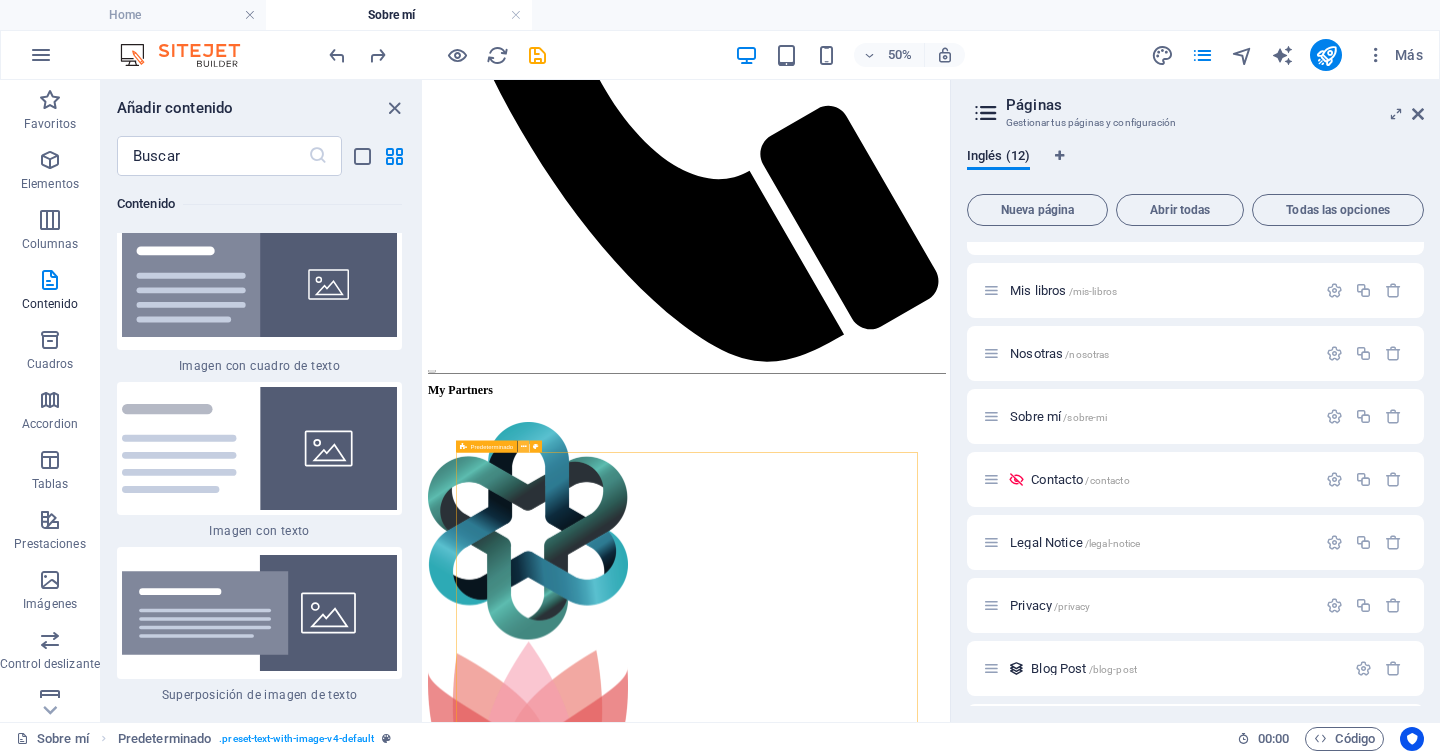 click at bounding box center (524, 446) 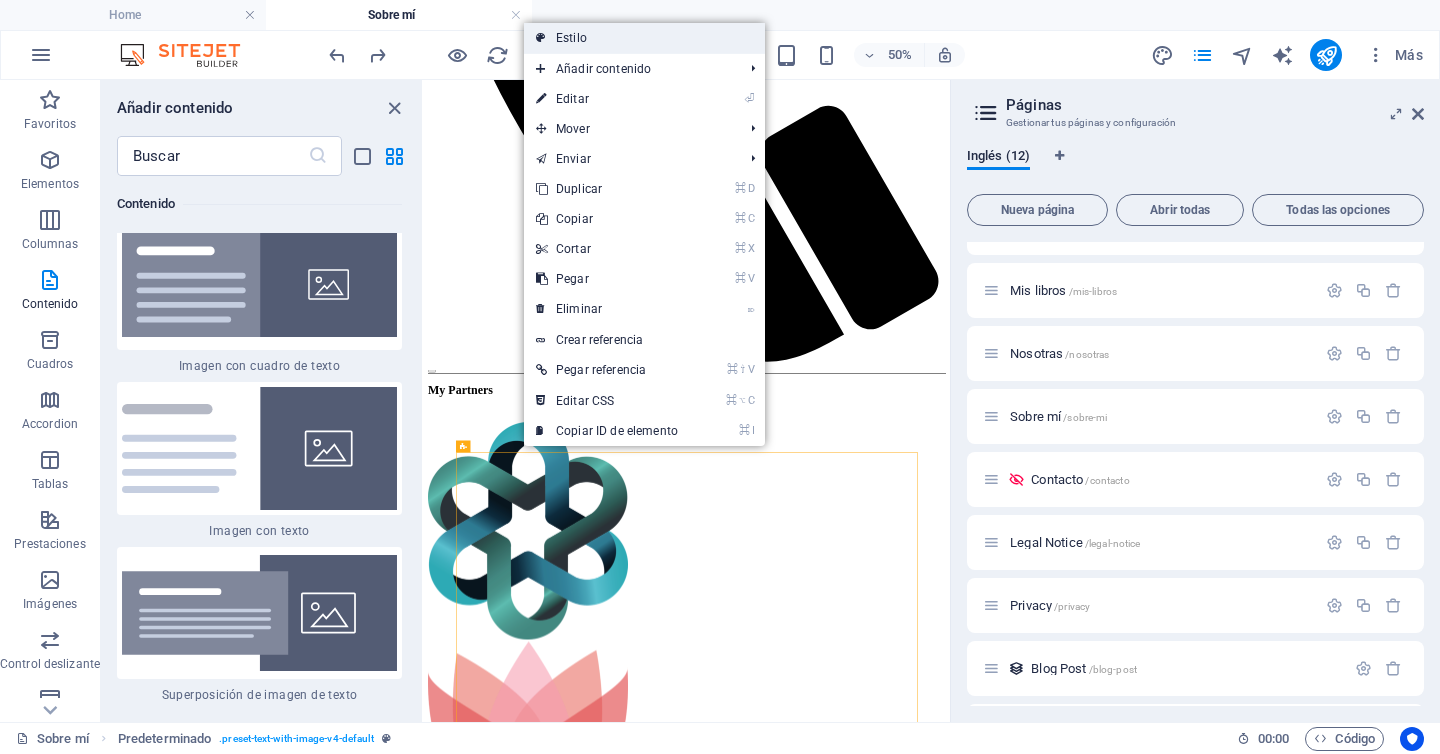 click on "Estilo" at bounding box center (644, 38) 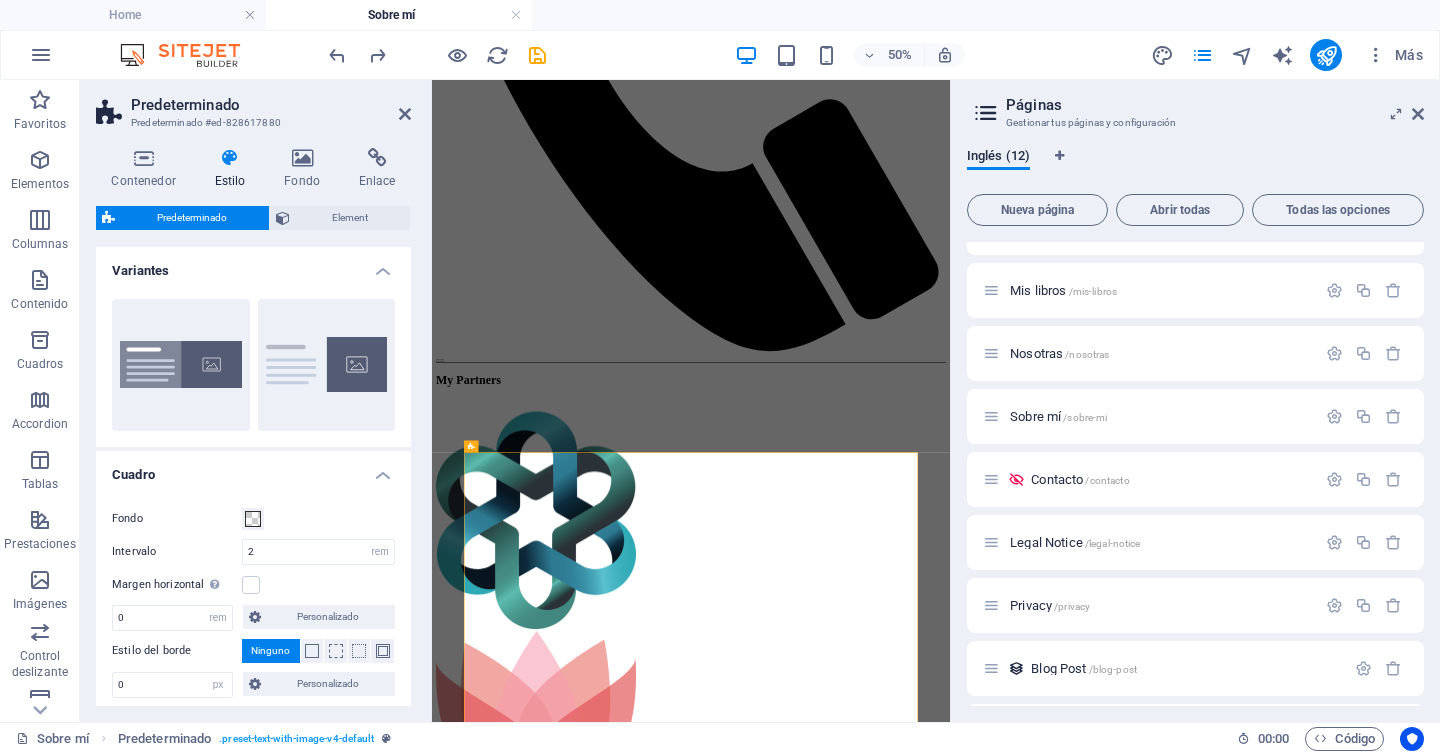 scroll, scrollTop: 1023, scrollLeft: 0, axis: vertical 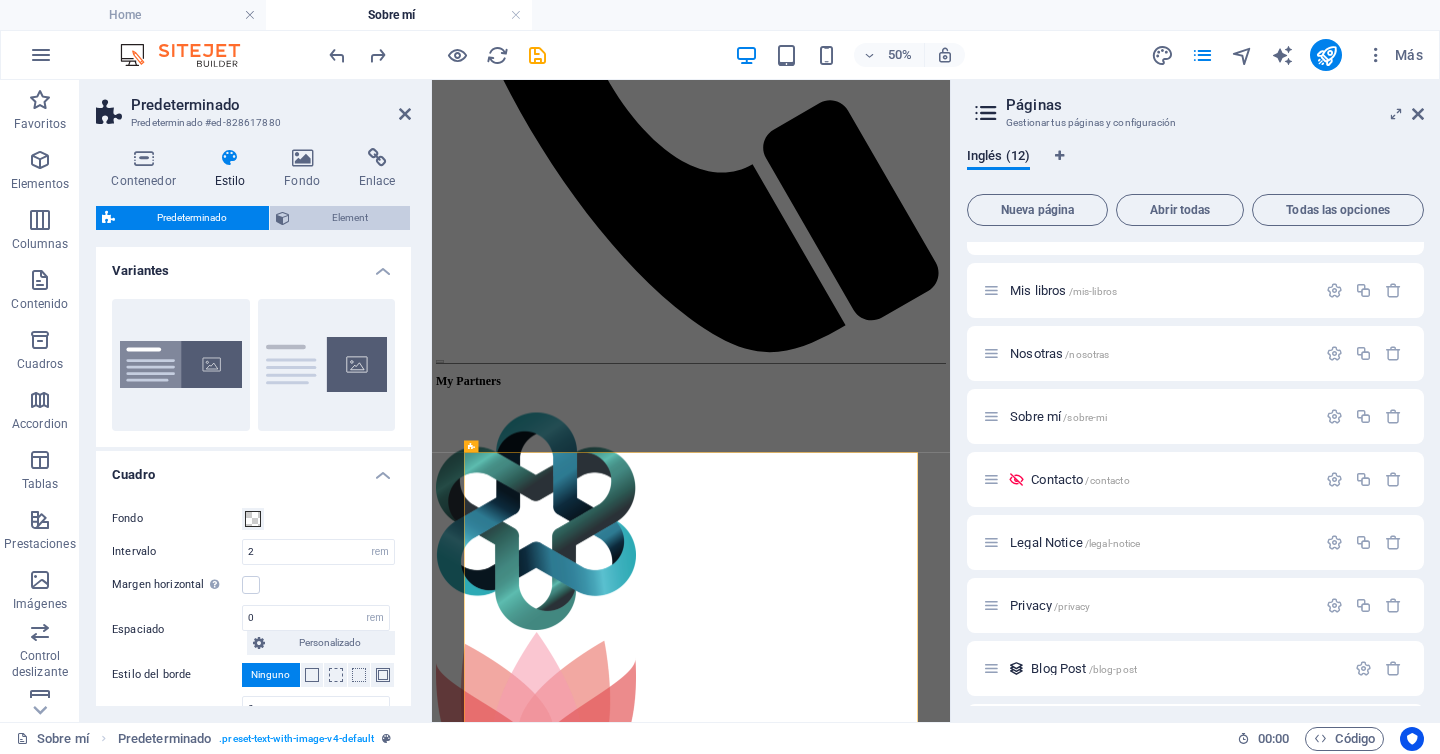 click on "Element" at bounding box center [350, 218] 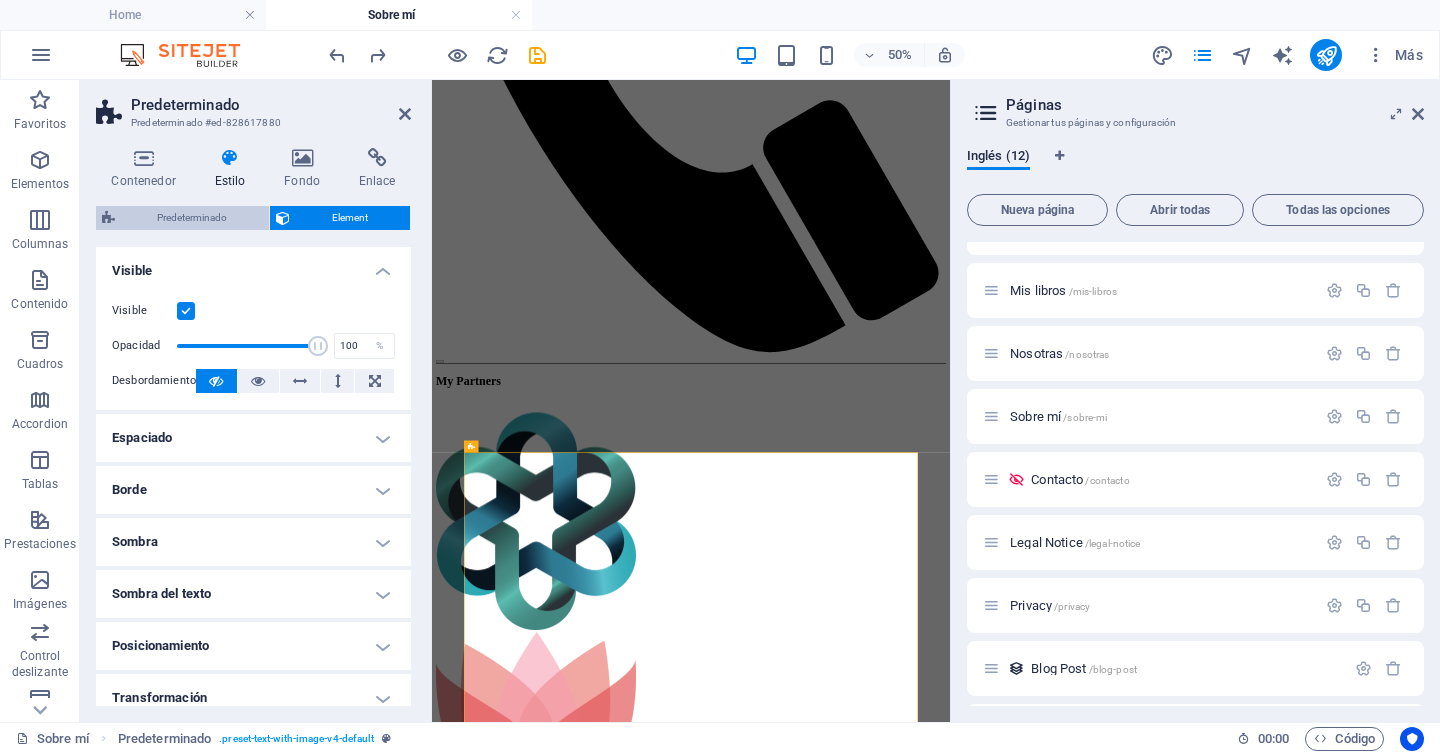 click on "Predeterminado" at bounding box center (192, 218) 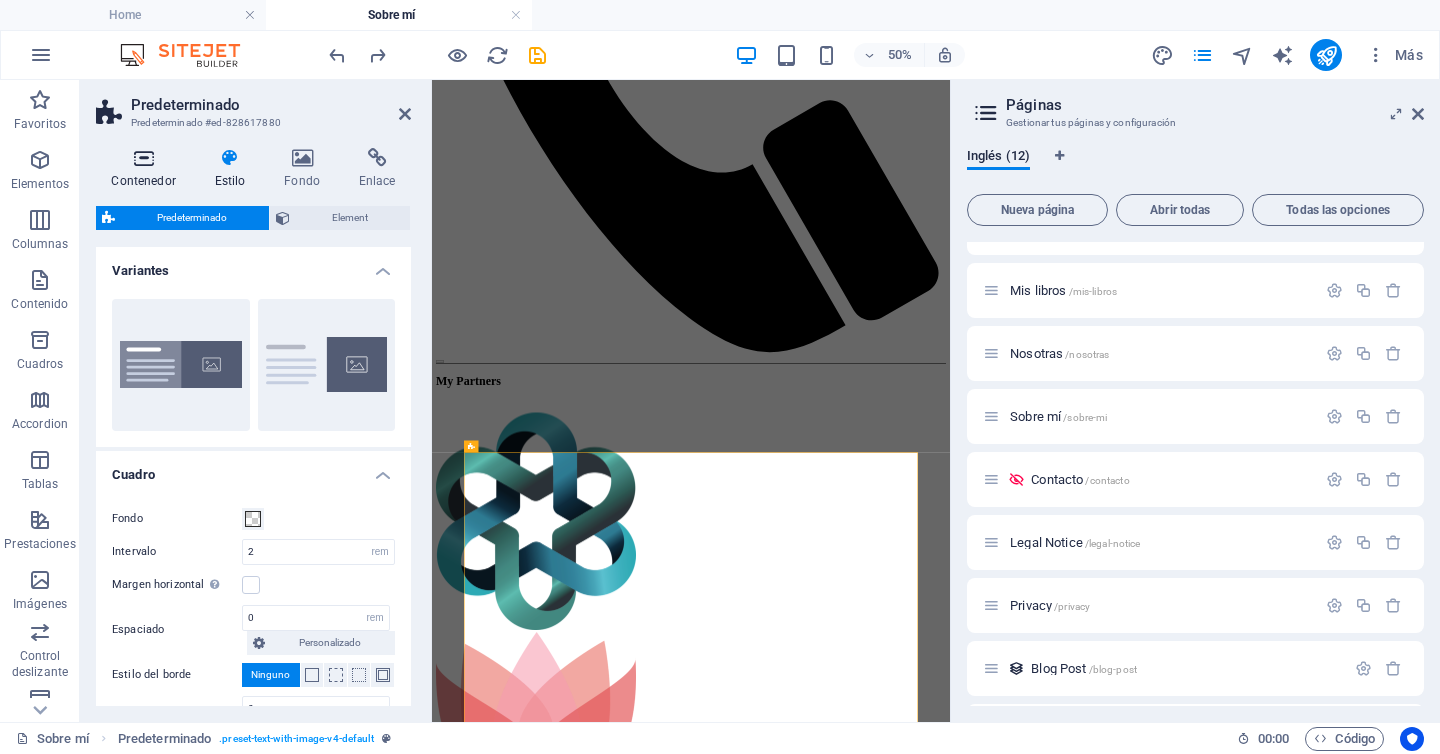 click at bounding box center [143, 158] 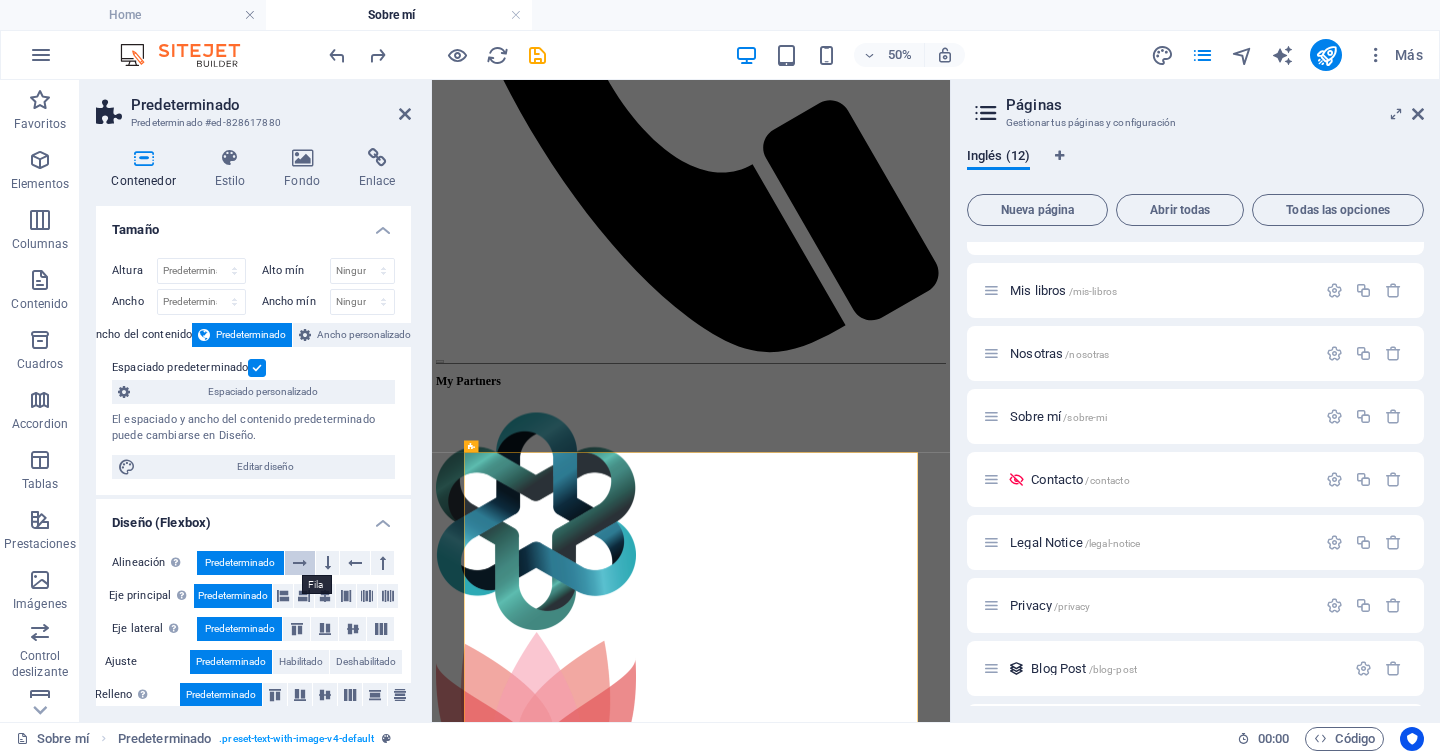 click at bounding box center (300, 563) 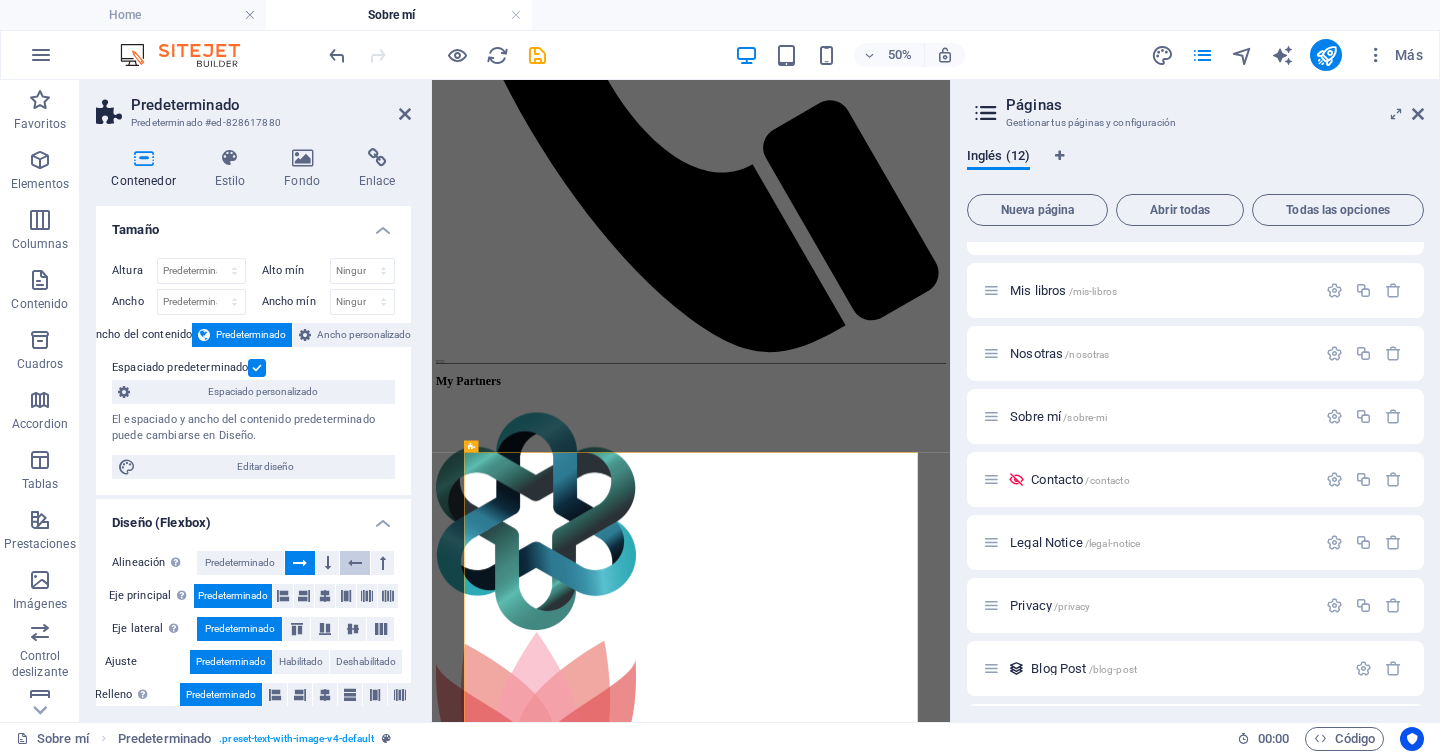 click at bounding box center (355, 563) 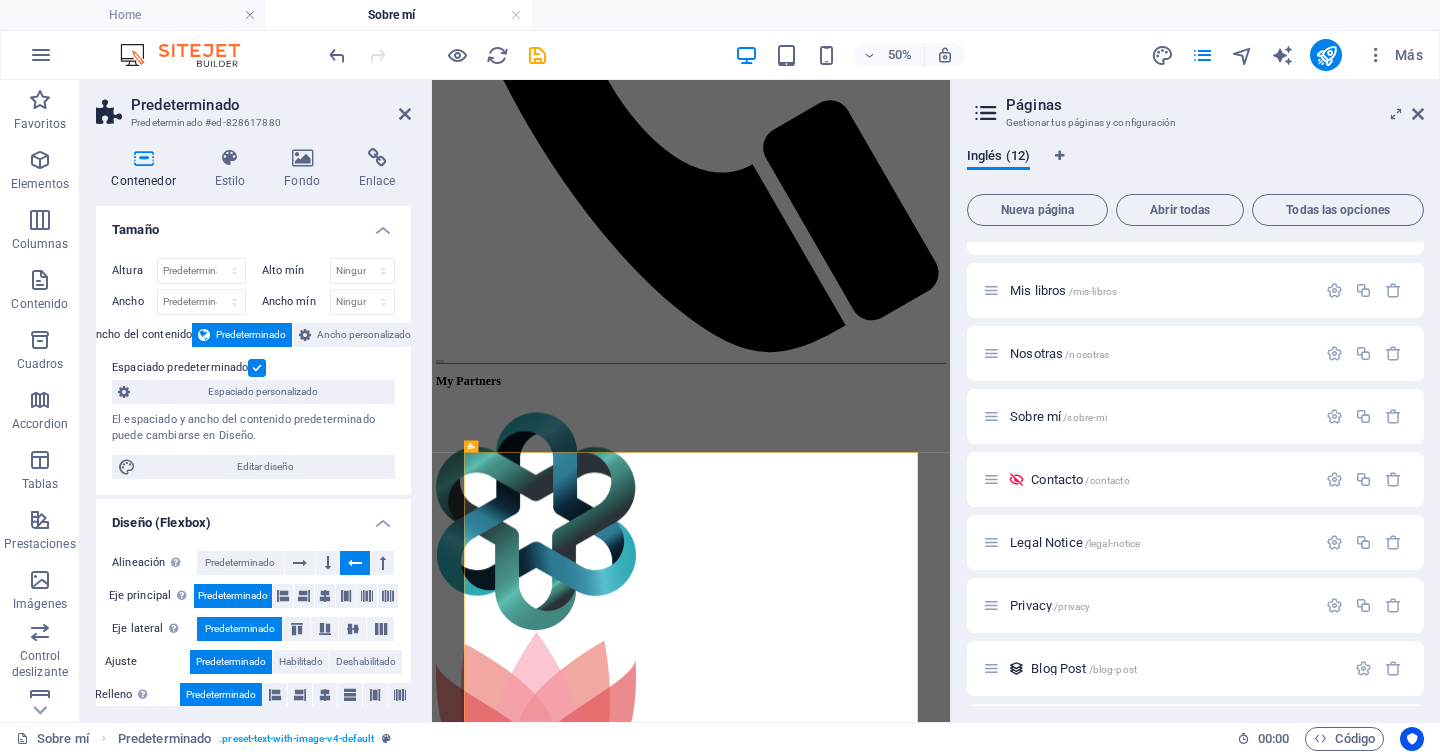 click on "Skip to main content
Home Comunicación Educación Mis libros Nosotras Sobre mí Contacto My Partners Premio Racimo por la Igualdad por la defensa del deporte femenino "El Premio Racimo ha sido concedido al jerezano  [FIRST] [LAST] , autor del libro  Nosotras . El acta del jurado destaca el valor de esta obra por ser una reivindicación del deporte femenino, el primer libro en España que analiza la situación de la desigualdad en 20 deportes, entrevistando a 34 mujeres deportistas que cuentan sus experiencias personales". Suelta el contenido aquí o  Añadir elementos  Pegar portapapeles Prensa escrita, digital, radio y televisión Más de 25 años de experiencia en los medios Docente de alfabetización mediática en Educación Secundaria Profesor de alfabetización mediática en institutos y centros escolares en proyecto de la Asociación de la Prensa de Jerez.  Suelta el contenido aquí o  Añadir elementos  Pegar portapapeles Premio Apoyo al Deporte en la III Gala del Deporte de Jerez Phone" at bounding box center [950, 3418] 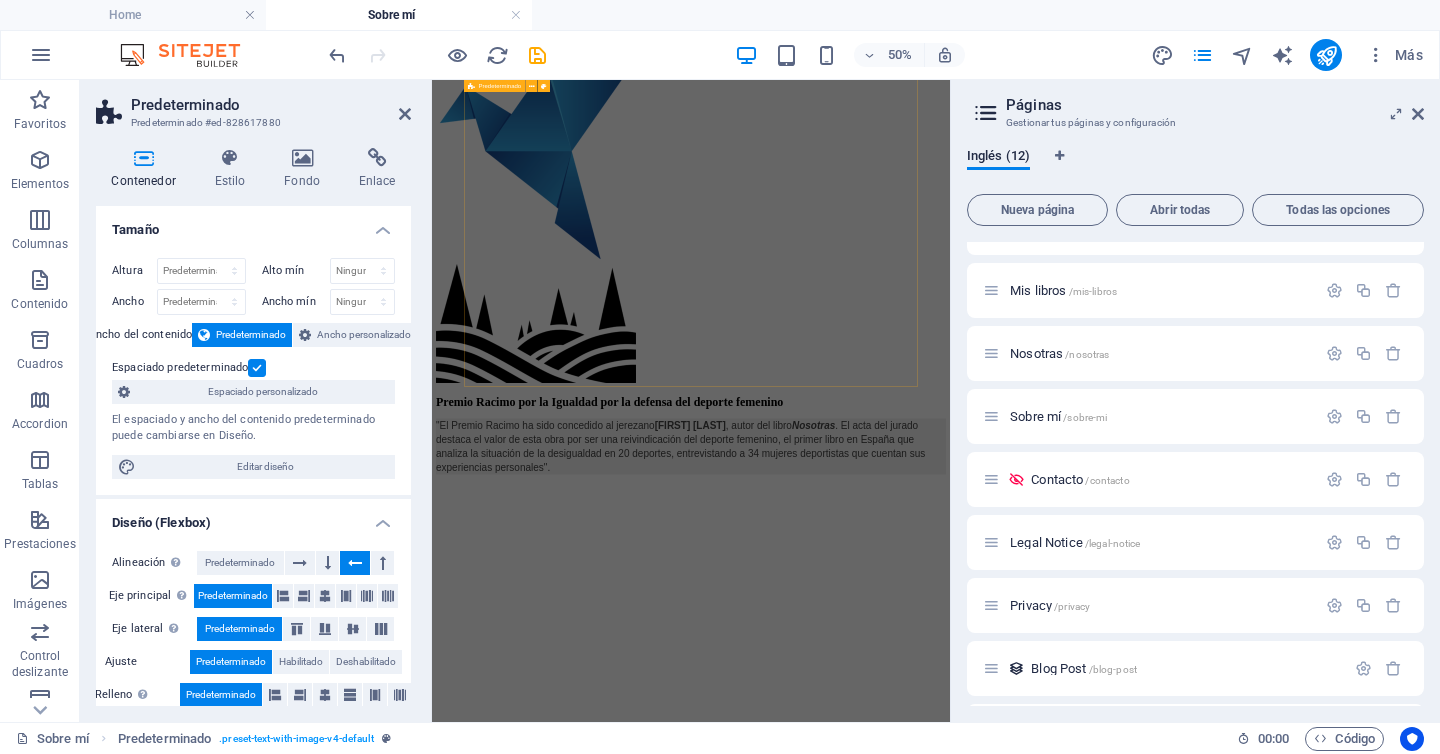 scroll, scrollTop: 2492, scrollLeft: 0, axis: vertical 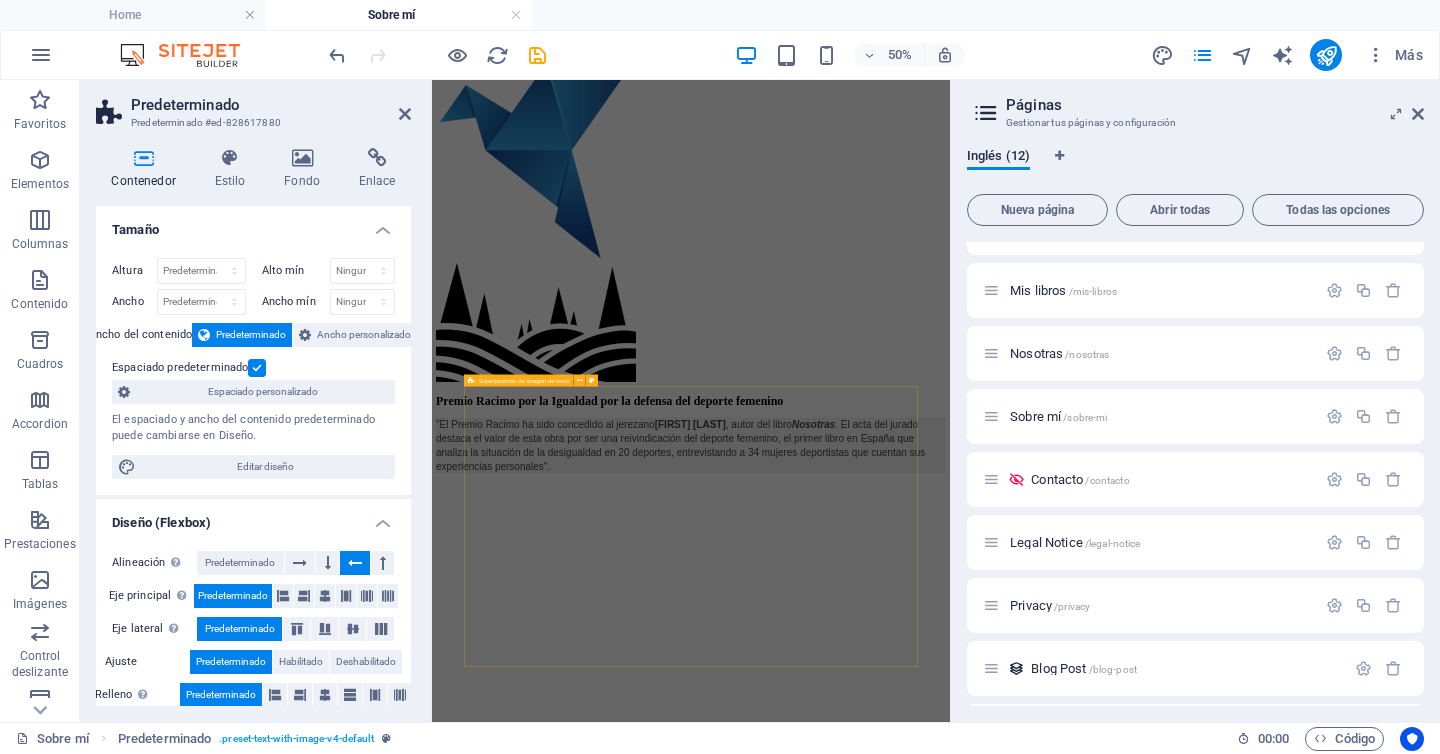 click on "Premio Apoyo al Deporte en la III Gala del Deporte de Jerez La III Gala del Deporte Ciudad de Jerez premió a [FIRST] con el Premio Apoyo al Deporte "por su sensibilidad y ayuda hacia la promoción y los valores de la actividad deportiva". El periodista fue finalista en la edición anterior. Finalista también en los II Premios Lilí Álvarez de Periodismo, galardón que distingue a los trabajos periodísticos que mejor visualizan el deporte femenino." at bounding box center [950, 5431] 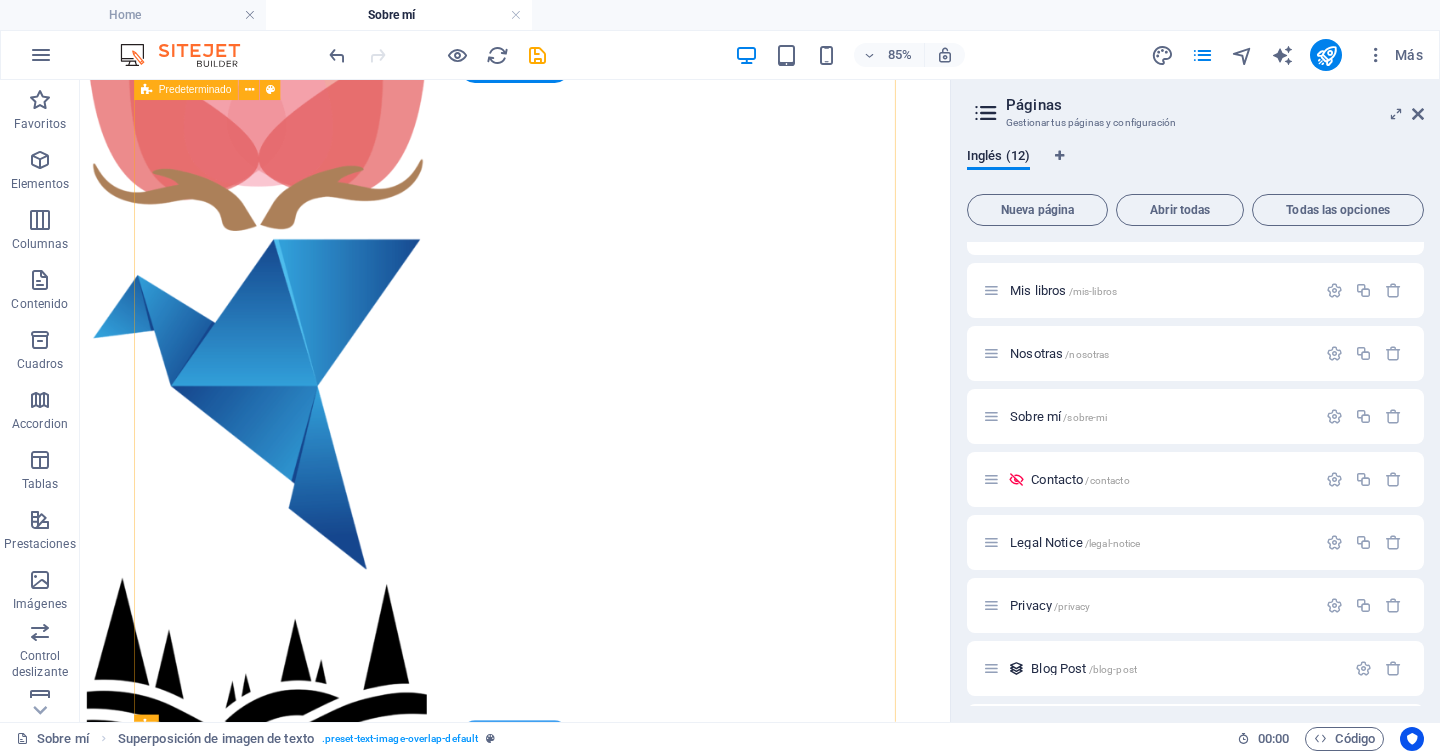 scroll, scrollTop: 2231, scrollLeft: 0, axis: vertical 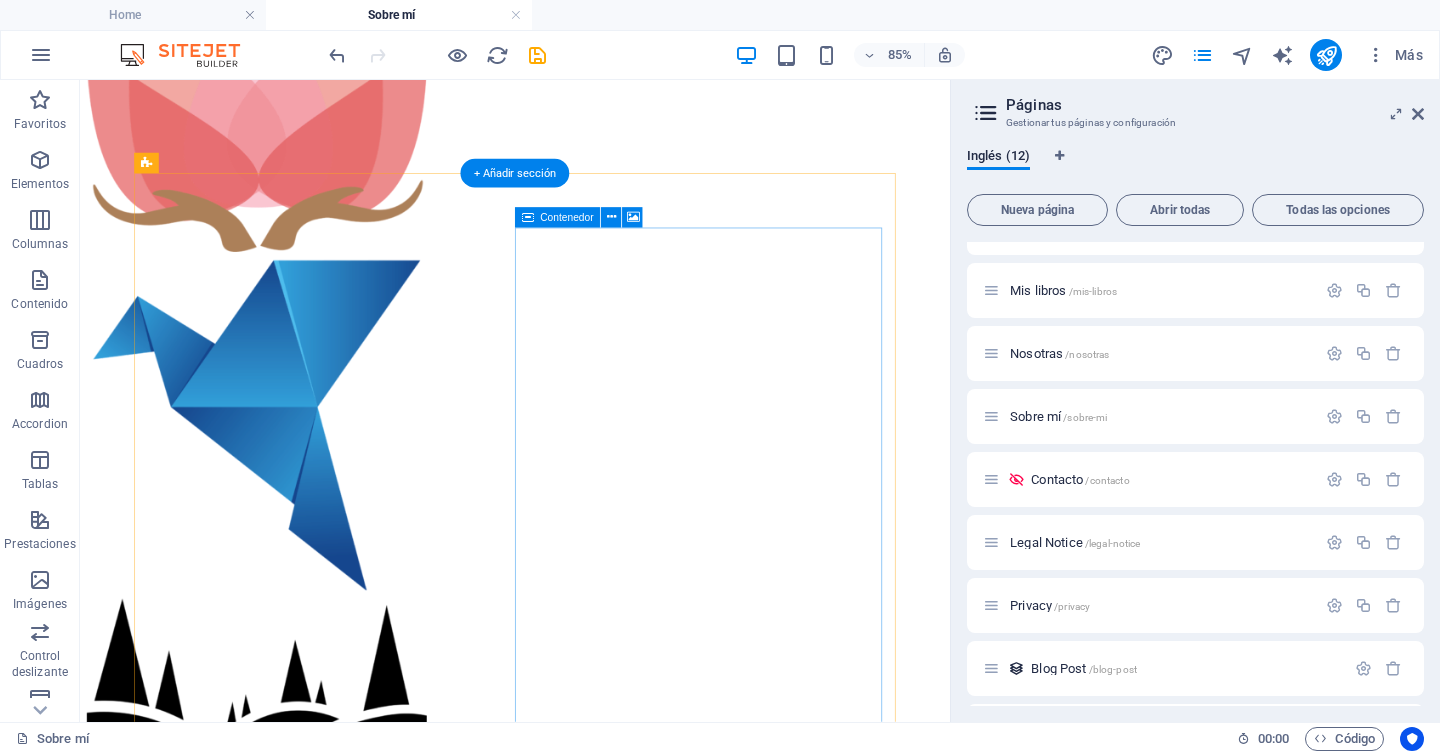 click on "Suelta el contenido aquí o  Añadir elementos  Pegar portapapeles" at bounding box center (592, 5148) 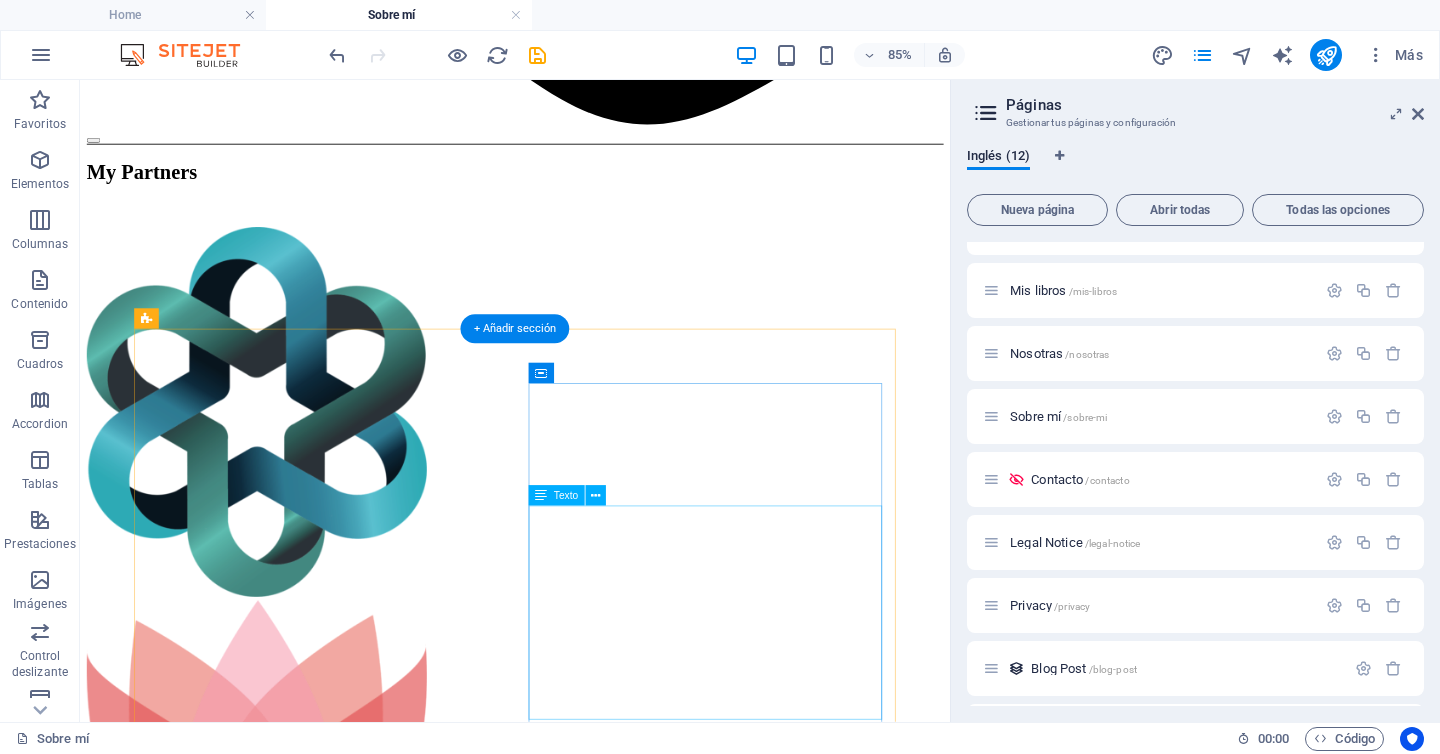scroll, scrollTop: 1501, scrollLeft: 0, axis: vertical 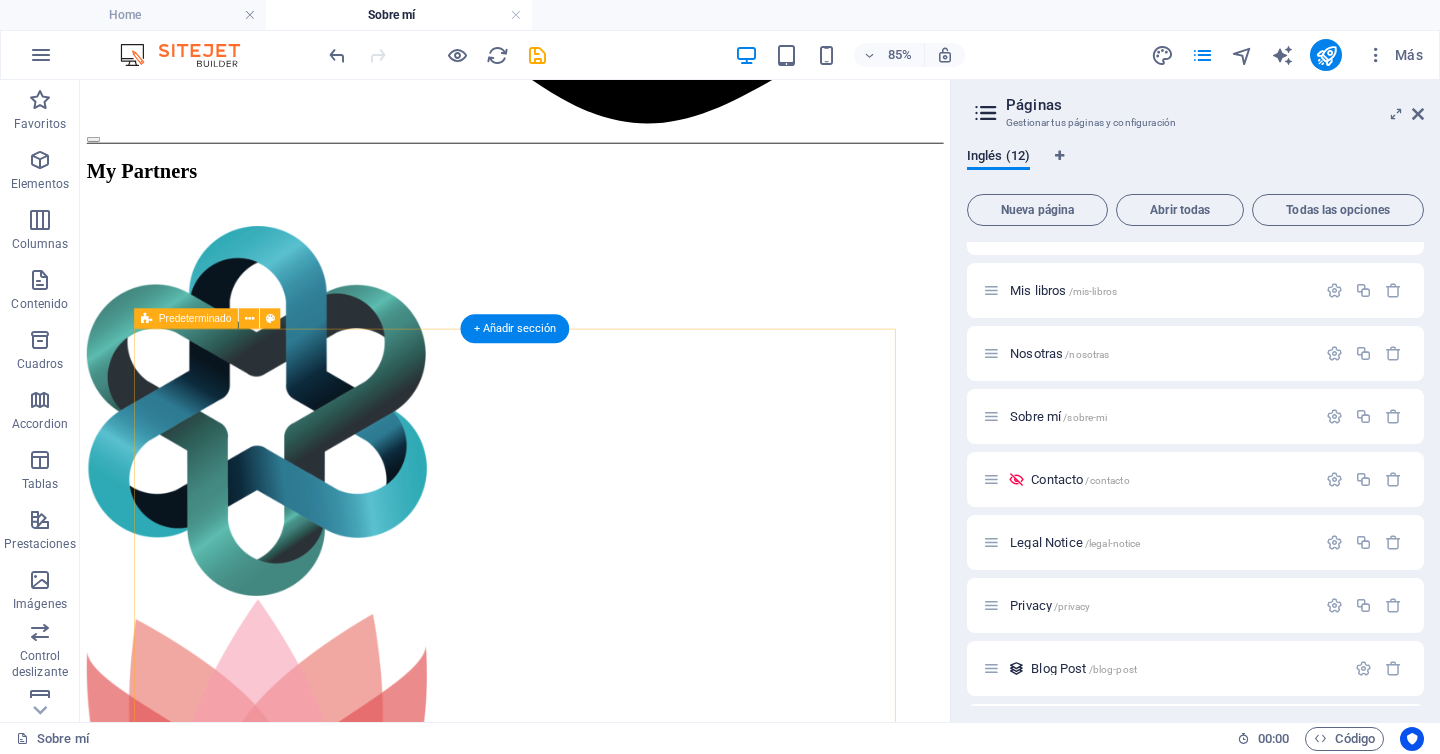 click on "Más de 25 años de experiencia en los medios Un día alguien me pidió que le contase un cuento, y yo, muy contento, le conté el de un niño que cumplió sus sueños radiofónicos, acarició letras en periódicos y sintió con fuerza el periodismo hasta que un gran monstruo trató de devorarlo. Ahora, más de 25 años después, sigo contando historias en libros y jugando con las palabras para asustar fantasmas y creer en un mundo mejor." at bounding box center (592, 4165) 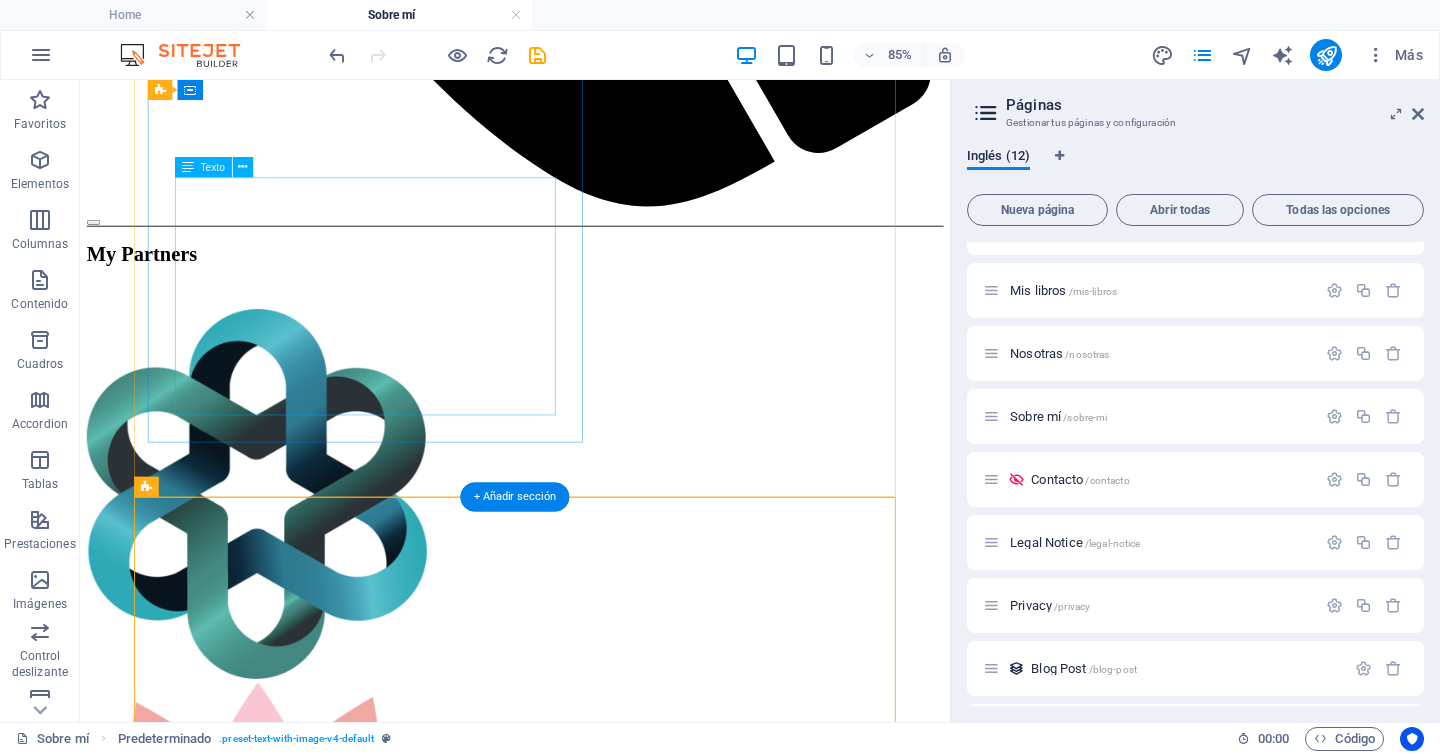 scroll, scrollTop: 1431, scrollLeft: 0, axis: vertical 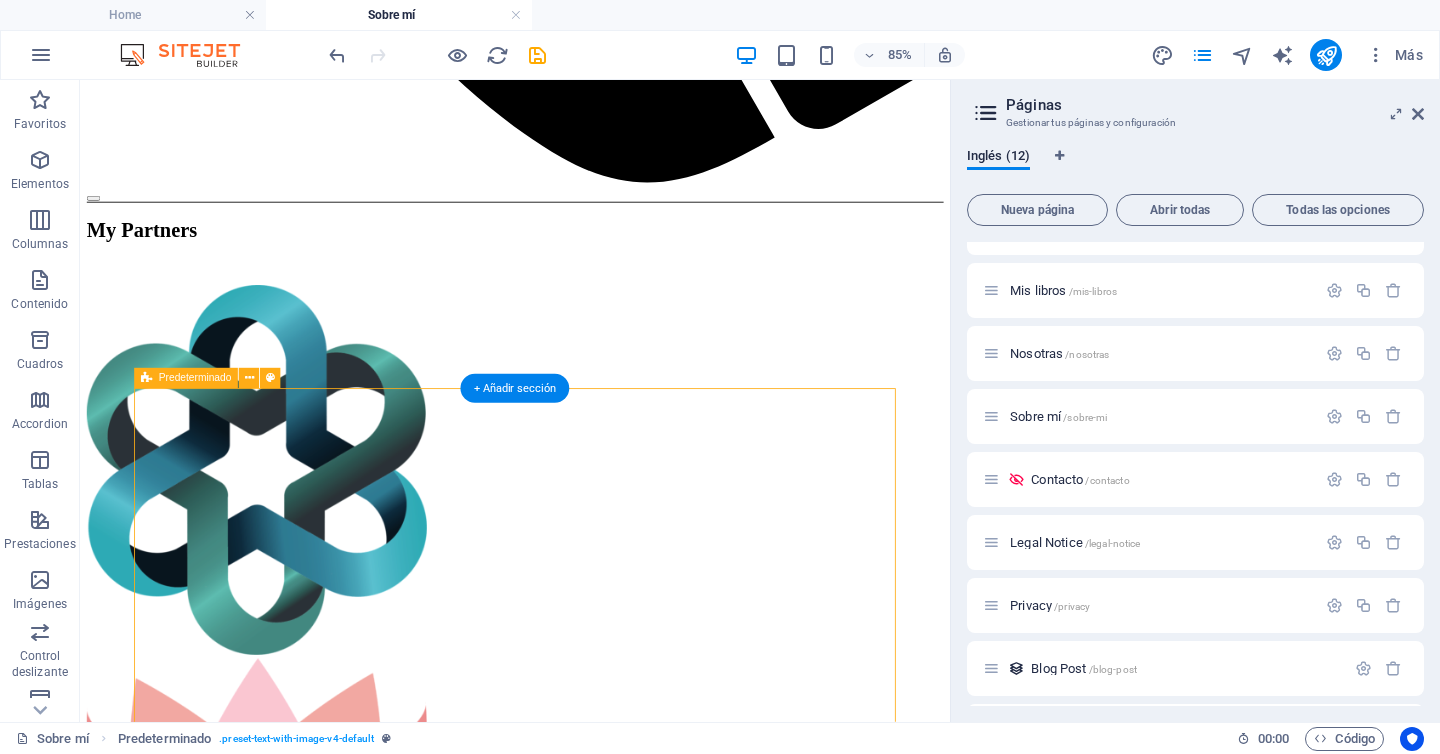 click on "Más de 25 años de experiencia en los medios Un día alguien me pidió que le contase un cuento, y yo, muy contento, le conté el de un niño que cumplió sus sueños radiofónicos, acarició letras en periódicos y sintió con fuerza el periodismo hasta que un gran monstruo trató de devorarlo. Ahora, más de 25 años después, sigo contando historias en libros y jugando con las palabras para asustar fantasmas y creer en un mundo mejor." at bounding box center [592, 4235] 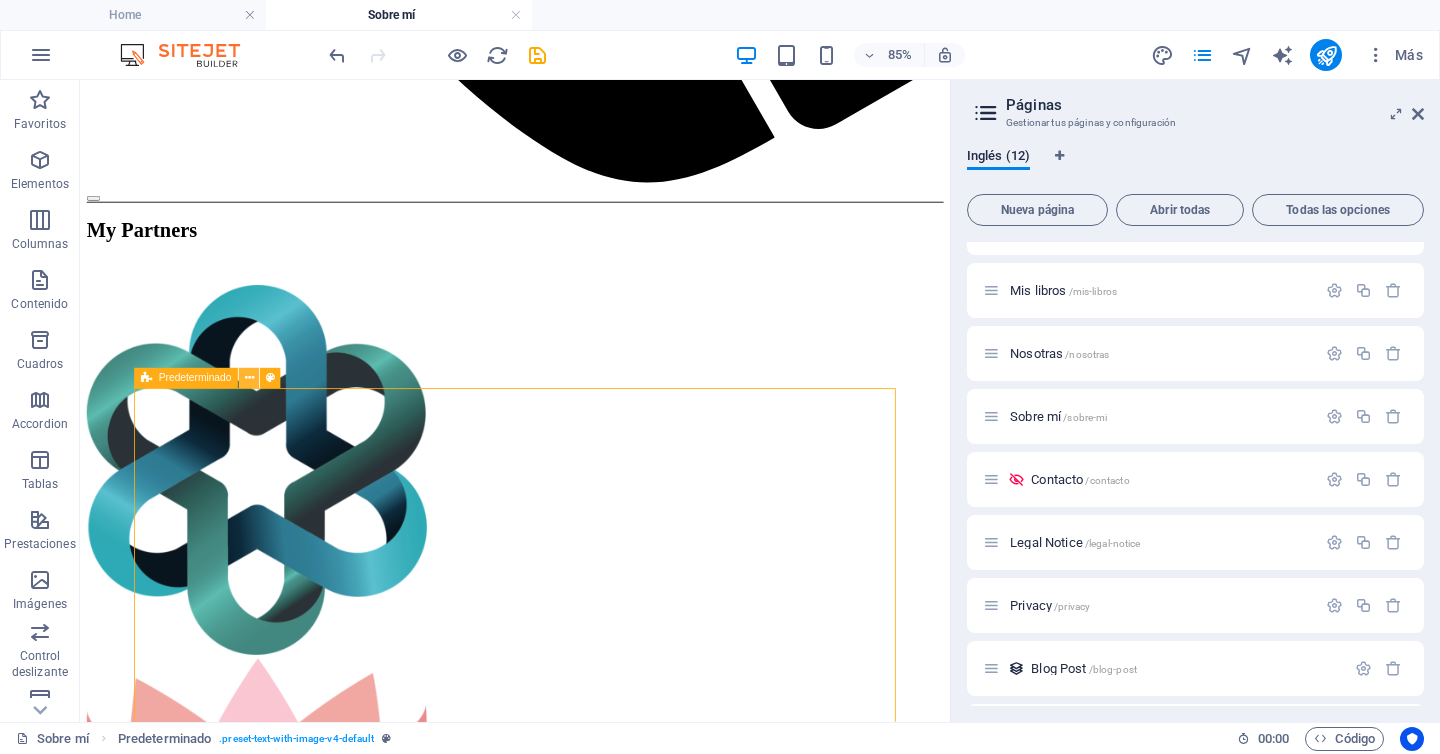 click at bounding box center (249, 379) 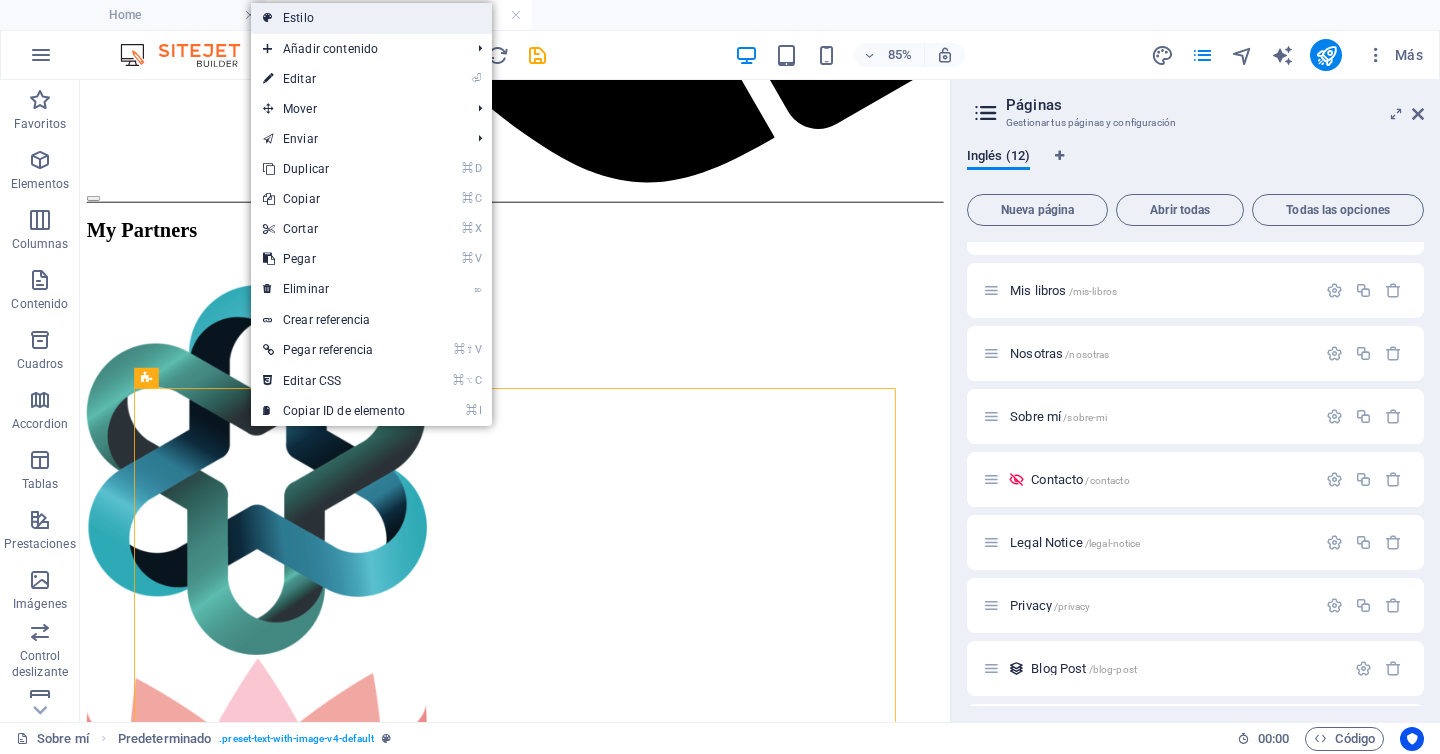 click on "Estilo" at bounding box center [371, 18] 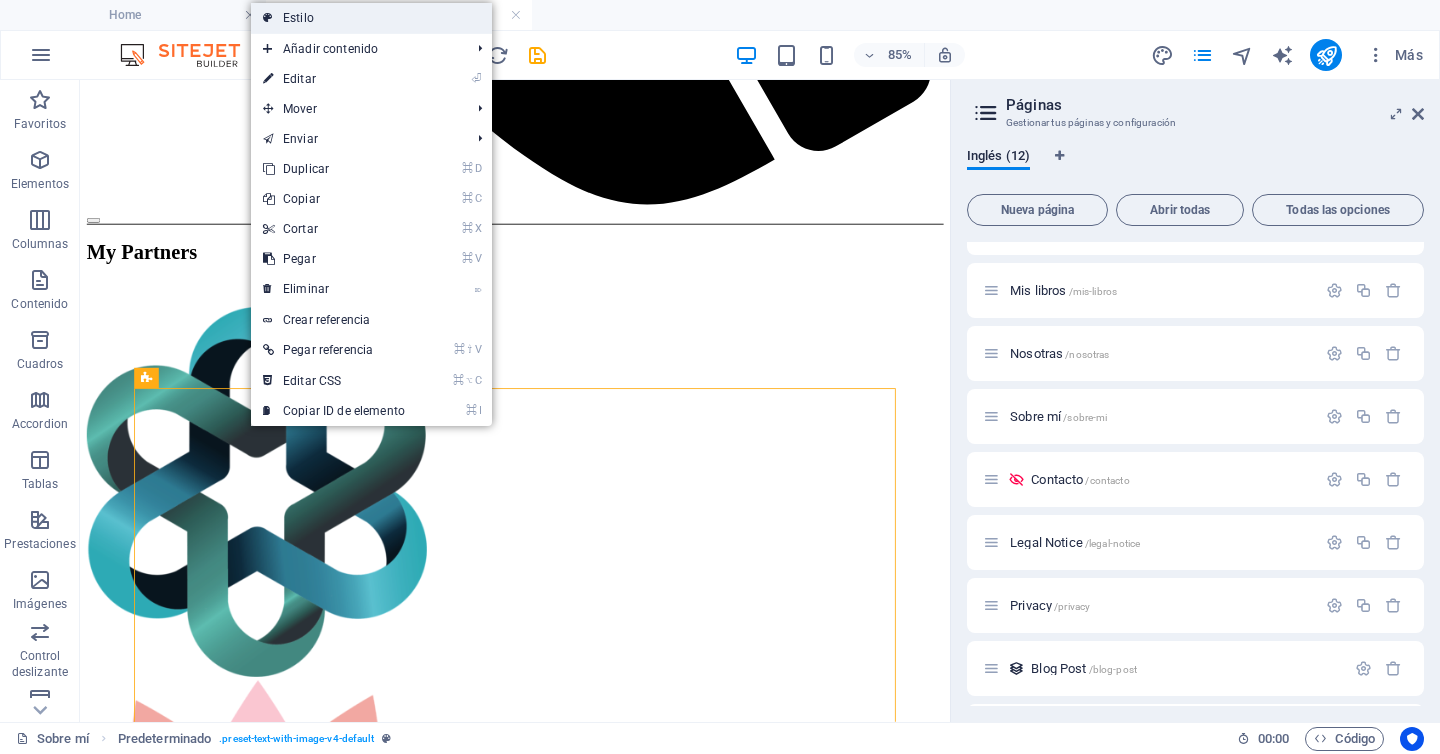 select on "rem" 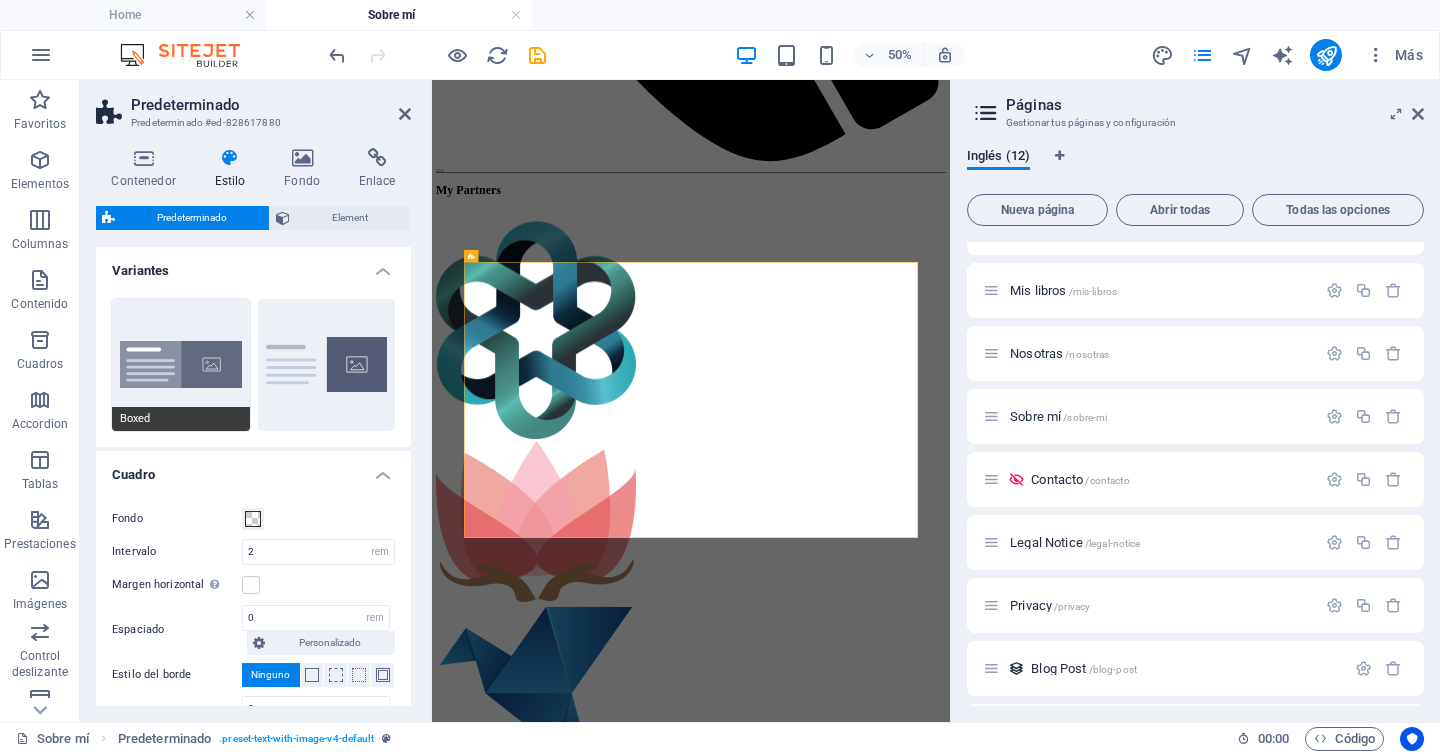 click on "Boxed" at bounding box center (181, 365) 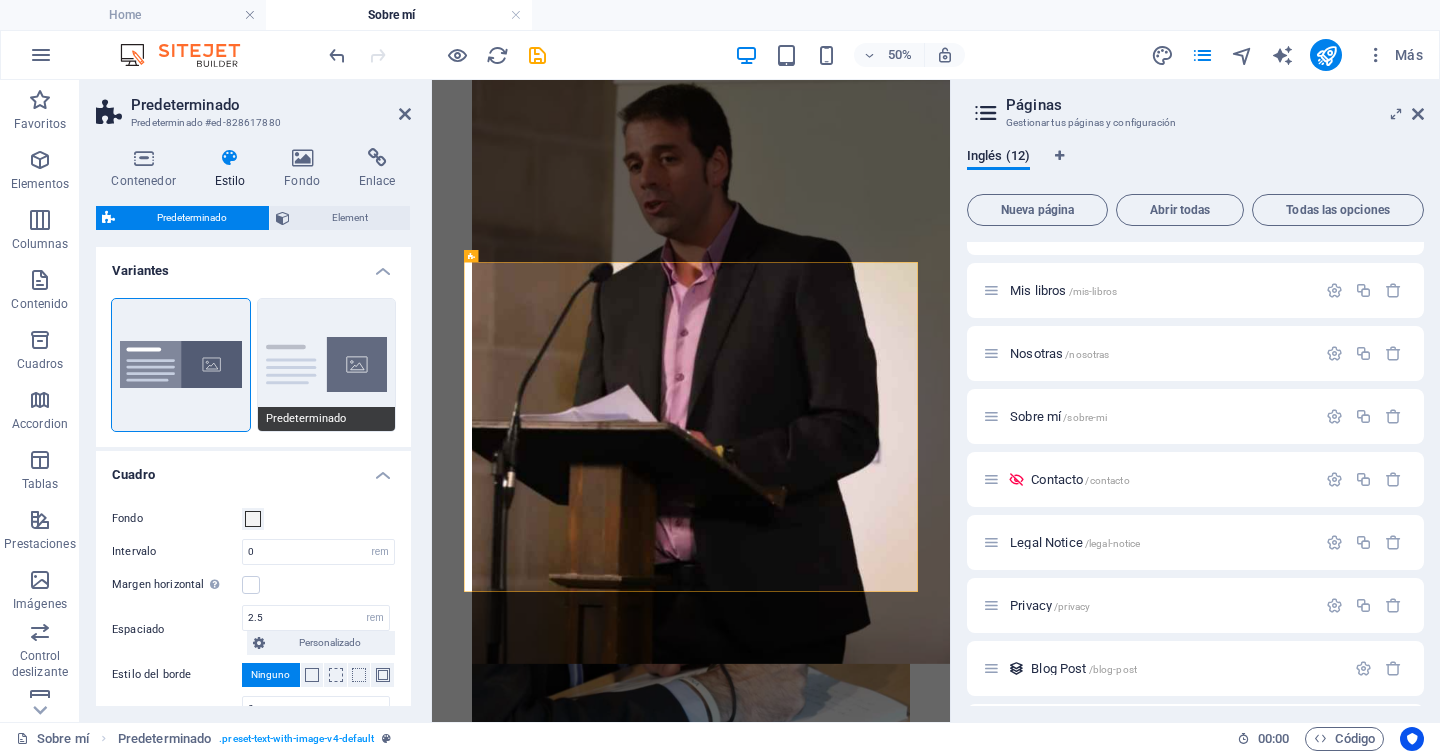 click on "Predeterminado" at bounding box center [327, 365] 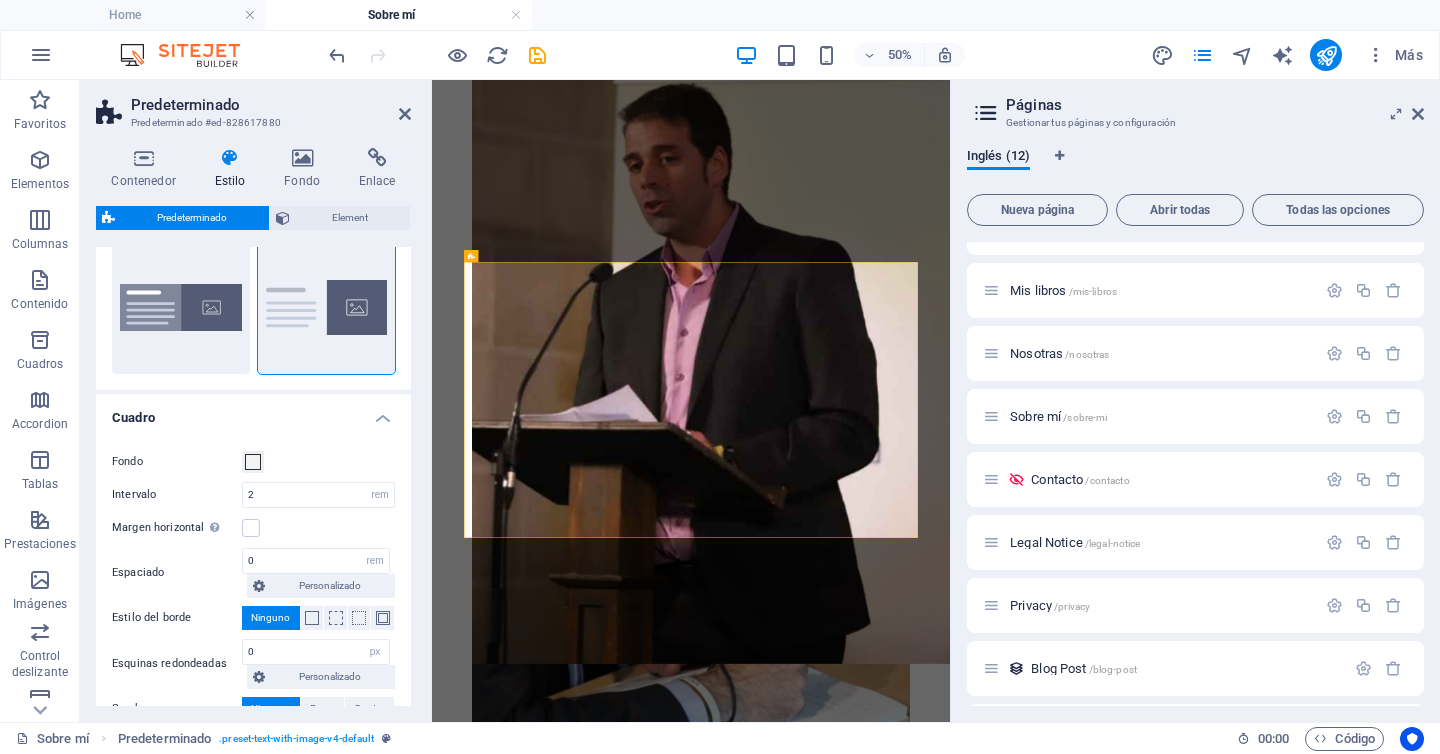 scroll, scrollTop: 0, scrollLeft: 0, axis: both 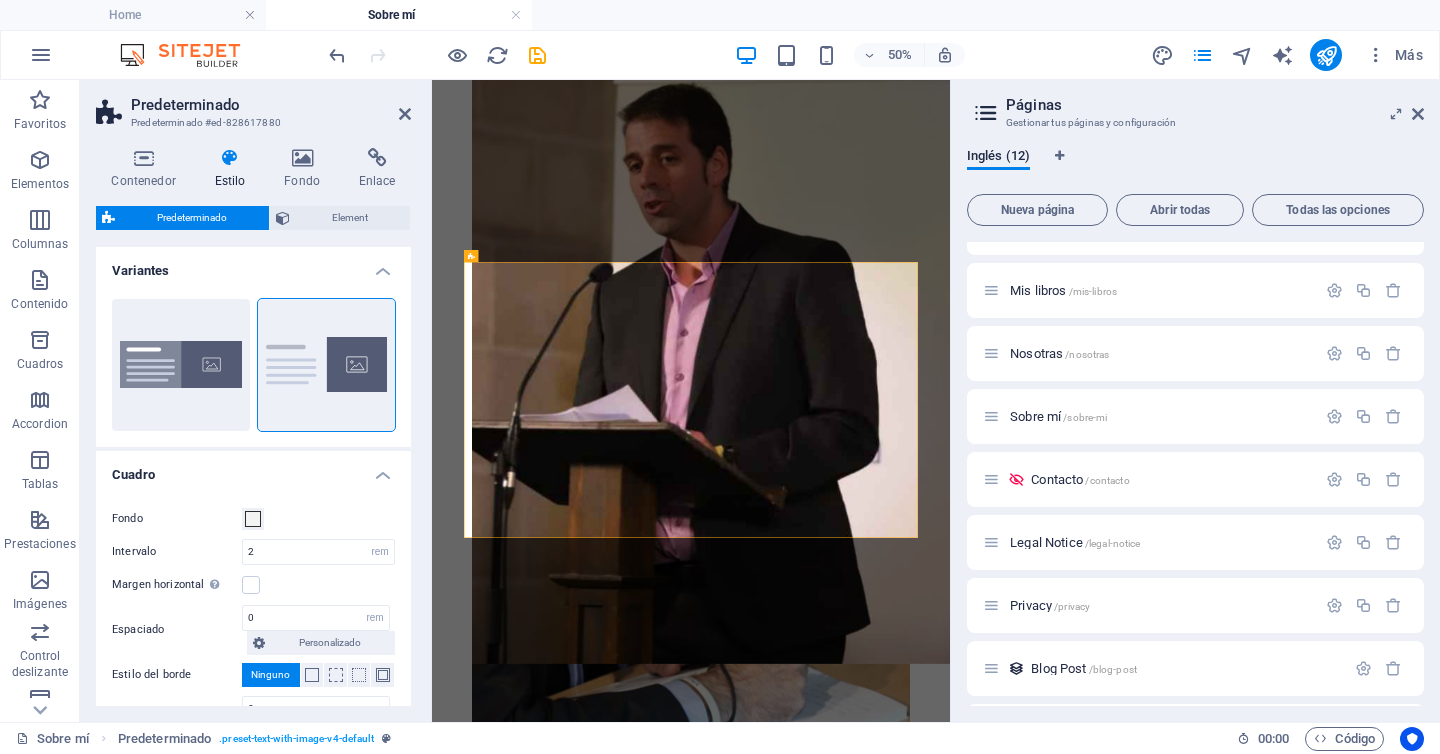 click on "Variantes" at bounding box center (253, 265) 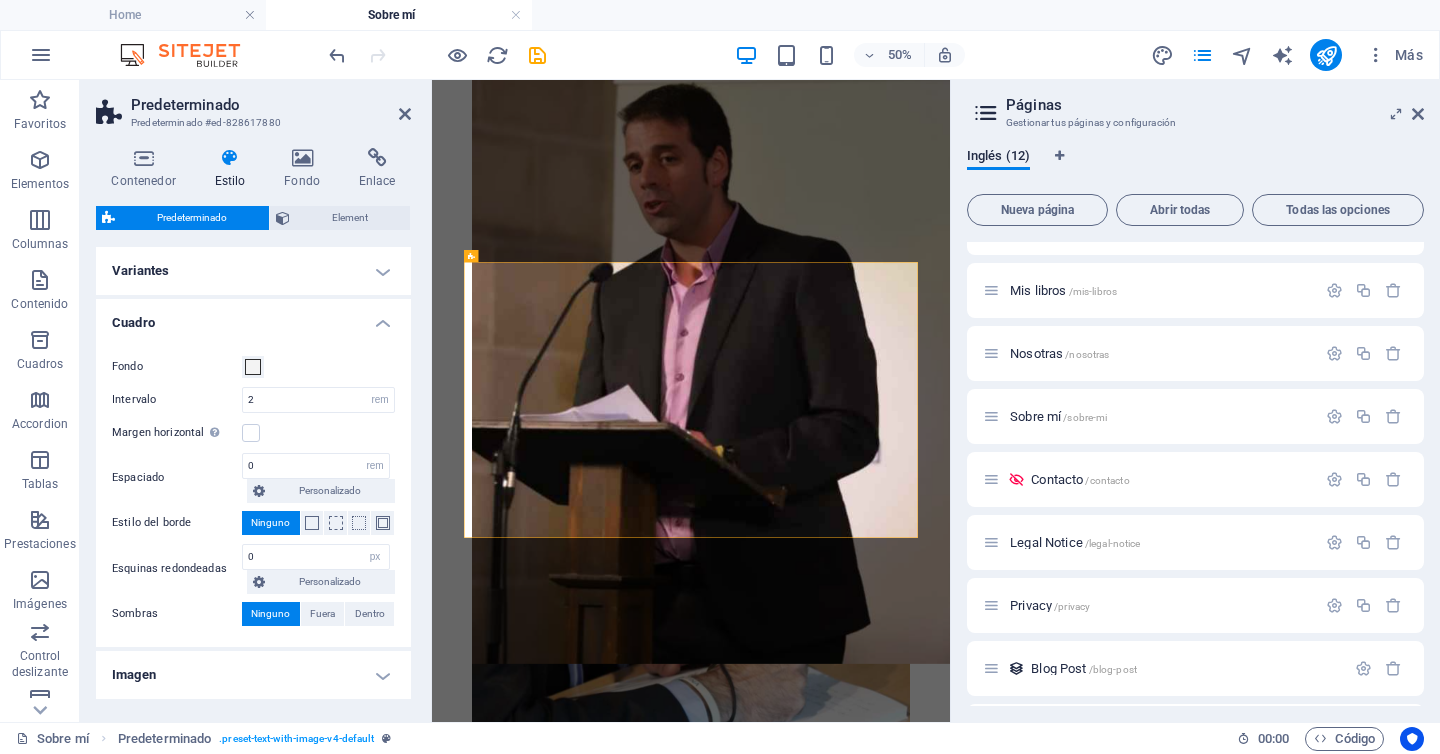 click on "Variantes" at bounding box center [253, 271] 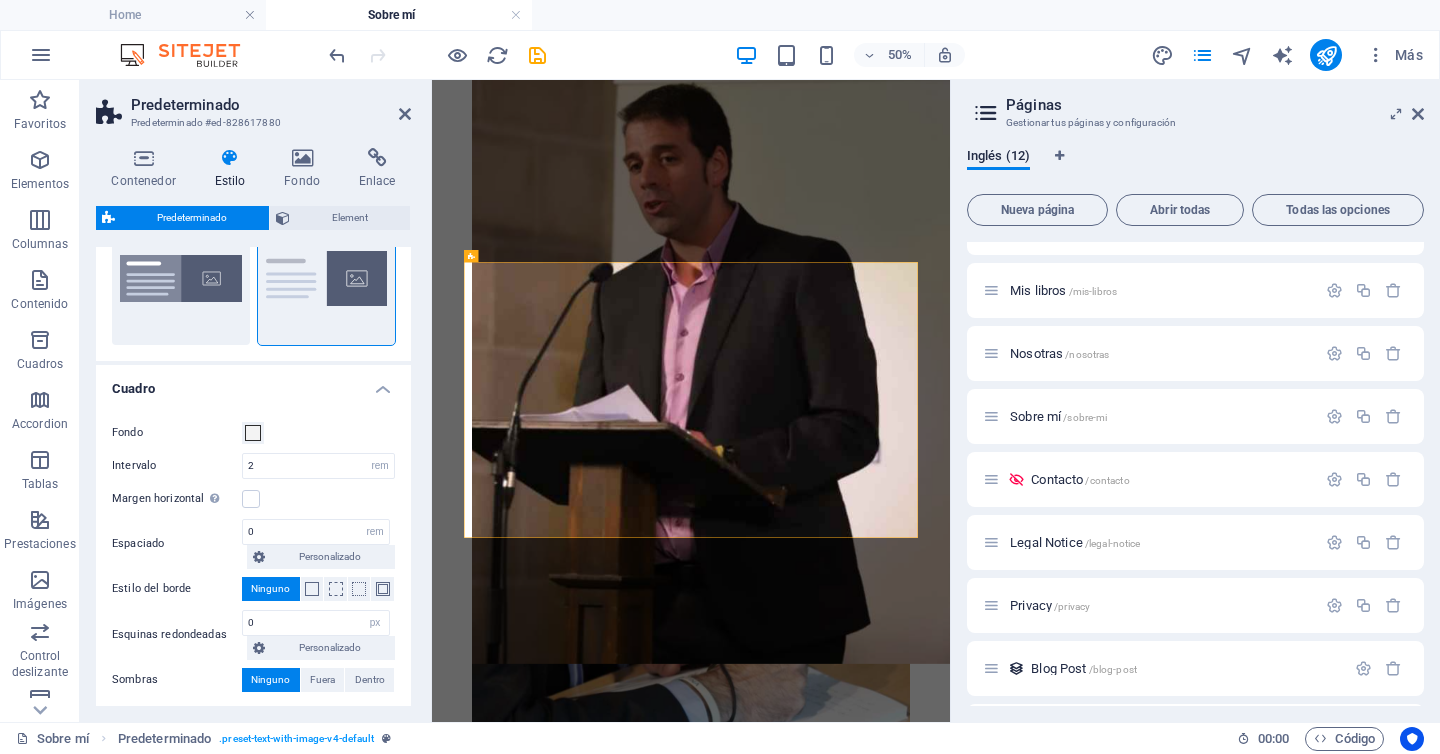 scroll, scrollTop: 224, scrollLeft: 0, axis: vertical 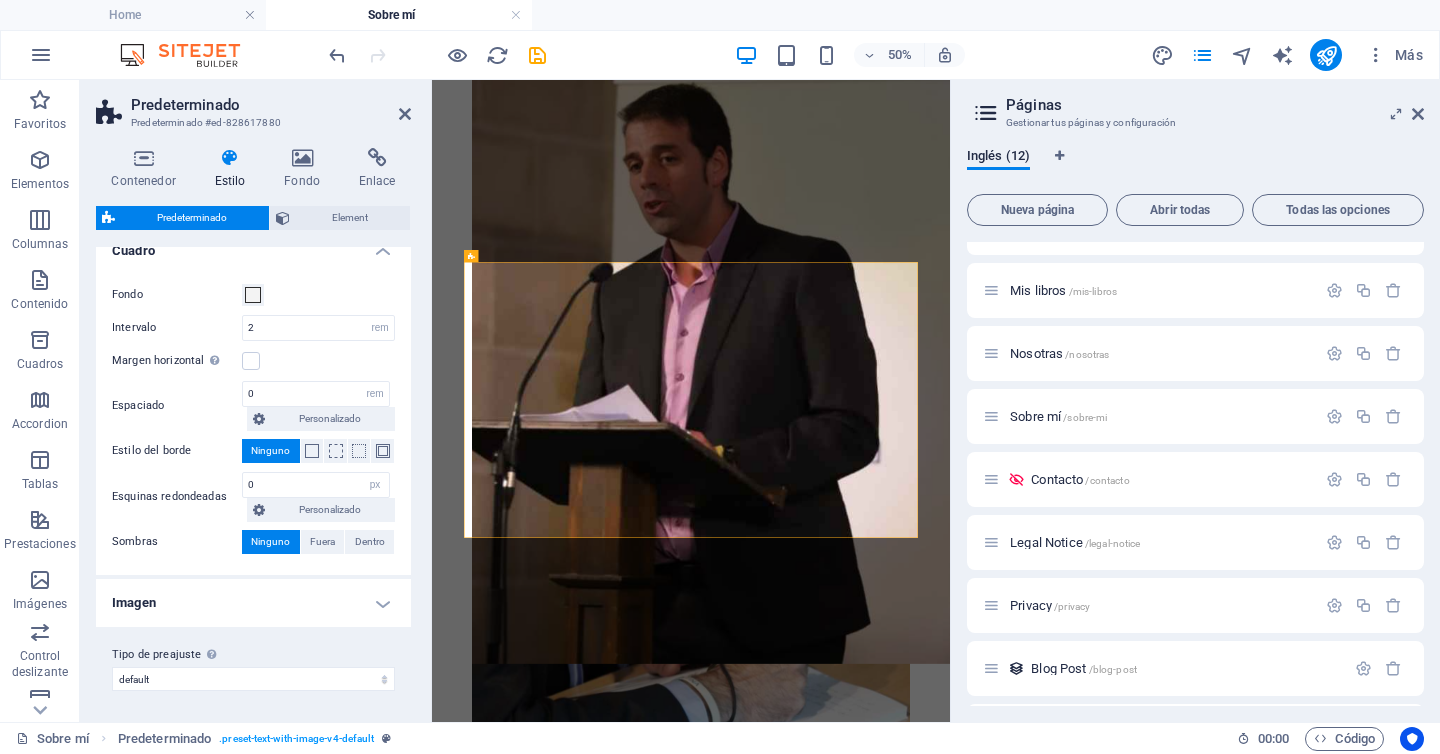 click on "Imagen" at bounding box center [253, 603] 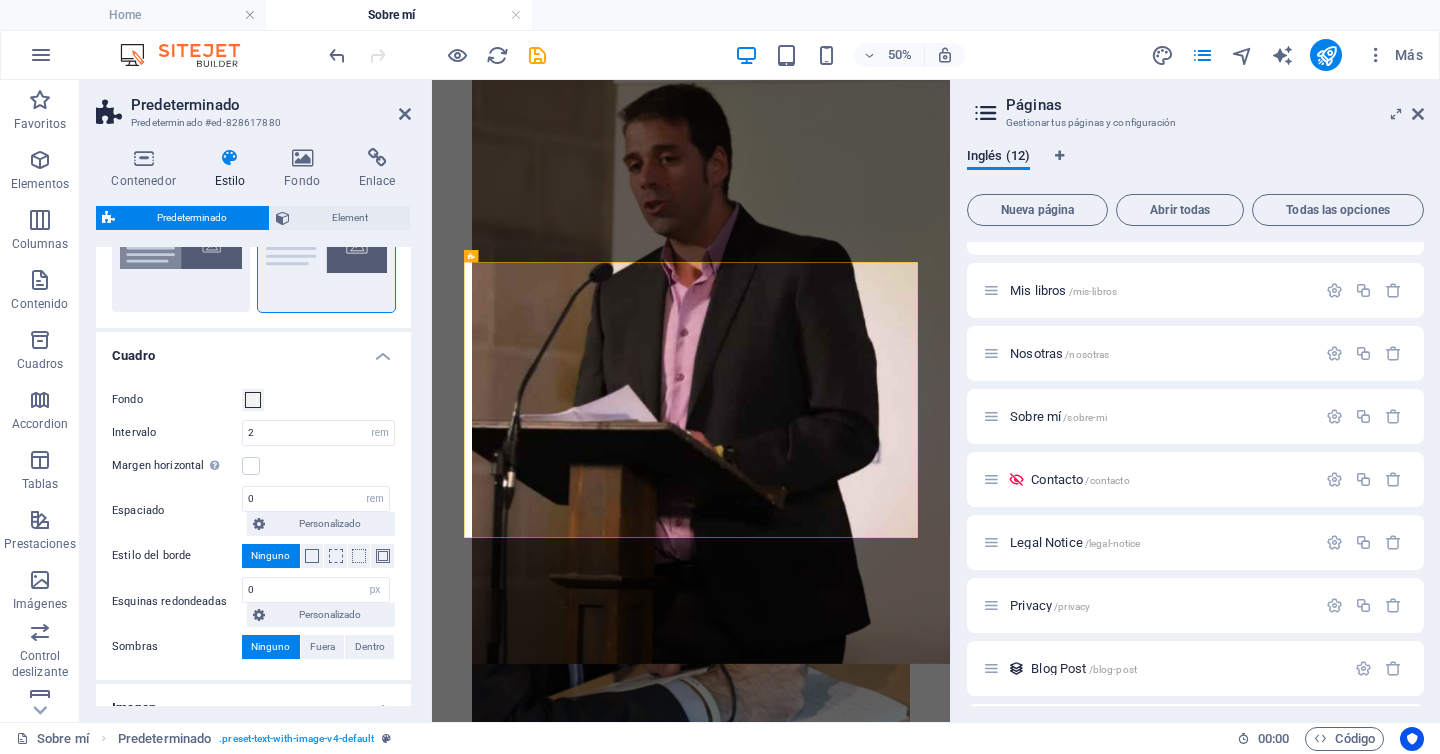 scroll, scrollTop: 0, scrollLeft: 0, axis: both 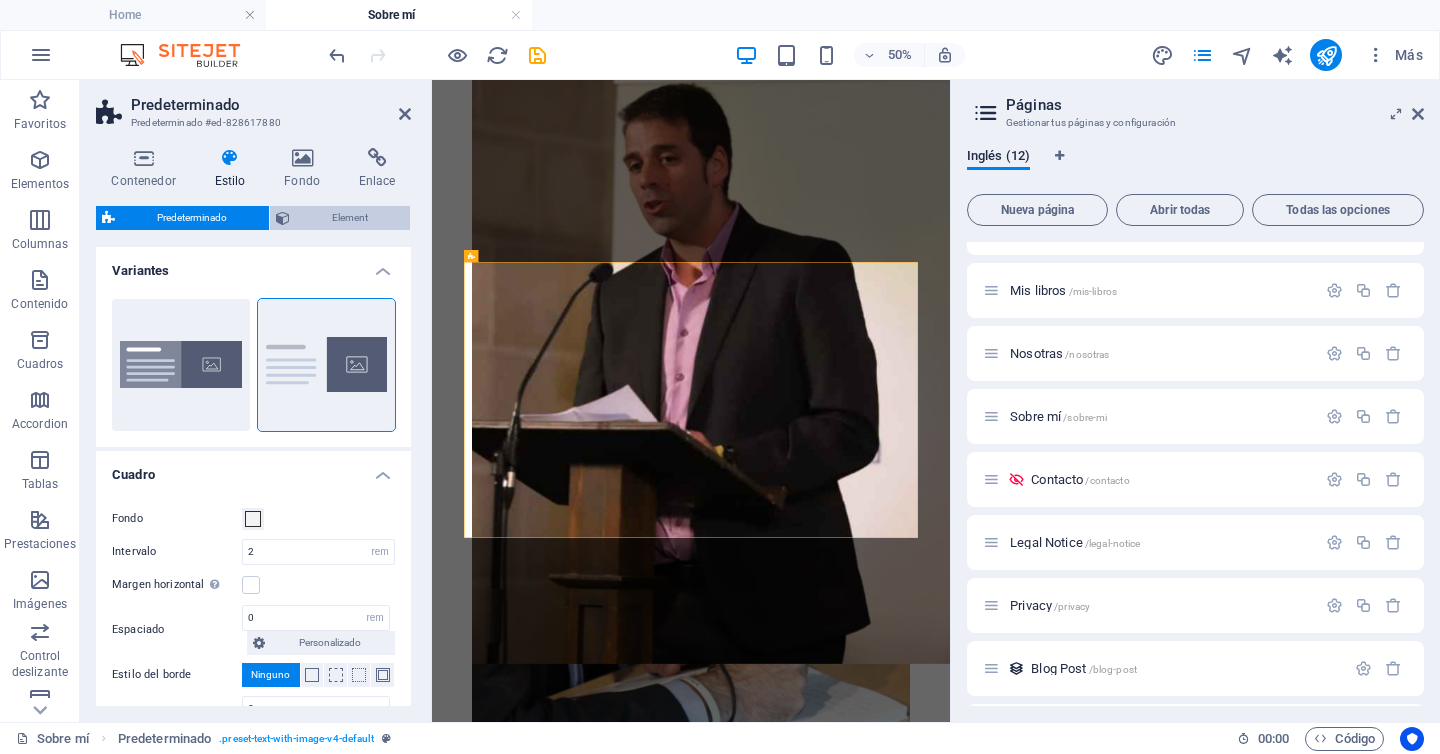 click on "Element" at bounding box center [350, 218] 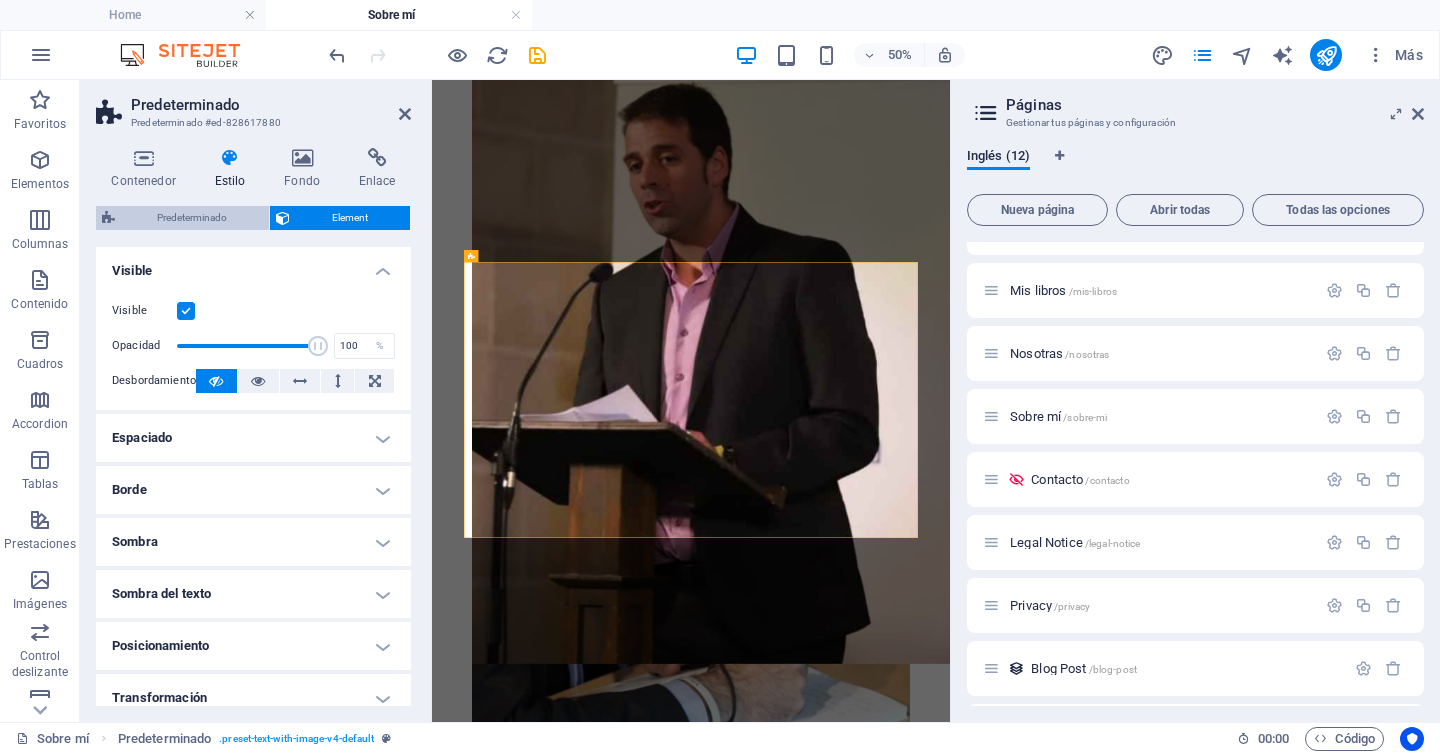 click on "Predeterminado" at bounding box center [192, 218] 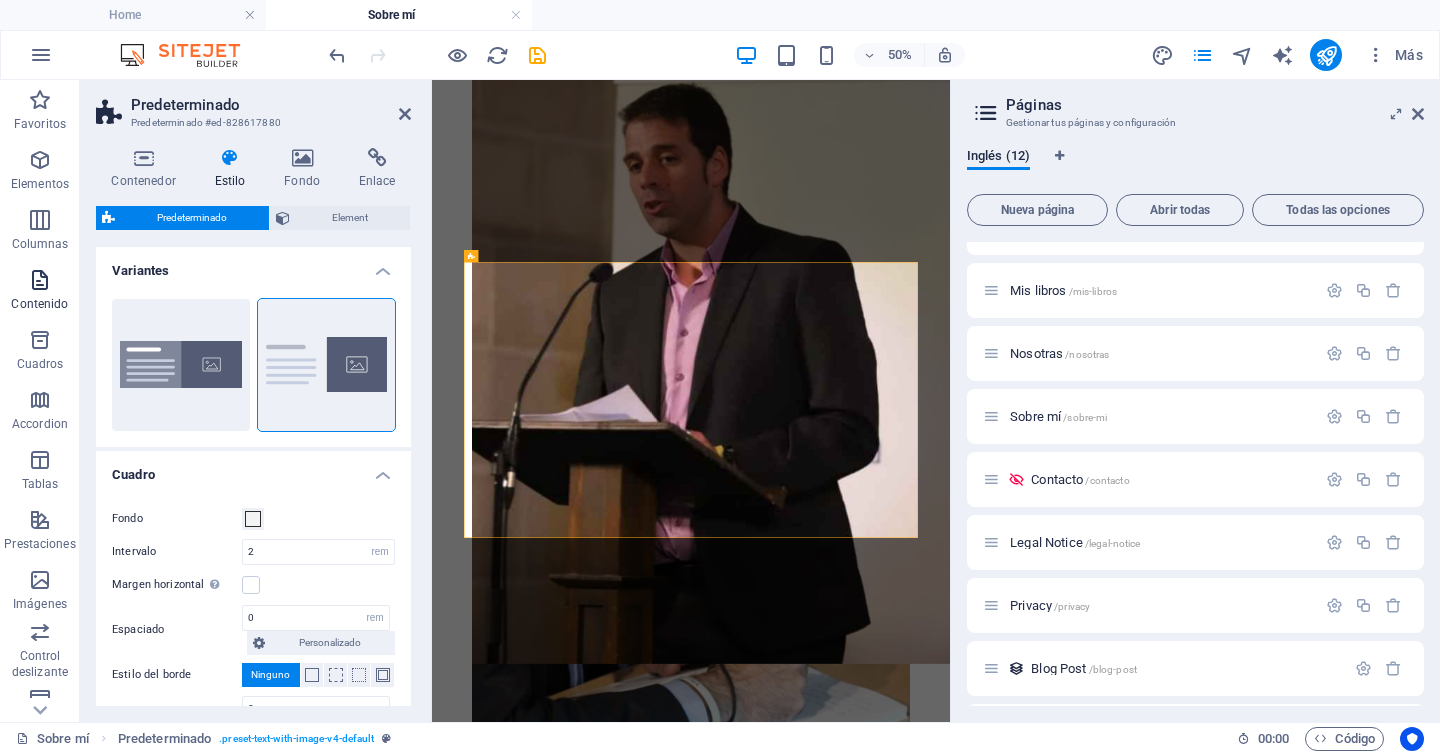 click on "Contenido" at bounding box center [40, 292] 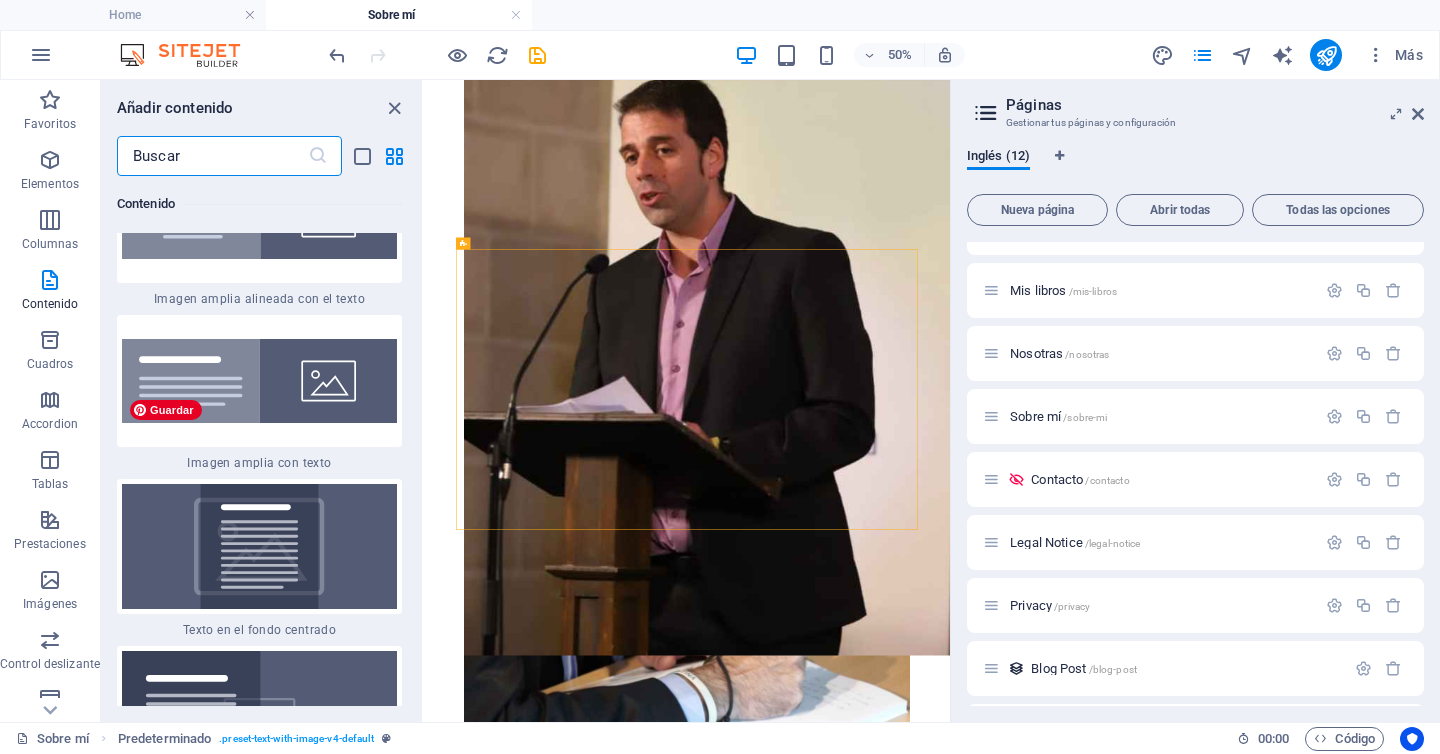 scroll, scrollTop: 7925, scrollLeft: 0, axis: vertical 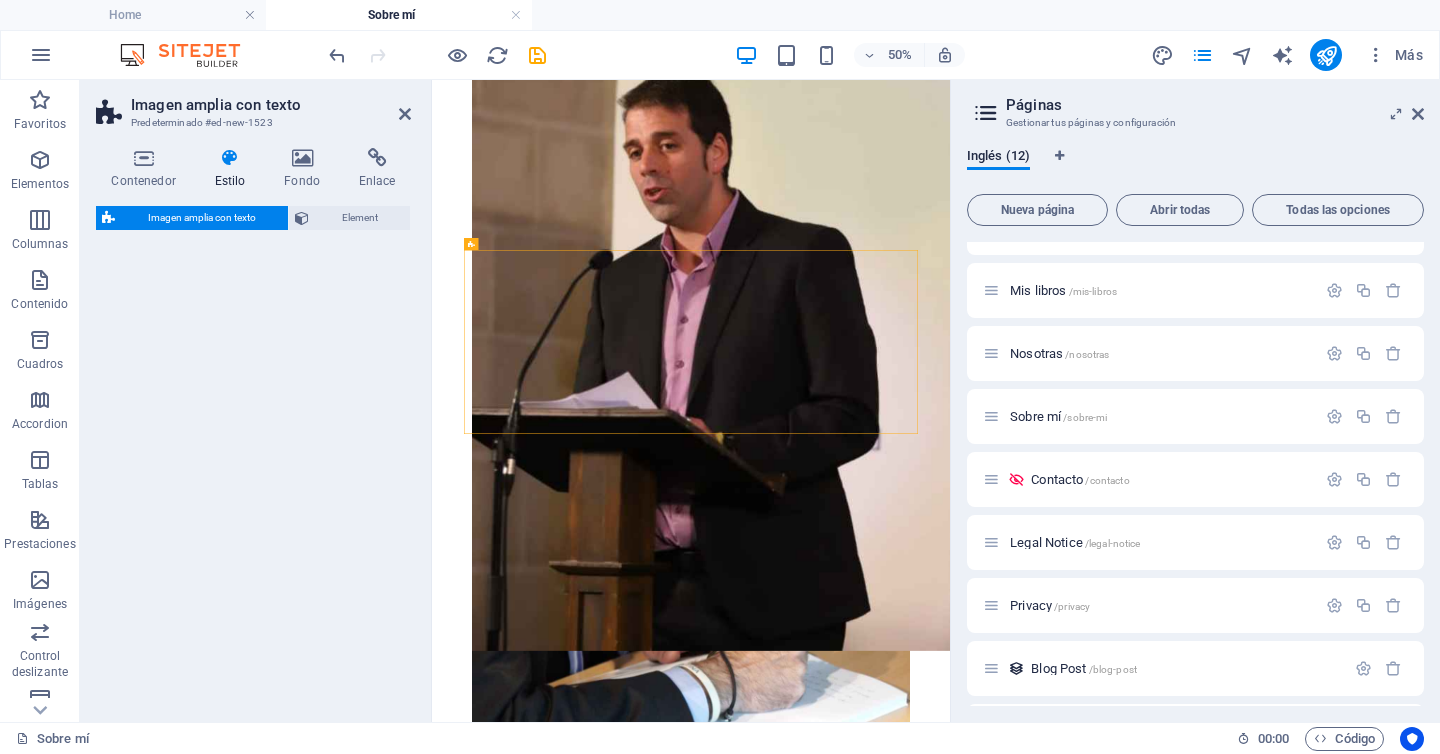 select on "%" 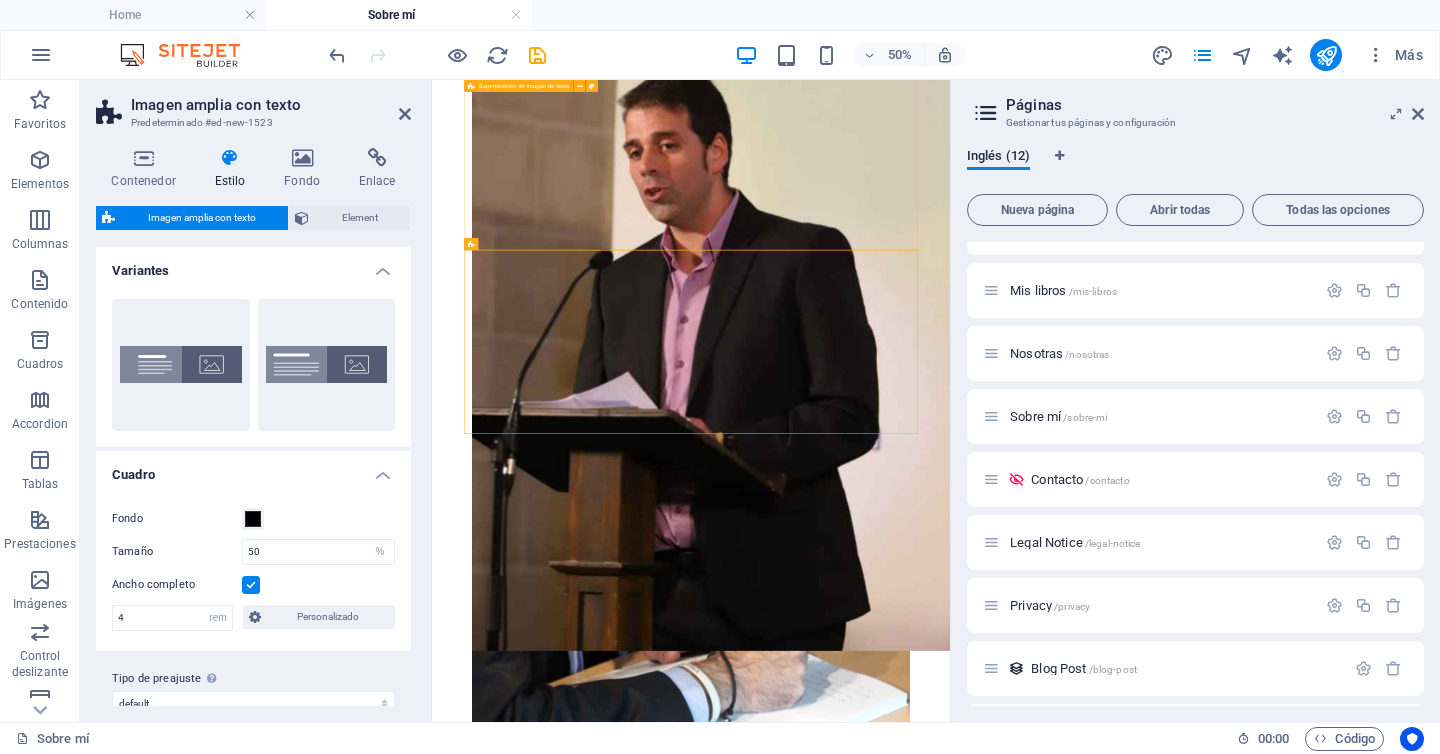 scroll, scrollTop: 1429, scrollLeft: 0, axis: vertical 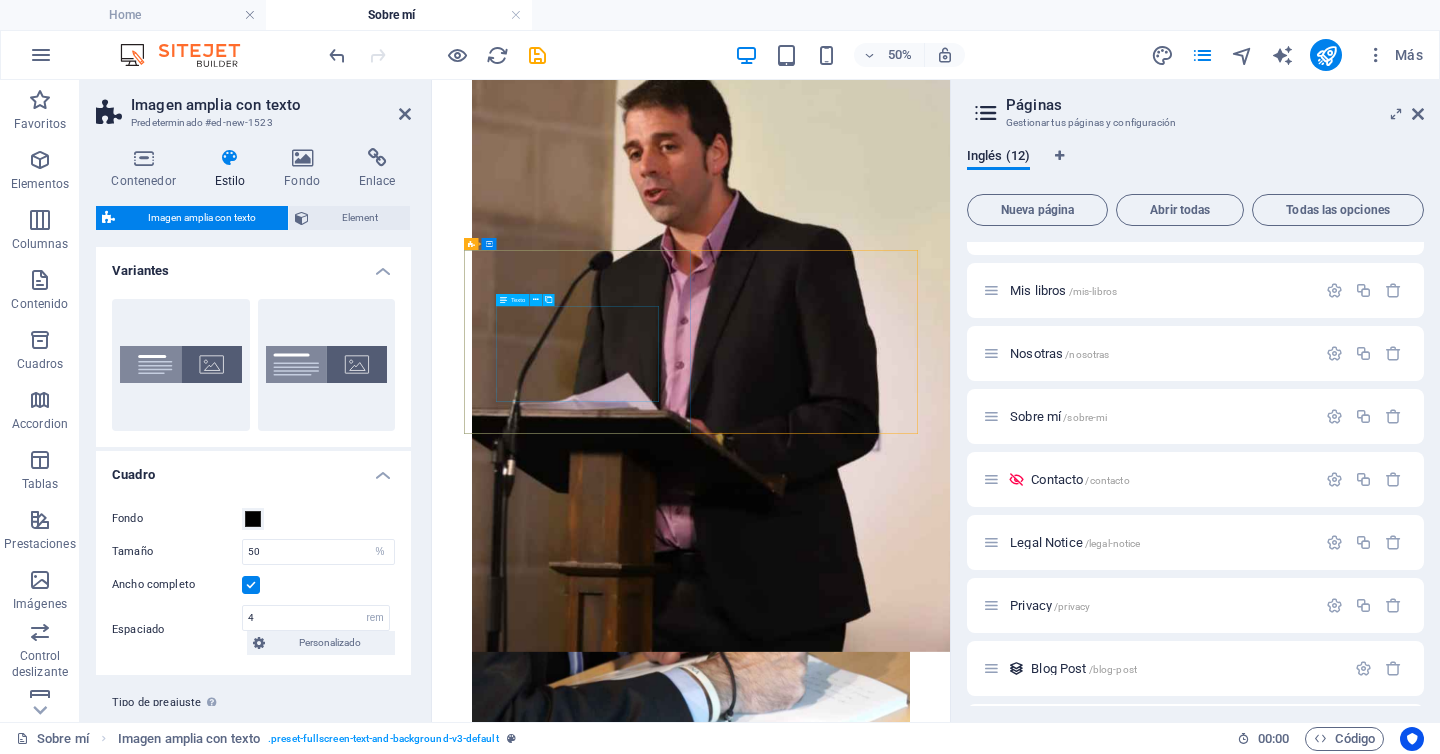click on "Lorem ipsum dolor sit amet, consectetuer adipiscing elit. Aenean commodo ligula eget dolor. Lorem ipsum dolor sit amet, consectetuer adipiscing elit leget dolor. Lorem ipsum dolor sit amet, consectetuer adipiscing elit. Aenean commodo ligula eget dolor. Lorem ipsum dolor sit amet, consectetuer adipiscing elit dolor." at bounding box center [950, 1718] 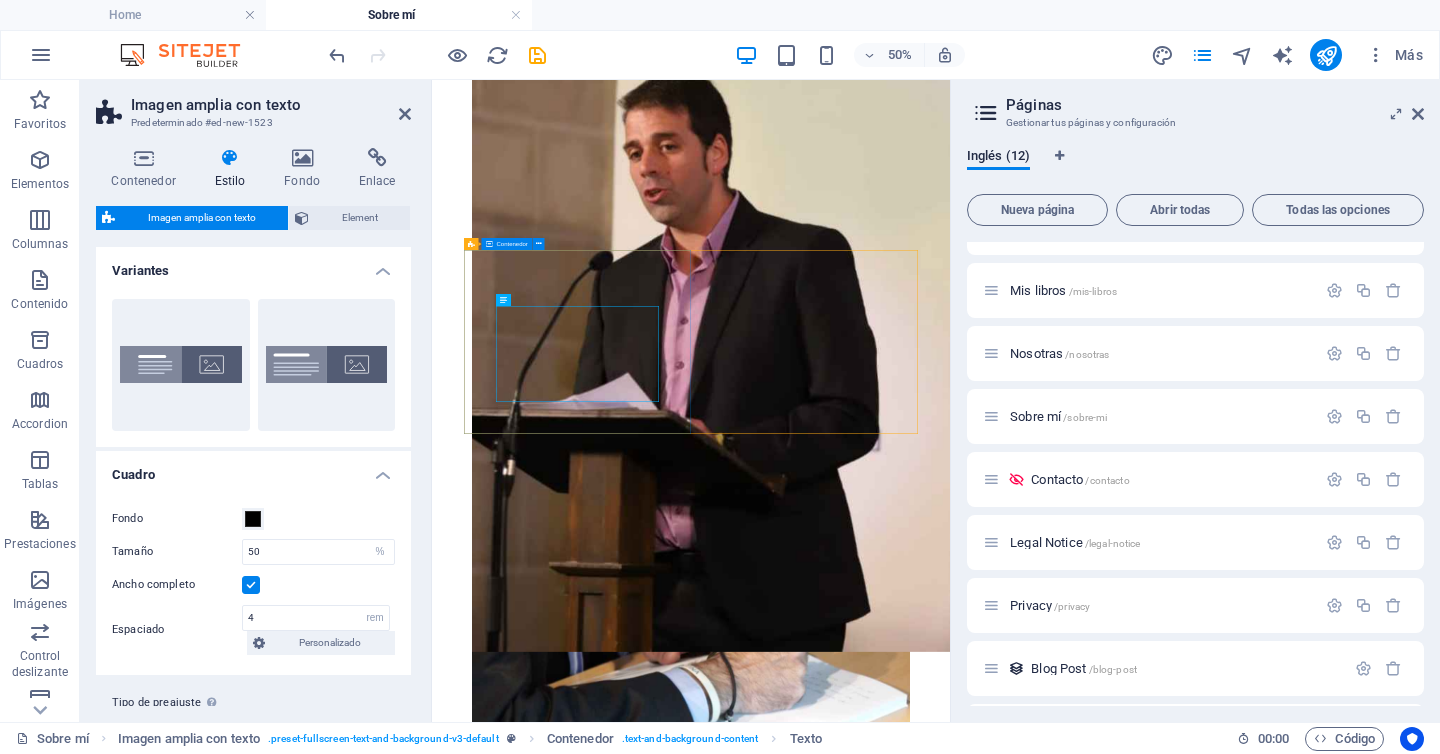 click on "Headline Lorem ipsum dolor sit amet, consectetuer adipiscing elit. Aenean commodo ligula eget dolor. Lorem ipsum dolor sit amet, consectetuer adipiscing elit leget dolor. Lorem ipsum dolor sit amet, consectetuer adipiscing elit. Aenean commodo ligula eget dolor. Lorem ipsum dolor sit amet, consectetuer adipiscing elit dolor." at bounding box center (950, 1694) 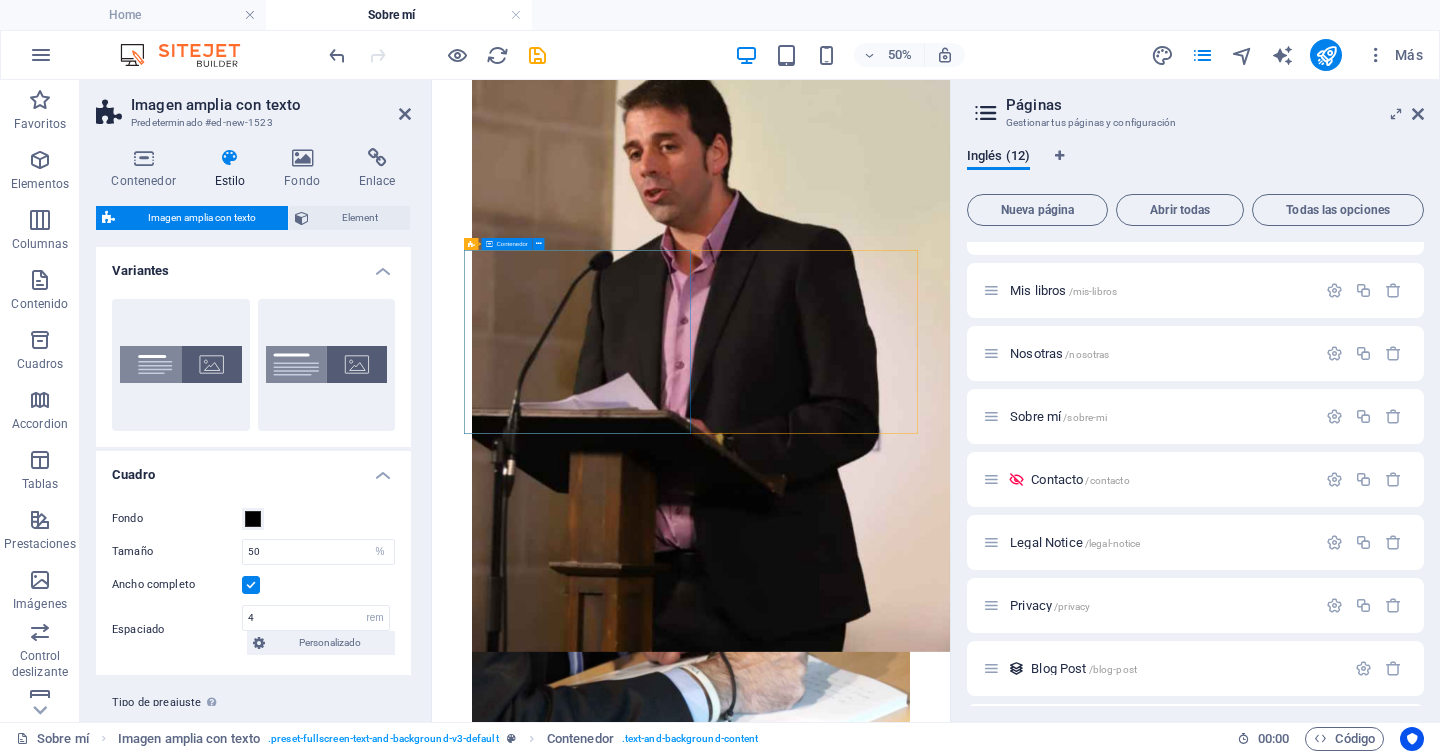 click on "Headline Lorem ipsum dolor sit amet, consectetuer adipiscing elit. Aenean commodo ligula eget dolor. Lorem ipsum dolor sit amet, consectetuer adipiscing elit leget dolor. Lorem ipsum dolor sit amet, consectetuer adipiscing elit. Aenean commodo ligula eget dolor. Lorem ipsum dolor sit amet, consectetuer adipiscing elit dolor." at bounding box center [950, 1694] 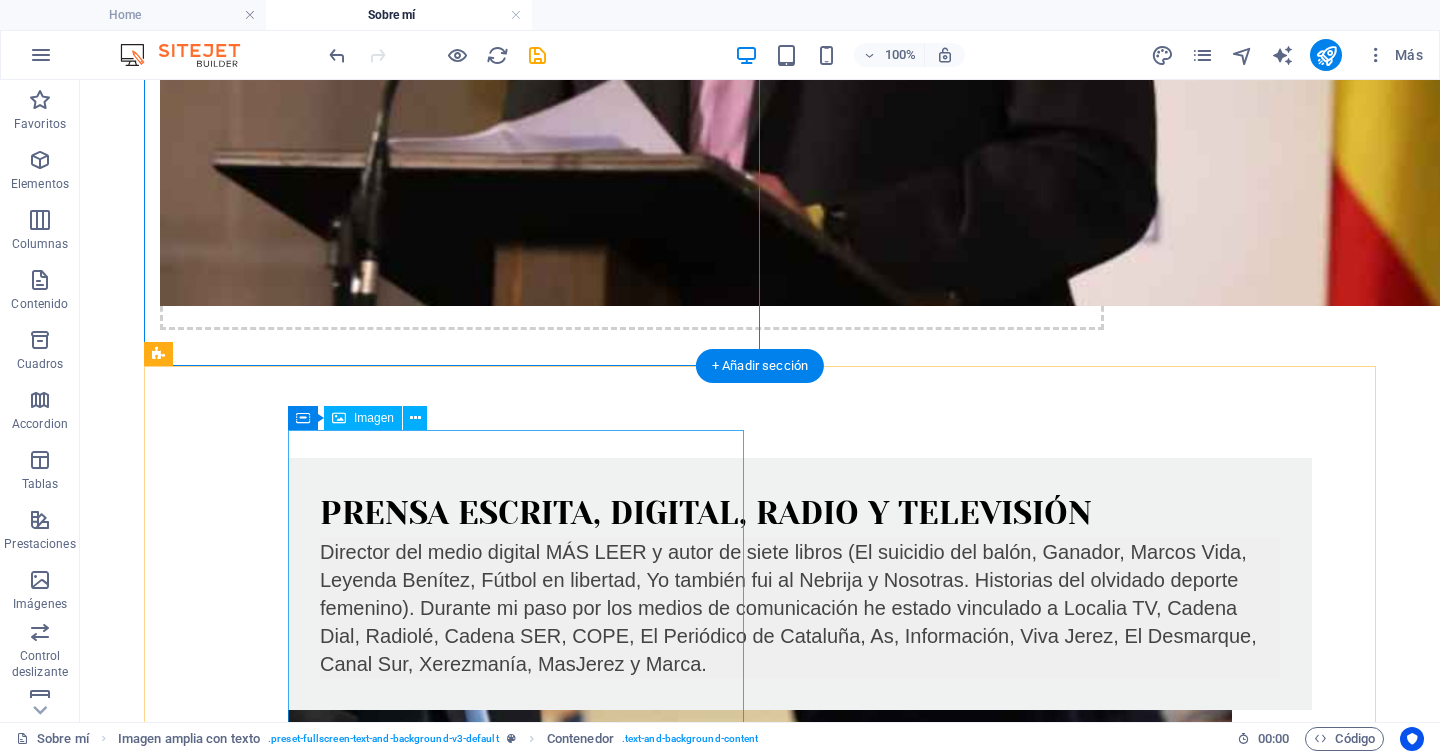 scroll, scrollTop: 1678, scrollLeft: 0, axis: vertical 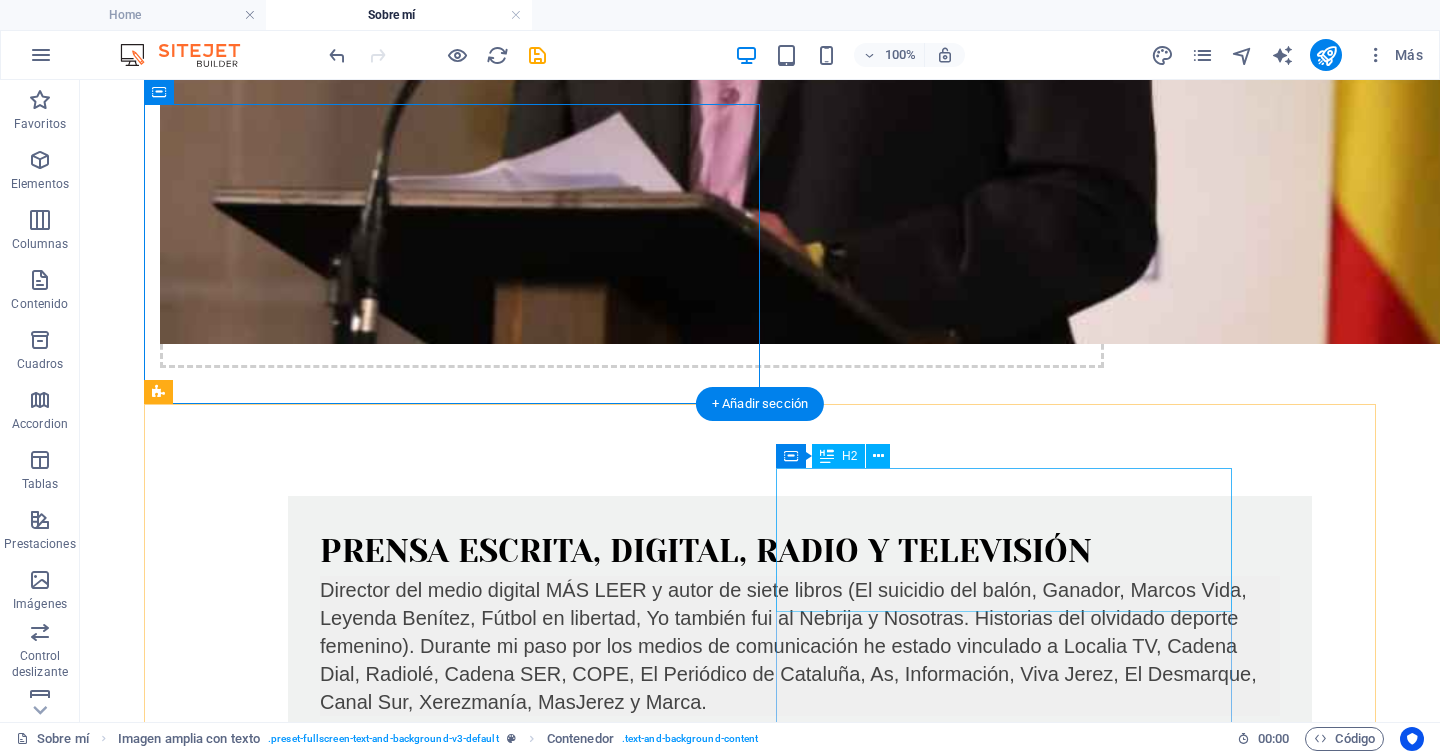 click on "Más de 25 años de experiencia en los medios" at bounding box center (632, 2119) 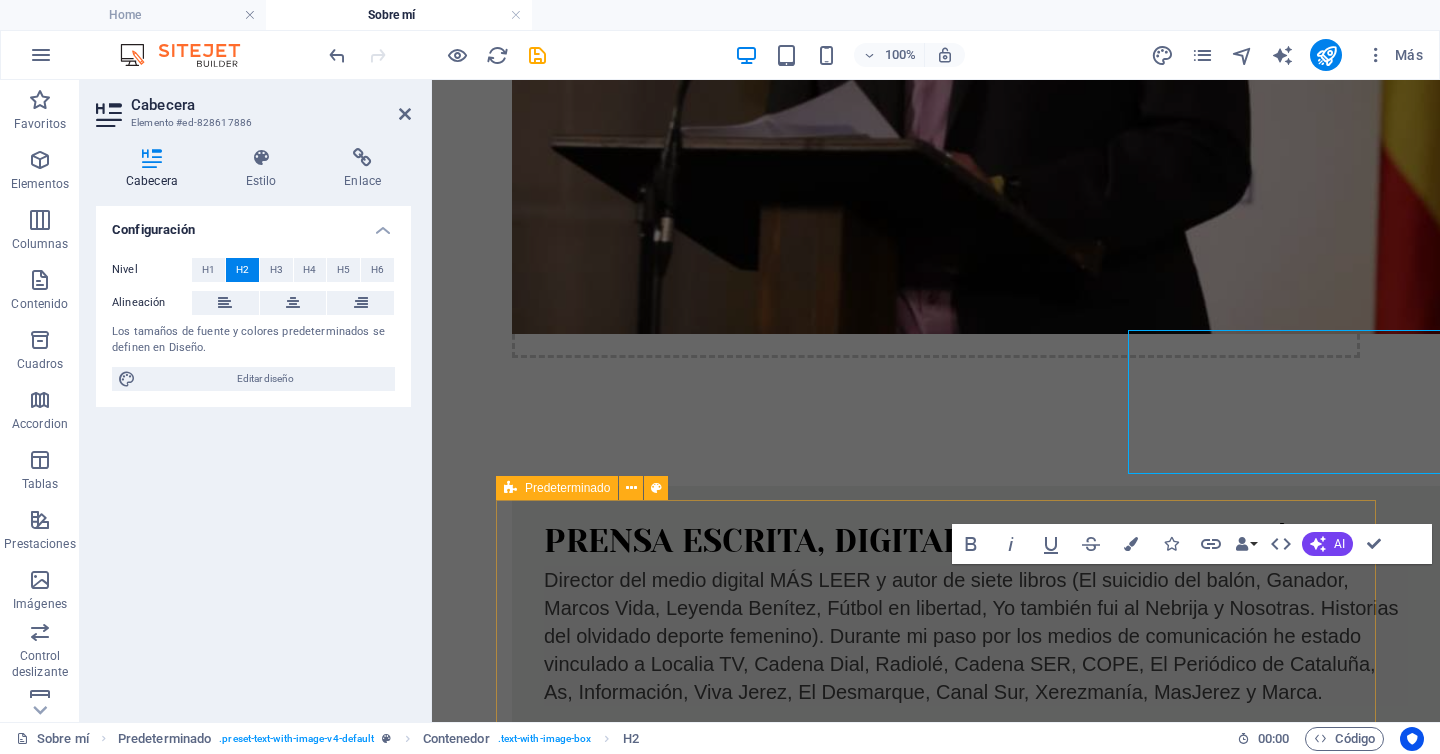 scroll, scrollTop: 1816, scrollLeft: 0, axis: vertical 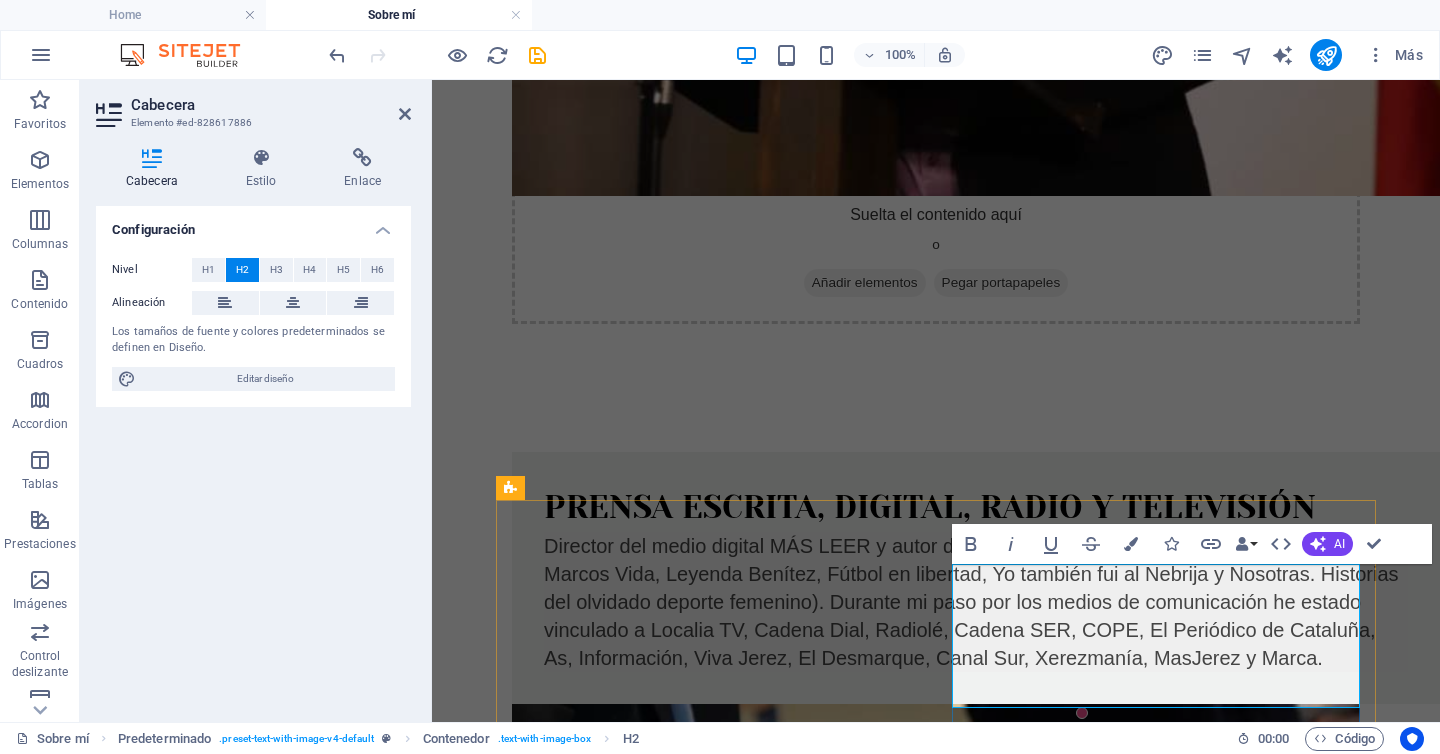 click on "Más de 25 años de experiencia en los medios" at bounding box center (936, 2089) 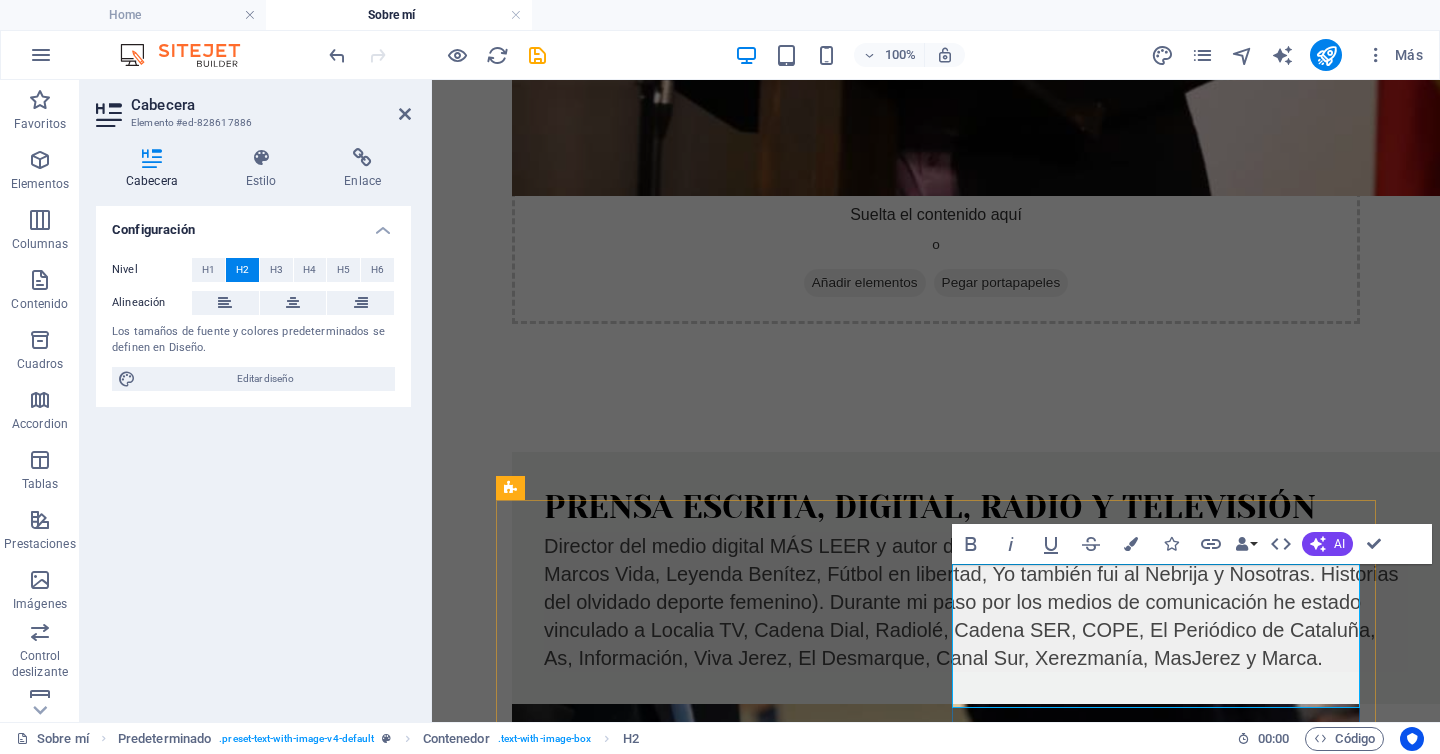drag, startPoint x: 1098, startPoint y: 677, endPoint x: 946, endPoint y: 586, distance: 177.15813 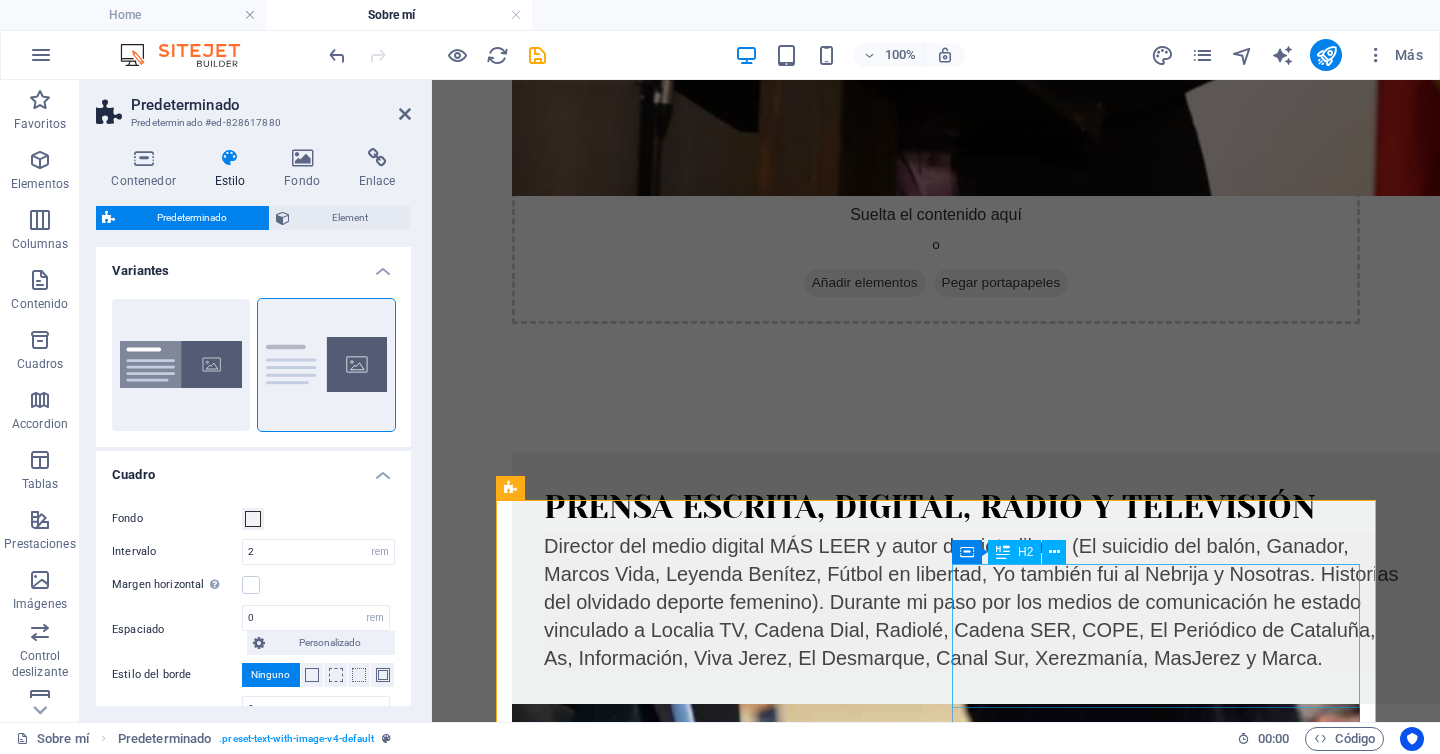 click on "Más de 25 años de experiencia en los medios" at bounding box center (936, 2089) 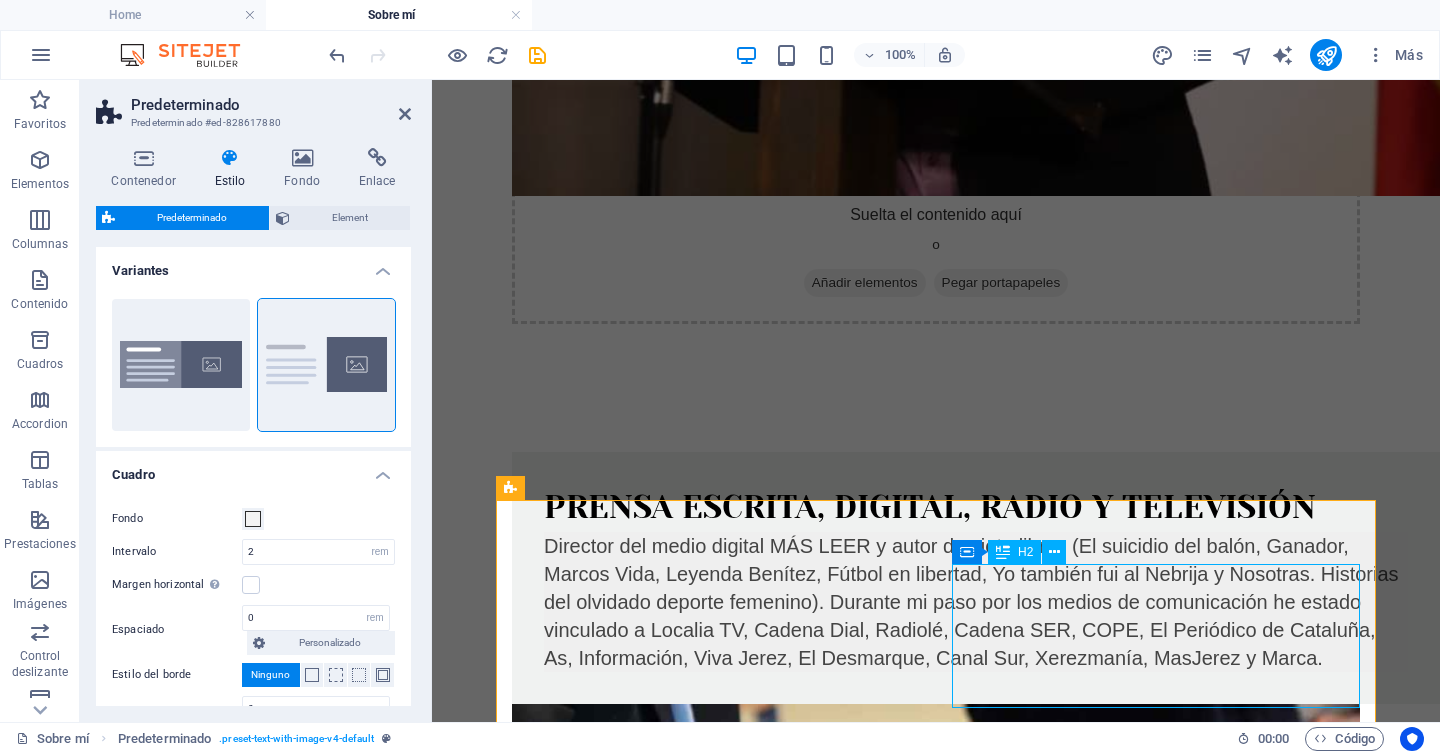 click on "Más de 25 años de experiencia en los medios" at bounding box center (936, 2089) 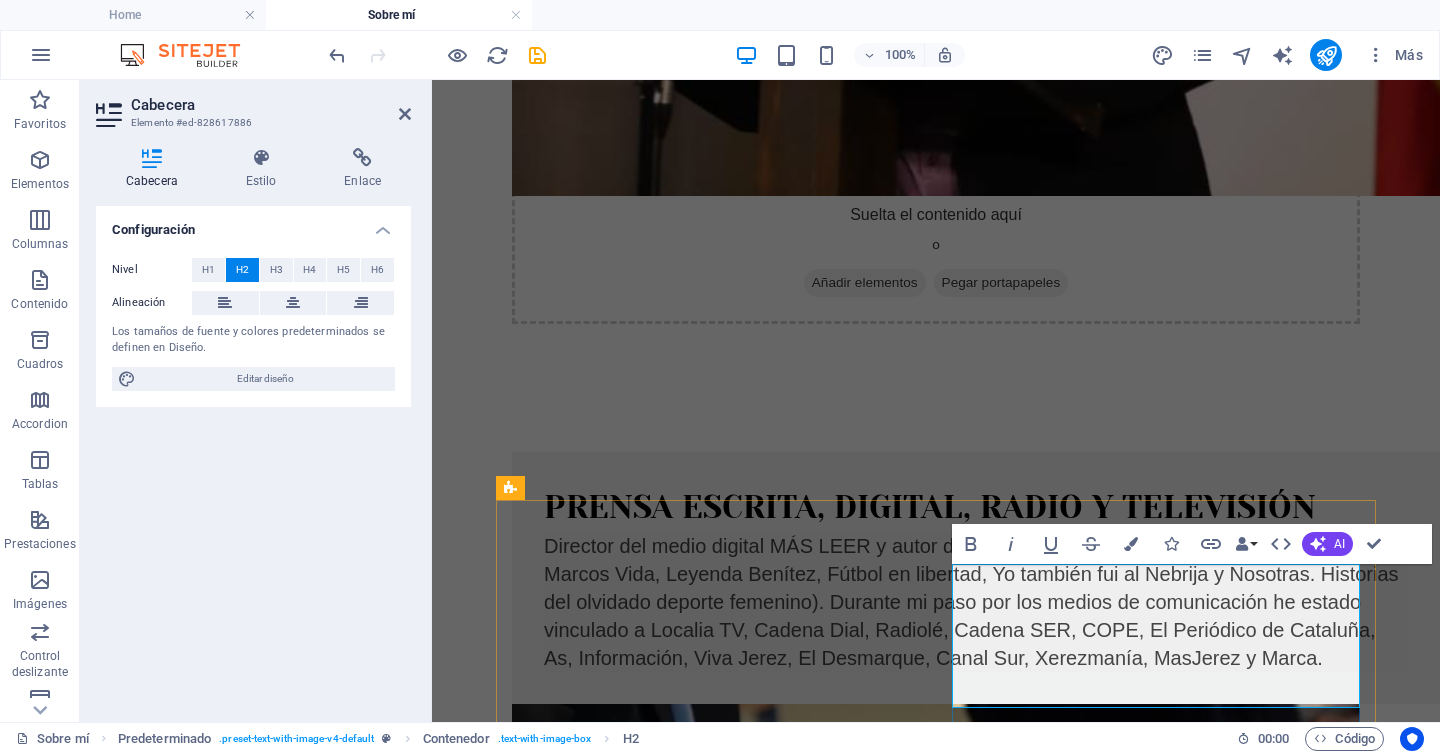 click on "Más de 25 años de experiencia en los medios" at bounding box center (936, 2089) 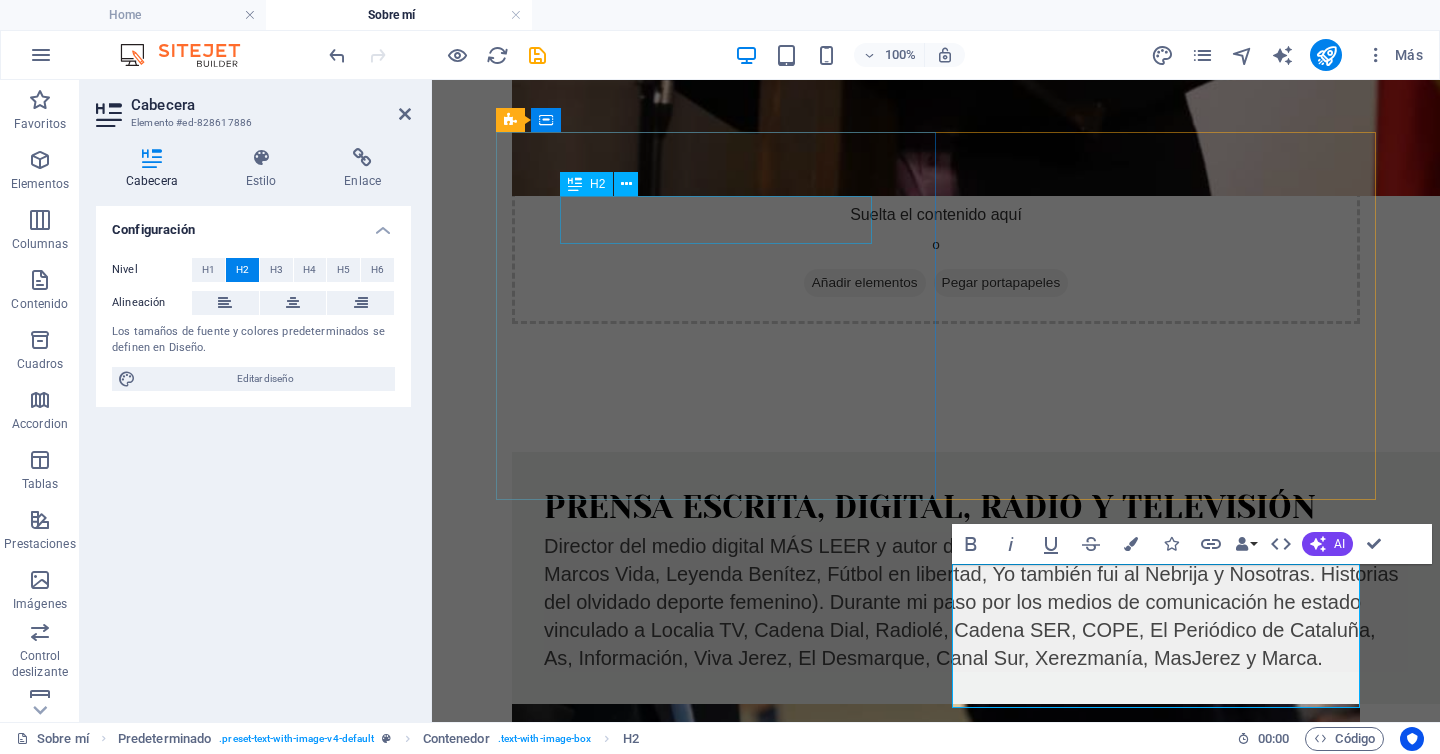 click on "Headline" at bounding box center (936, 1331) 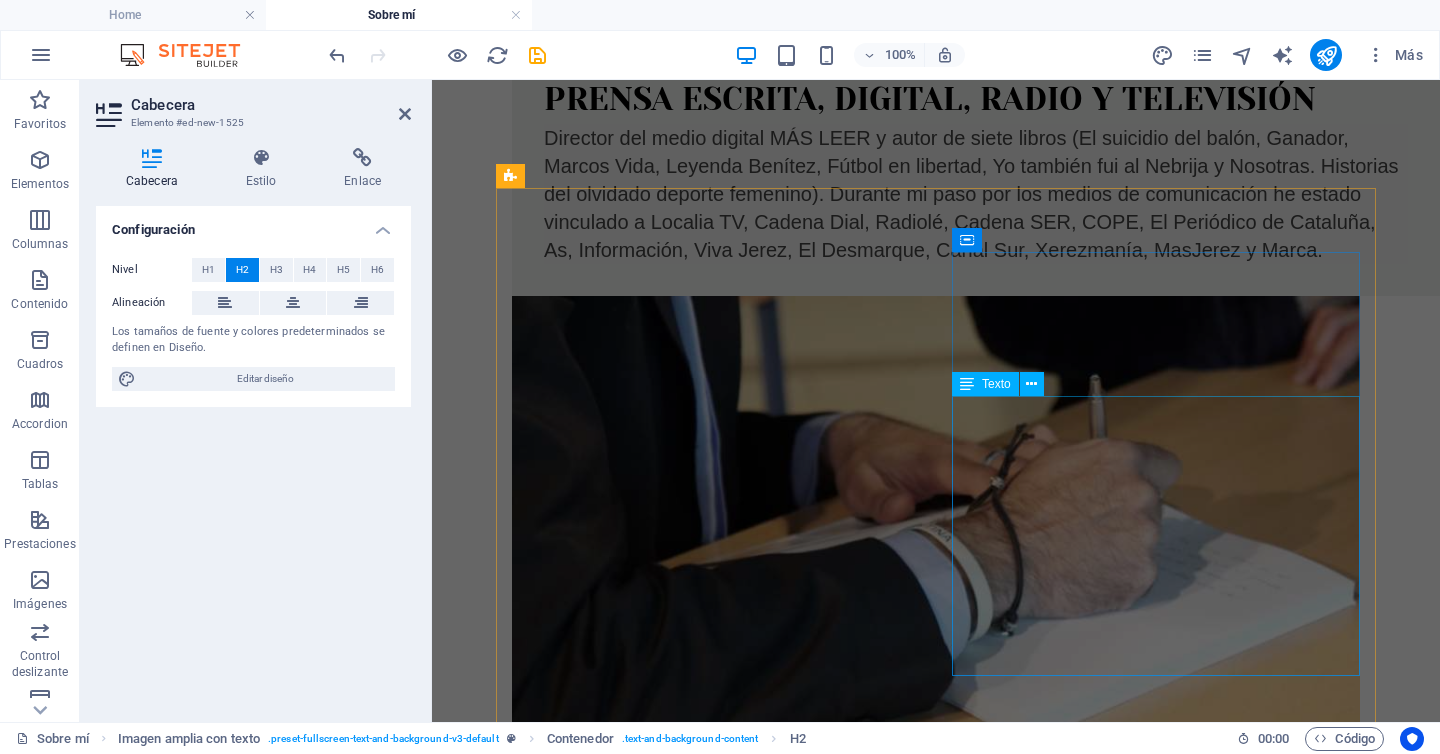 click on "Un día alguien me pidió que le contase un cuento, y yo, muy contento, le conté el de un niño que cumplió sus sueños radiofónicos, acarició letras en periódicos y sintió con fuerza el periodismo hasta que un gran monstruo trató de devorarlo. Ahora, más de 25 años después, sigo contando historias en libros y jugando con las palabras para asustar fantasmas y creer en un mundo mejor." at bounding box center (936, 1919) 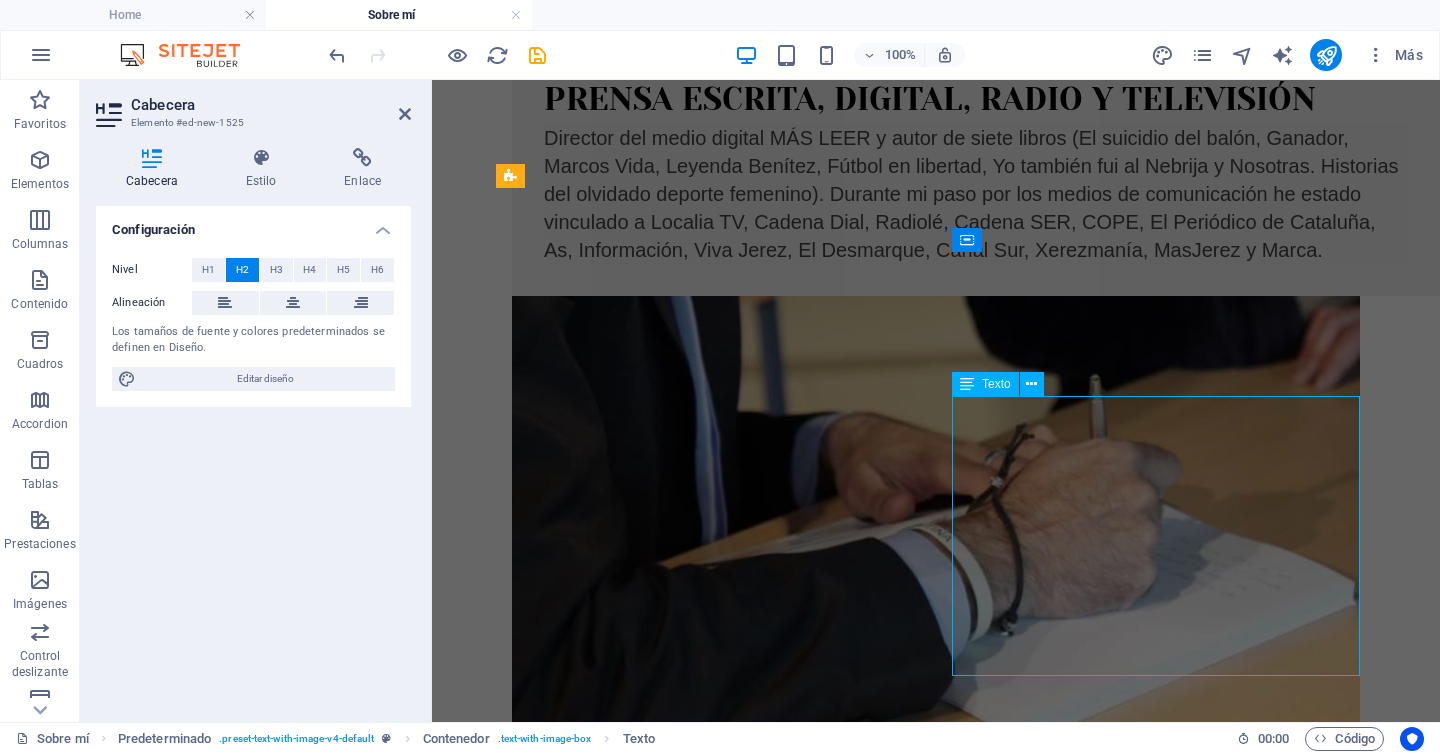 click on "Un día alguien me pidió que le contase un cuento, y yo, muy contento, le conté el de un niño que cumplió sus sueños radiofónicos, acarició letras en periódicos y sintió con fuerza el periodismo hasta que un gran monstruo trató de devorarlo. Ahora, más de 25 años después, sigo contando historias en libros y jugando con las palabras para asustar fantasmas y creer en un mundo mejor." at bounding box center [936, 1919] 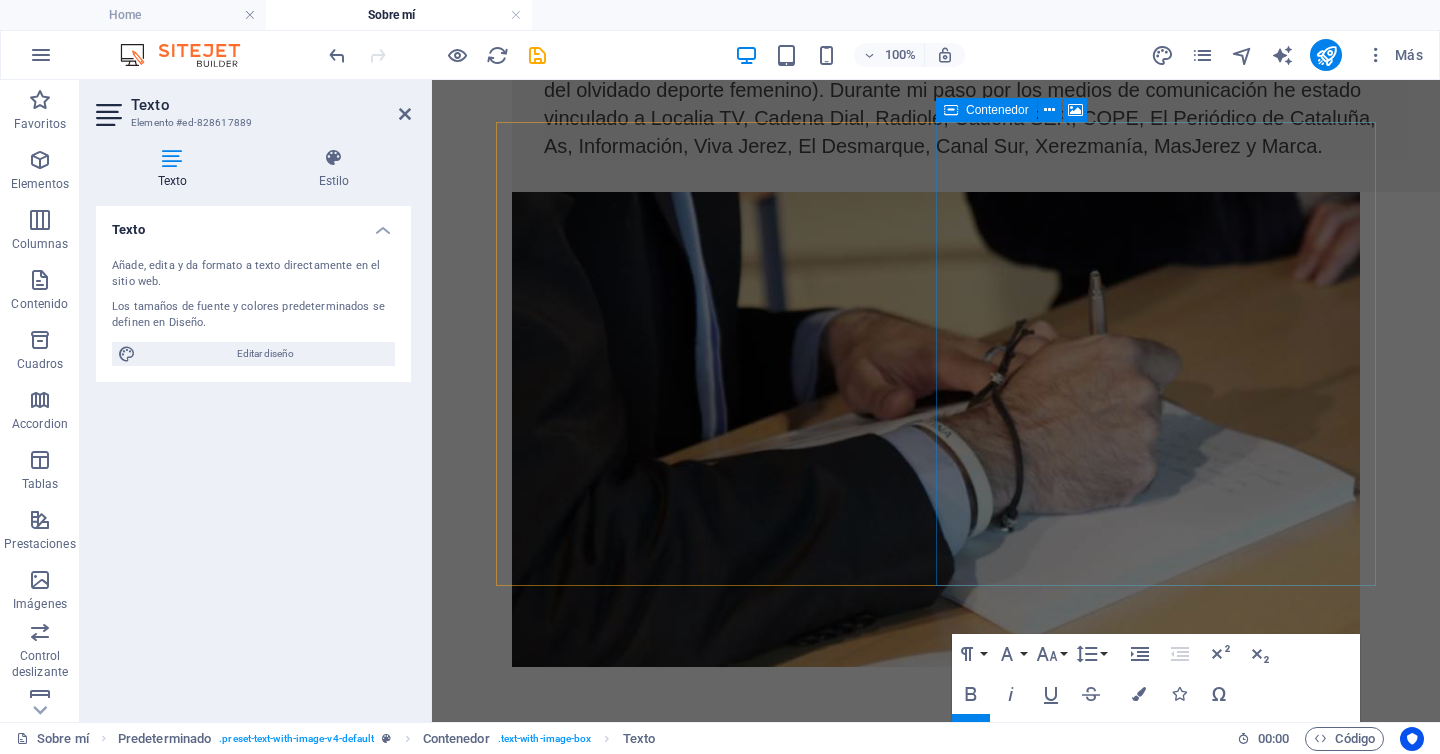 click on "Home Comunicación Educación Mis libros Nosotras Sobre mí Contacto My Partners Premio Racimo por la Igualdad por la defensa del deporte femenino "El Premio Racimo ha sido concedido al jerezano  [FIRST] [LAST] , autor del libro  Nosotras . El acta del jurado destaca el valor de esta obra por ser una reivindicación del deporte femenino, el primer libro en España que analiza la situación de la desigualdad en 20 deportes, entrevistando a 34 mujeres deportistas que cuentan sus experiencias personales". Suelta el contenido aquí o  Añadir elementos  Pegar portapapeles Prensa escrita, digital, radio y televisión Más de 25 años de experiencia en los medios Lorem ipsum dolor sit amet, consectetuer adipiscing elit. Aenean commodo ligula eget dolor. Lorem ipsum dolor sit amet, consectetuer adipiscing elit leget dolor. Lorem ipsum dolor sit amet, consectetuer adipiscing elit. Aenean commodo ligula eget dolor. Lorem ipsum dolor sit amet, consectetuer adipiscing elit dolor.  Suelta el contenido aquí o o" at bounding box center (936, 1969) 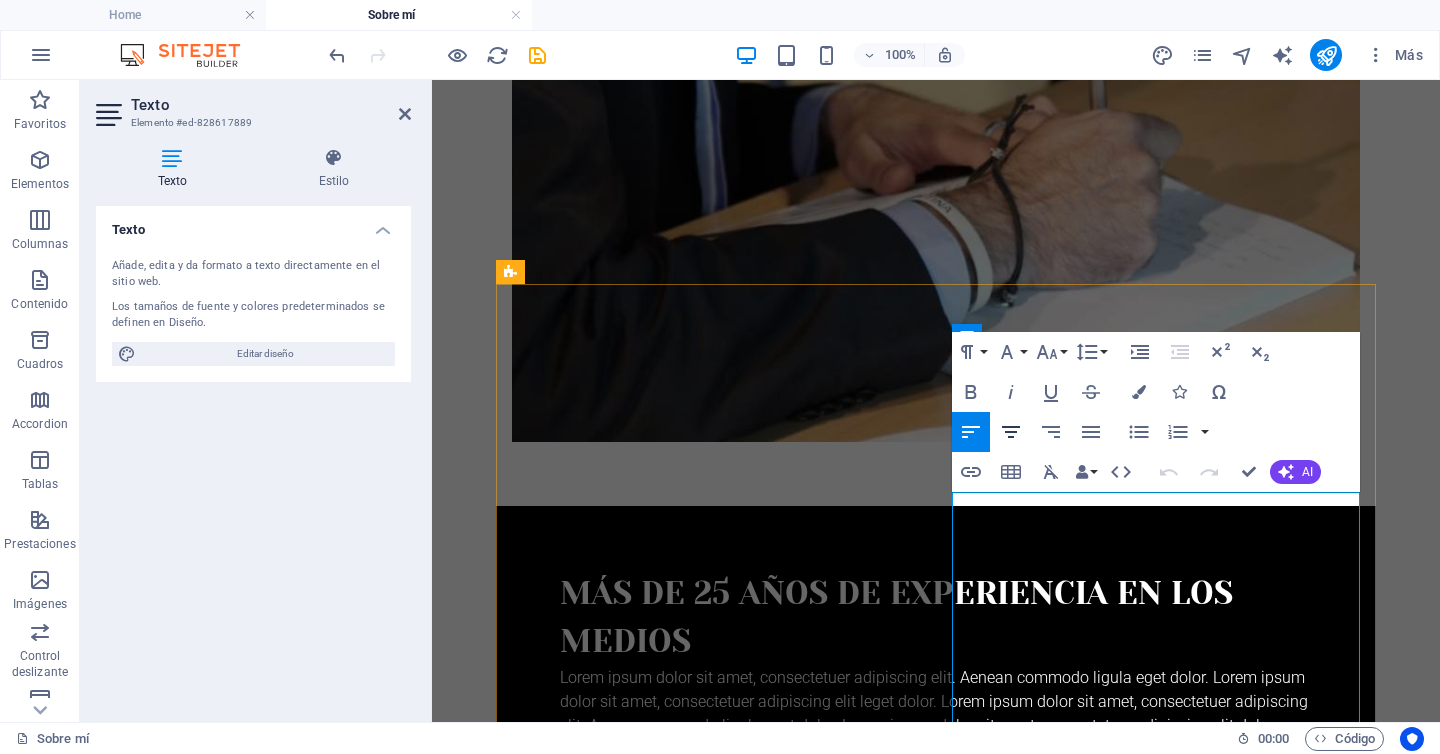 scroll, scrollTop: 2483, scrollLeft: 0, axis: vertical 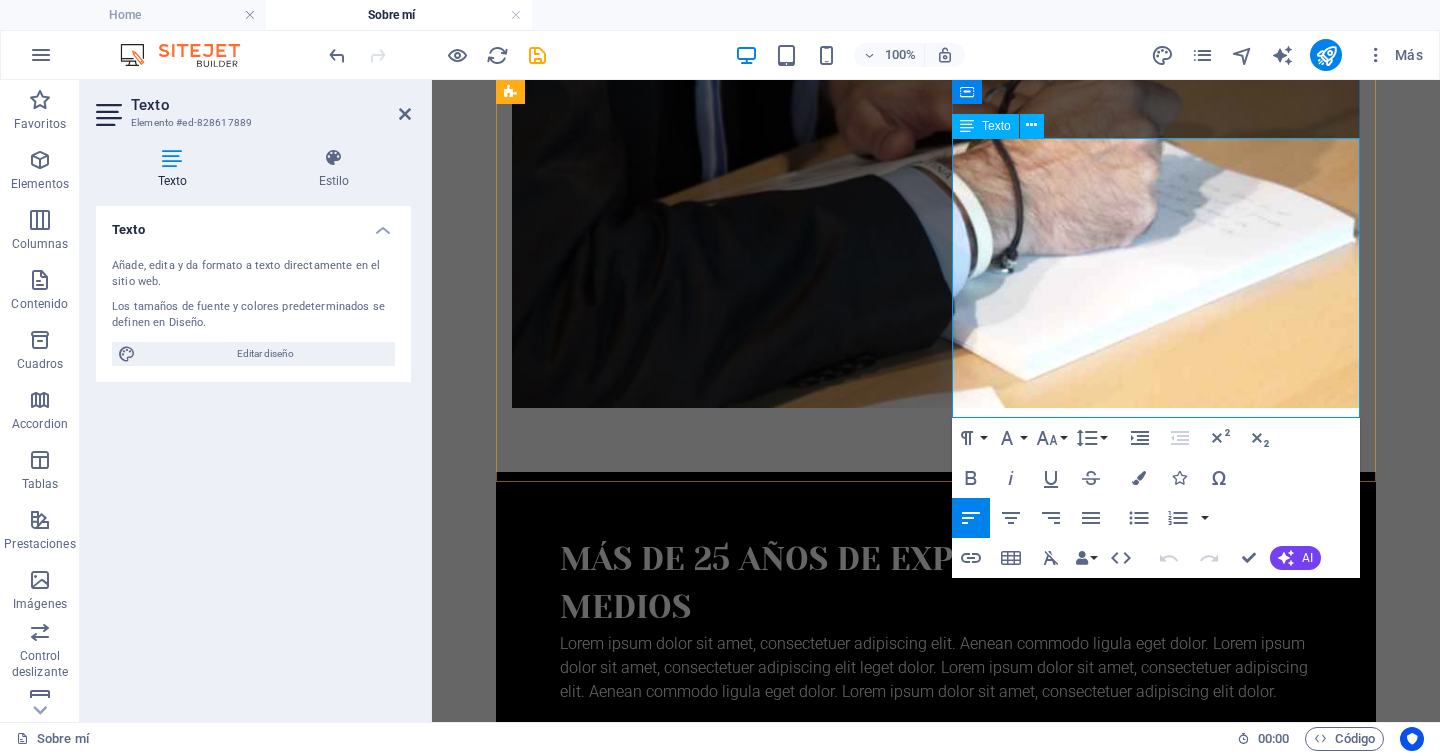 click on "Un día alguien me pidió que le contase un cuento, y yo, muy contento, le conté el de un niño que cumplió sus sueños radiofónicos, acarició letras en periódicos y sintió con fuerza el periodismo hasta que un gran monstruo trató de devorarlo. Ahora, más de 25 años después, sigo contando historias en libros y jugando con las palabras para asustar fantasmas y creer en un mundo mejor." at bounding box center (936, 1436) 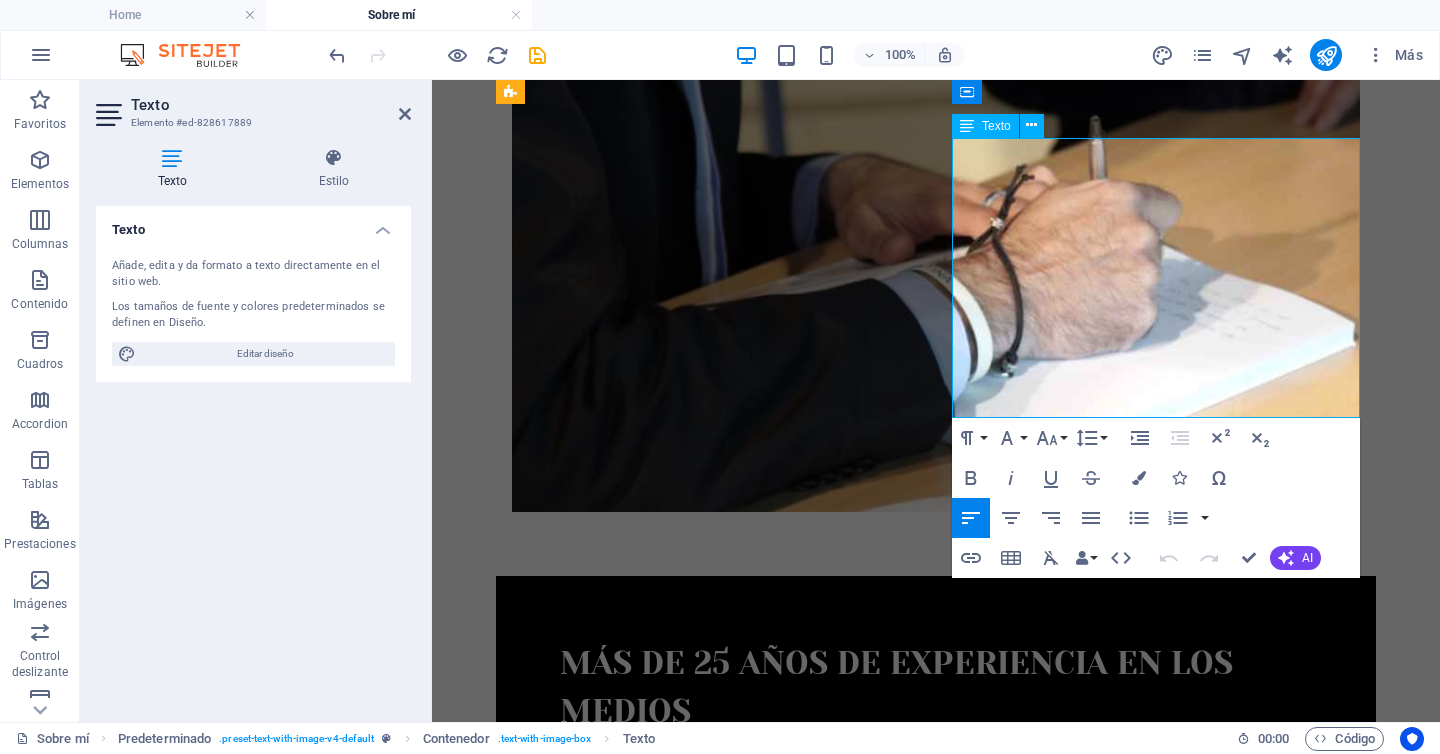 copy on "Un día alguien me pidió que le contase un cuento, y yo, muy contento, le conté el de un niño que cumplió sus sueños radiofónicos, acarició letras en periódicos y sintió con fuerza el periodismo hasta que un gran monstruo trató de devorarlo. Ahora, más de 25 años después, sigo contando historias en libros y jugando con las palabras para asustar fantasmas y creer en un mundo mejor." 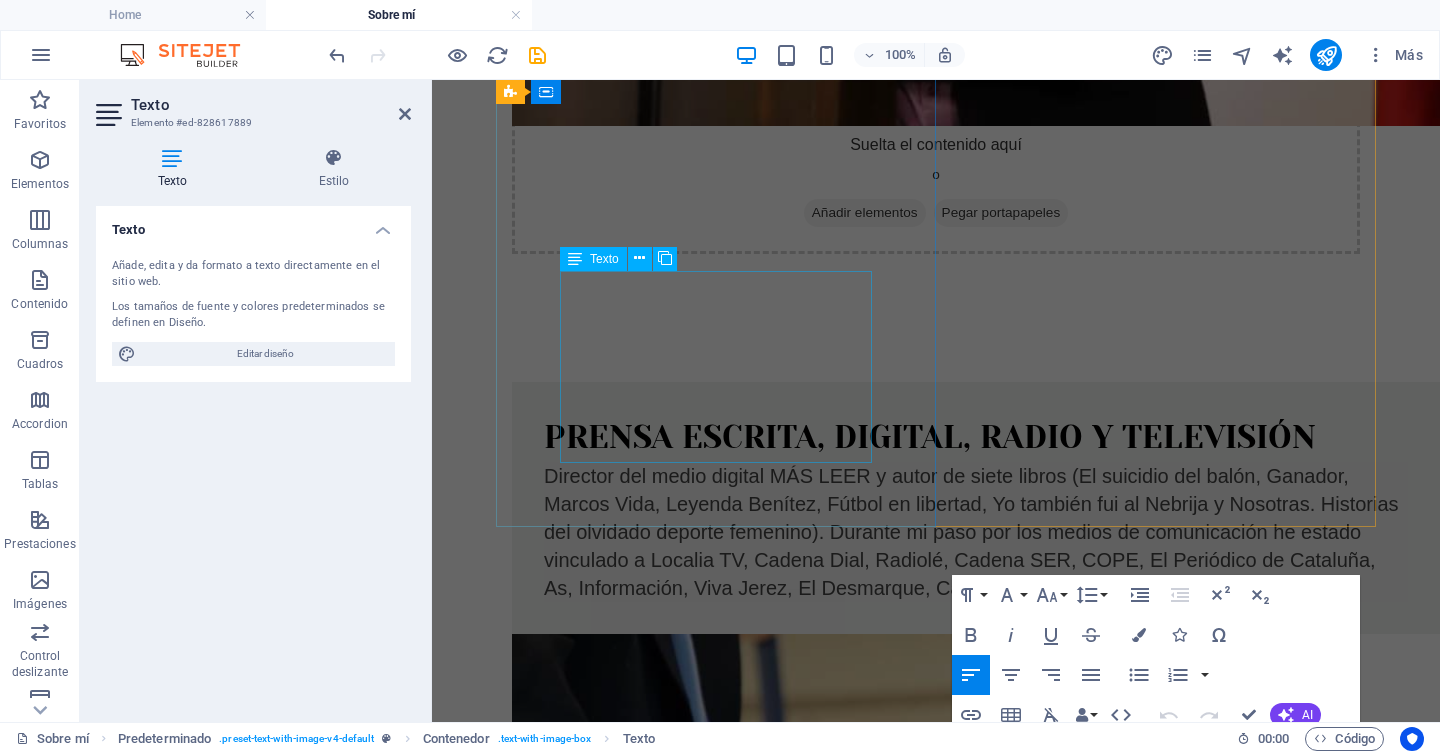 click on "Lorem ipsum dolor sit amet, consectetuer adipiscing elit. Aenean commodo ligula eget dolor. Lorem ipsum dolor sit amet, consectetuer adipiscing elit leget dolor. Lorem ipsum dolor sit amet, consectetuer adipiscing elit. Aenean commodo ligula eget dolor. Lorem ipsum dolor sit amet, consectetuer adipiscing elit dolor." at bounding box center (936, 1369) 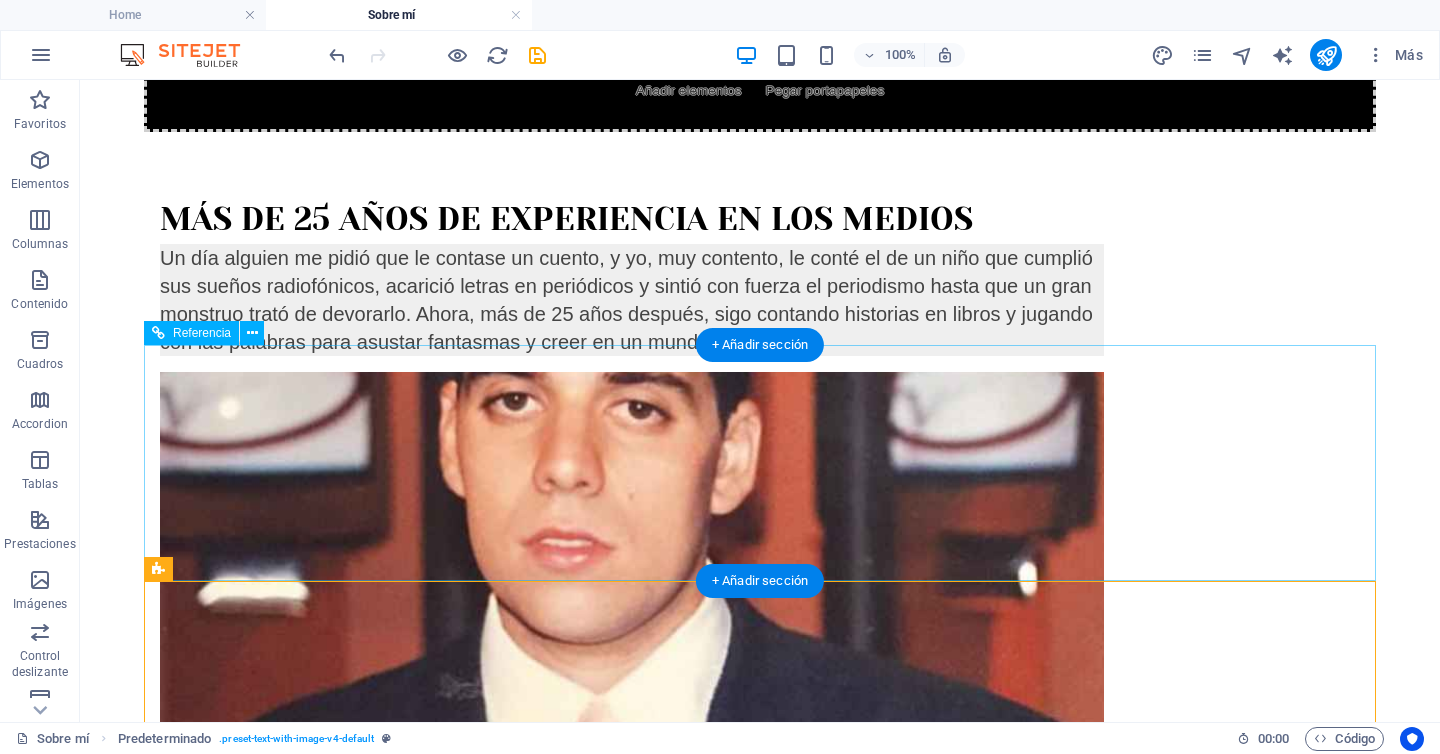 scroll, scrollTop: 3599, scrollLeft: 0, axis: vertical 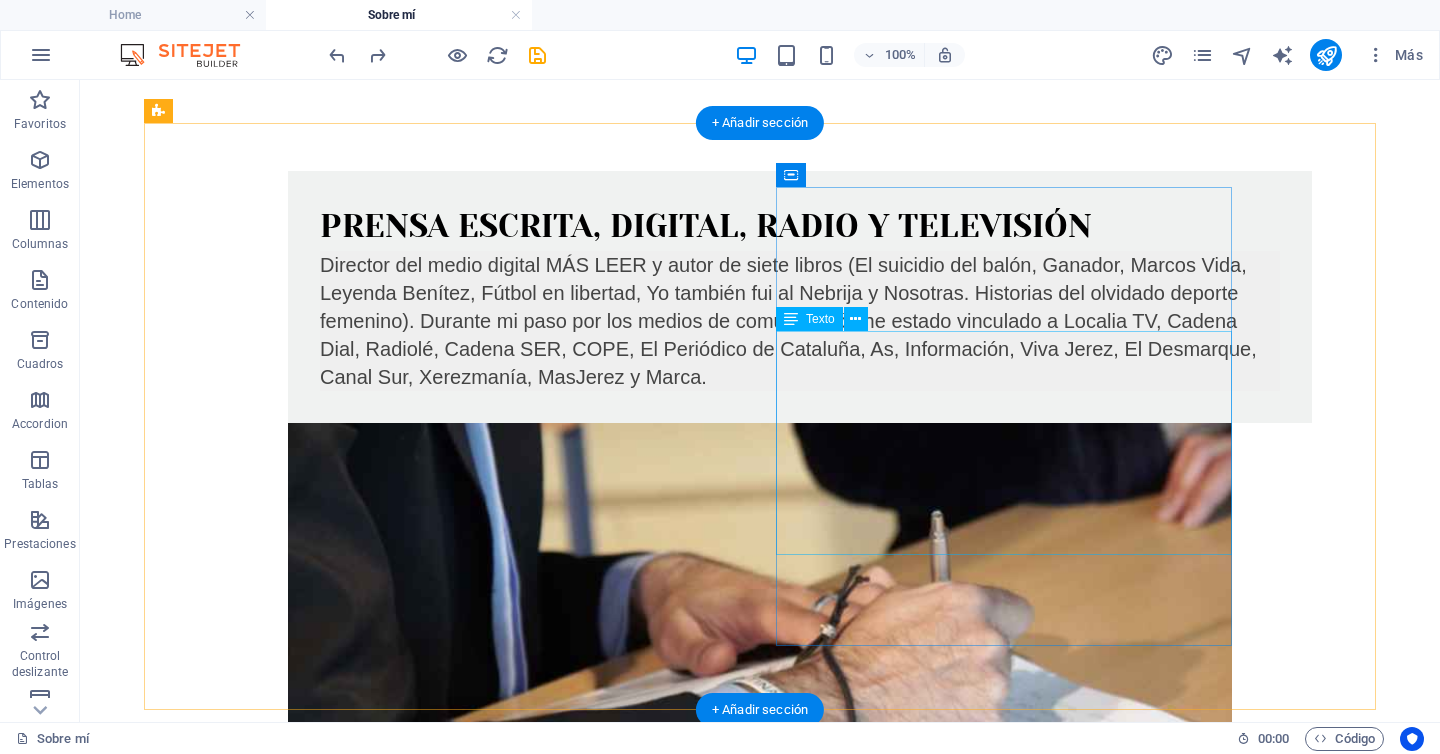 click on "Un día alguien me pidió que le contase un cuento, y yo, muy contento, le conté el de un niño que cumplió sus sueños radiofónicos, acarició letras en periódicos y sintió con fuerza el periodismo hasta que un gran monstruo trató de devorarlo. Ahora, más de 25 años después, sigo contando historias en libros y jugando con las palabras para asustar fantasmas y creer en un mundo mejor." at bounding box center (632, 1918) 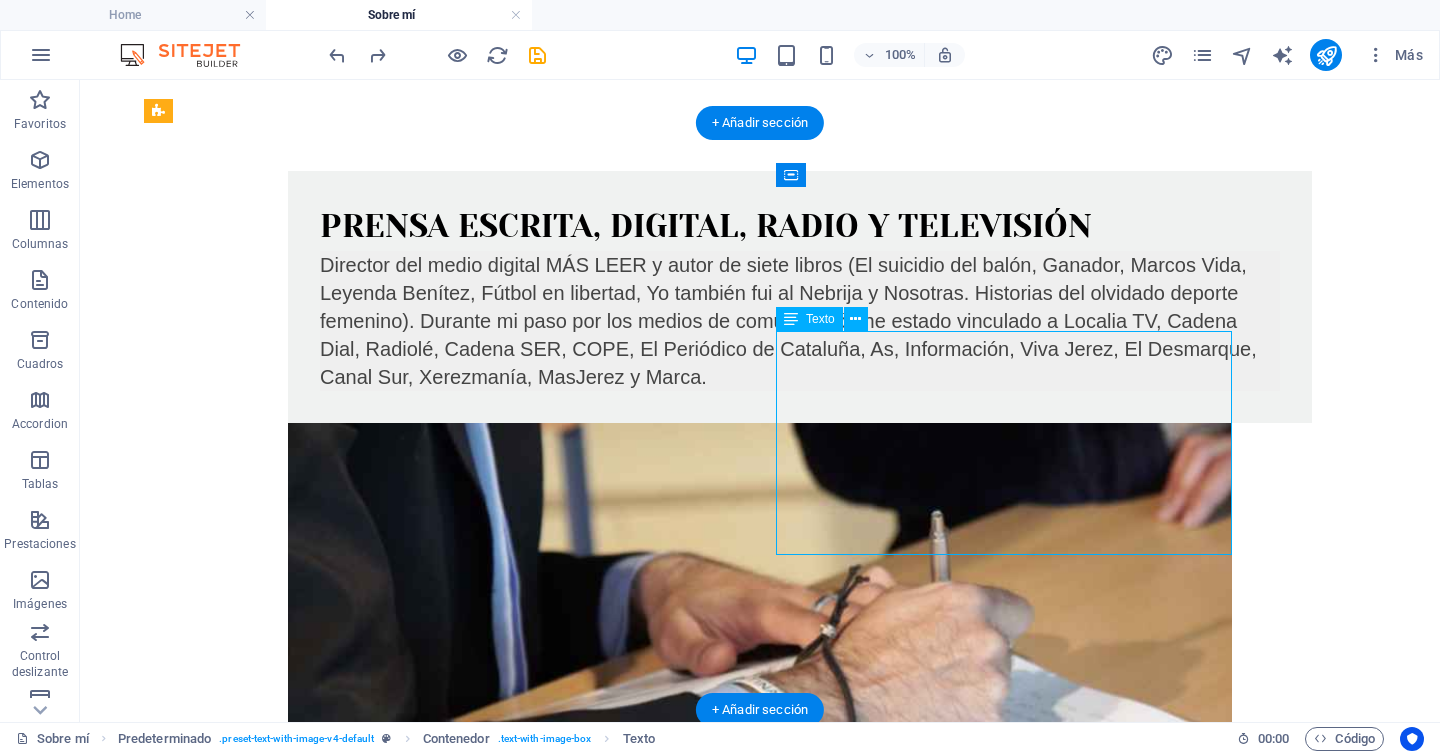 click on "Un día alguien me pidió que le contase un cuento, y yo, muy contento, le conté el de un niño que cumplió sus sueños radiofónicos, acarició letras en periódicos y sintió con fuerza el periodismo hasta que un gran monstruo trató de devorarlo. Ahora, más de 25 años después, sigo contando historias en libros y jugando con las palabras para asustar fantasmas y creer en un mundo mejor." at bounding box center (632, 1918) 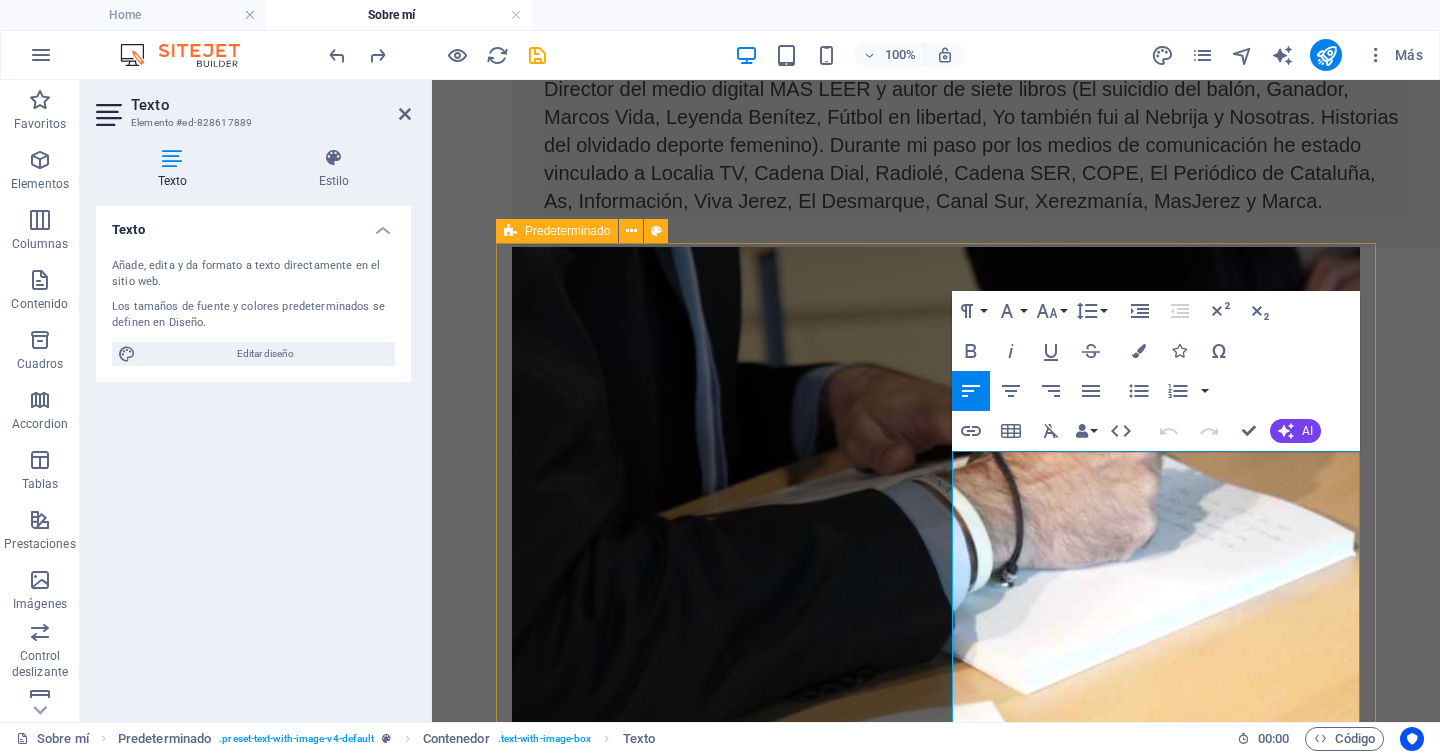 click on "Más de 25 años de experiencia en los medios Un día alguien me pidió que le contase un cuento, y yo, muy contento, le conté el de un niño que cumplió sus sueños radiofónicos, acarició letras en periódicos y sintió con fuerza el periodismo hasta que un gran monstruo trató de devorarlo. Ahora, más de 25 años después, sigo contando historias en libros y jugando con las palabras para asustar fantasmas y creer en un mundo mejor." at bounding box center [936, 2471] 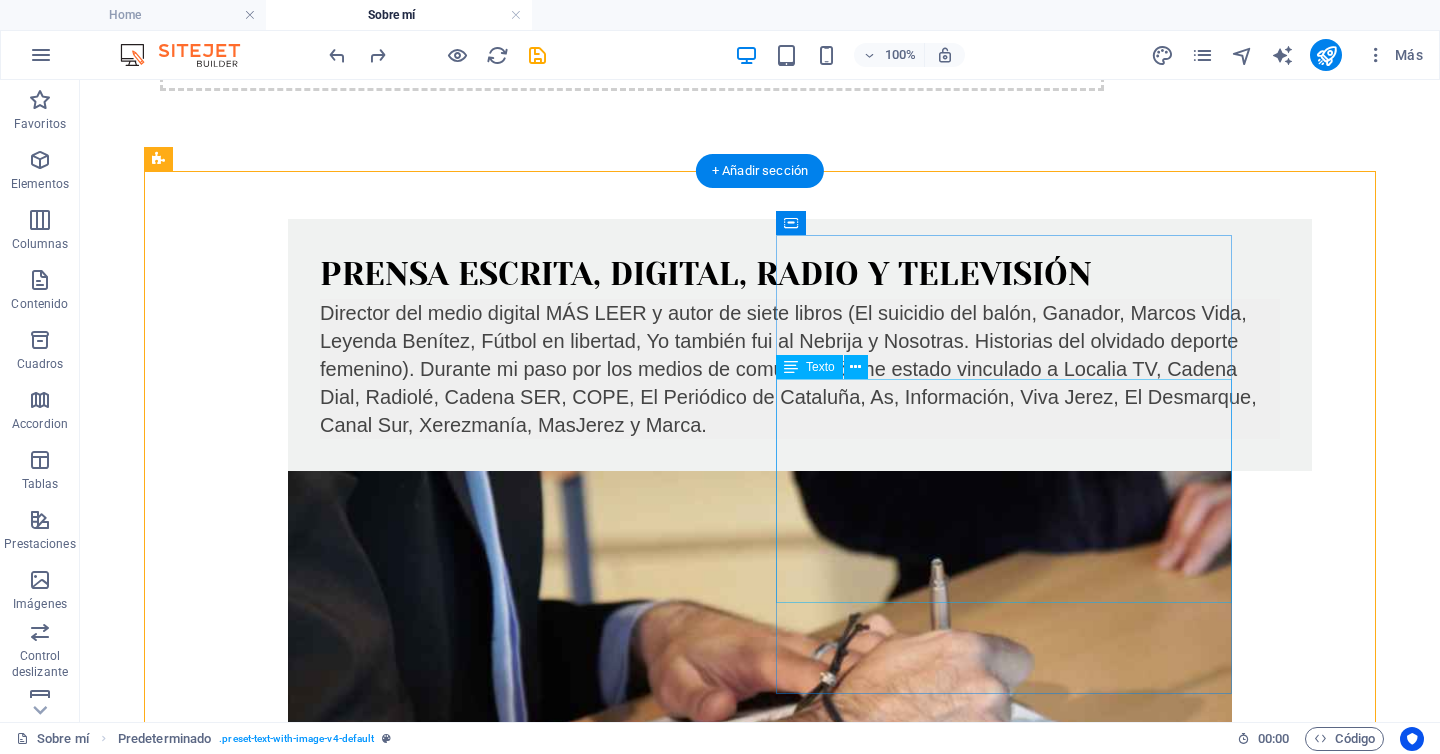 click on "Un día alguien me pidió que le contase un cuento, y yo, muy contento, le conté el de un niño que cumplió sus sueños radiofónicos, acarició letras en periódicos y sintió con fuerza el periodismo hasta que un gran monstruo trató de devorarlo. Ahora, más de 25 años después, sigo contando historias en libros y jugando con las palabras para asustar fantasmas y creer en un mundo mejor." at bounding box center [632, 1966] 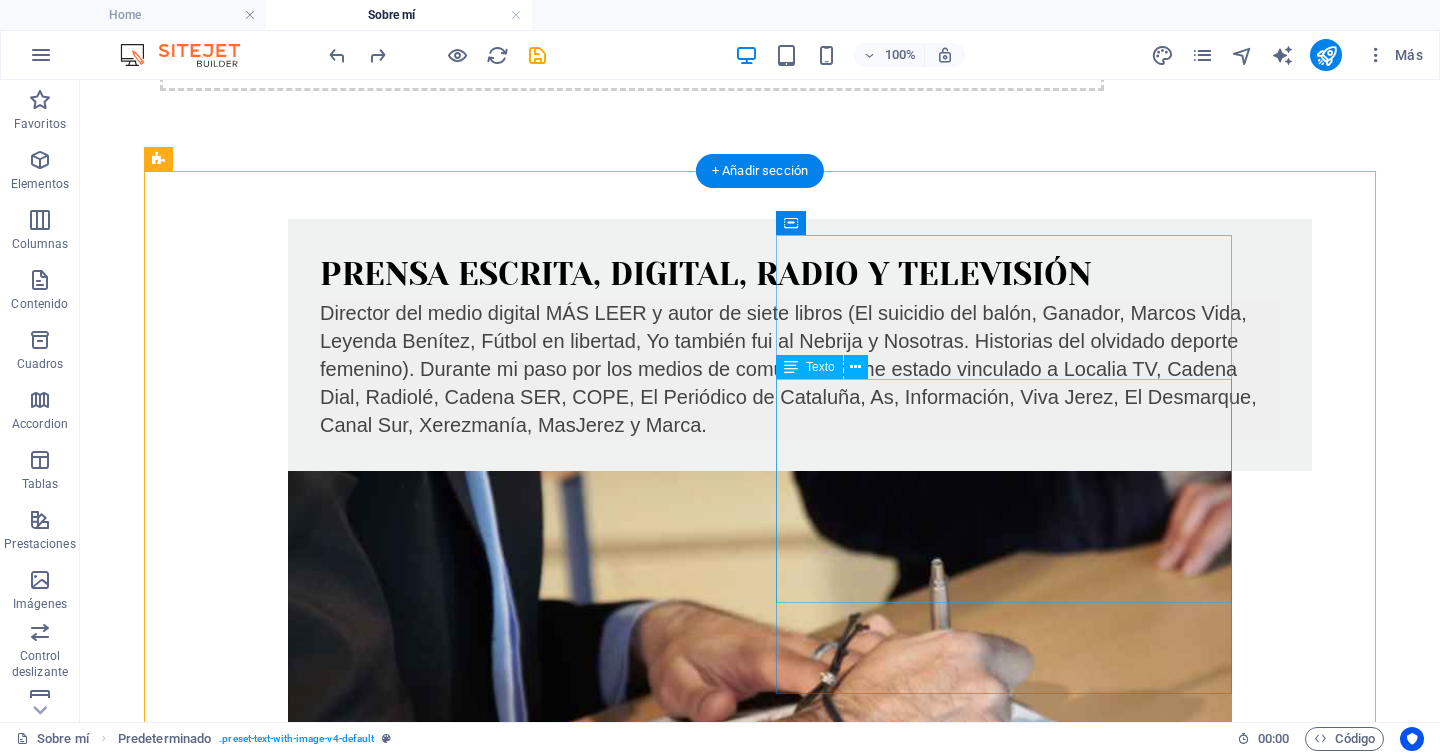 click on "Un día alguien me pidió que le contase un cuento, y yo, muy contento, le conté el de un niño que cumplió sus sueños radiofónicos, acarició letras en periódicos y sintió con fuerza el periodismo hasta que un gran monstruo trató de devorarlo. Ahora, más de 25 años después, sigo contando historias en libros y jugando con las palabras para asustar fantasmas y creer en un mundo mejor." at bounding box center [632, 1966] 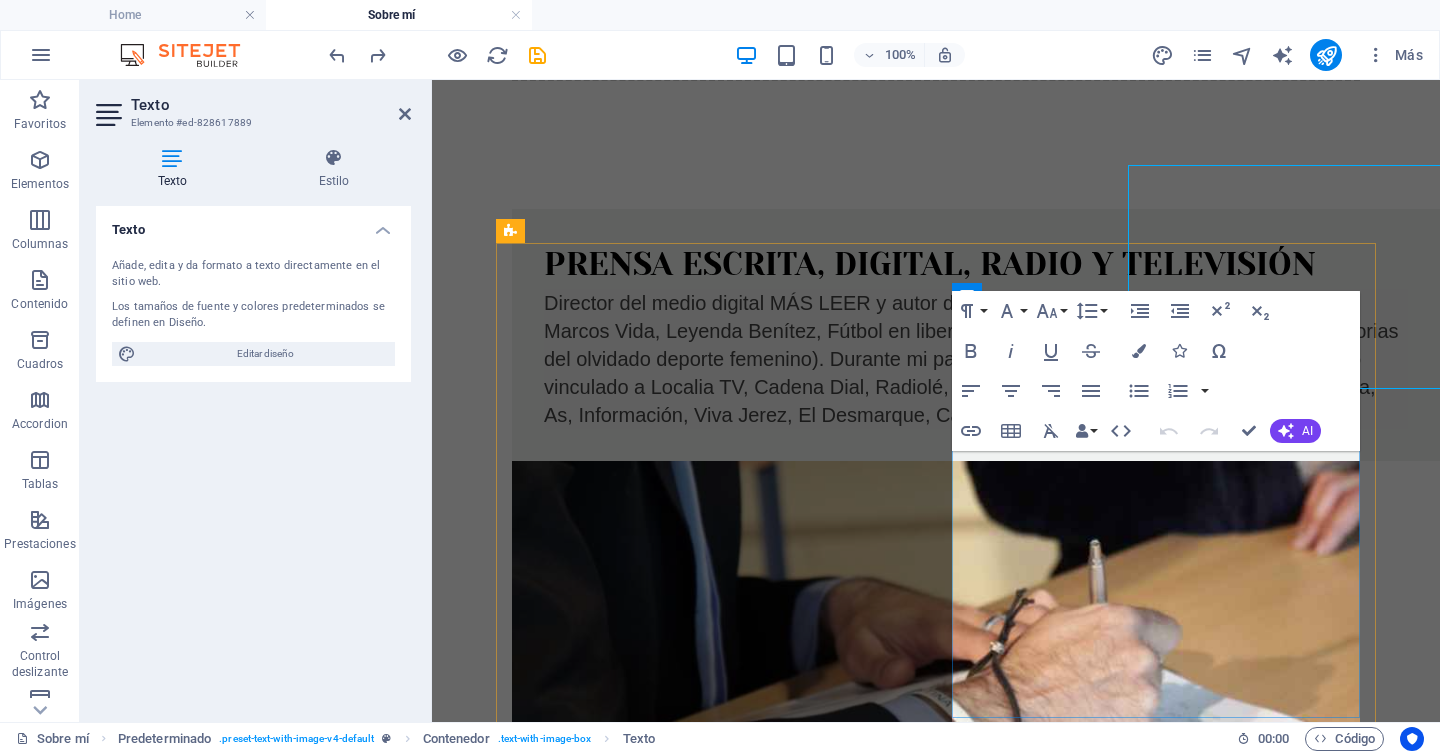 scroll, scrollTop: 2169, scrollLeft: 0, axis: vertical 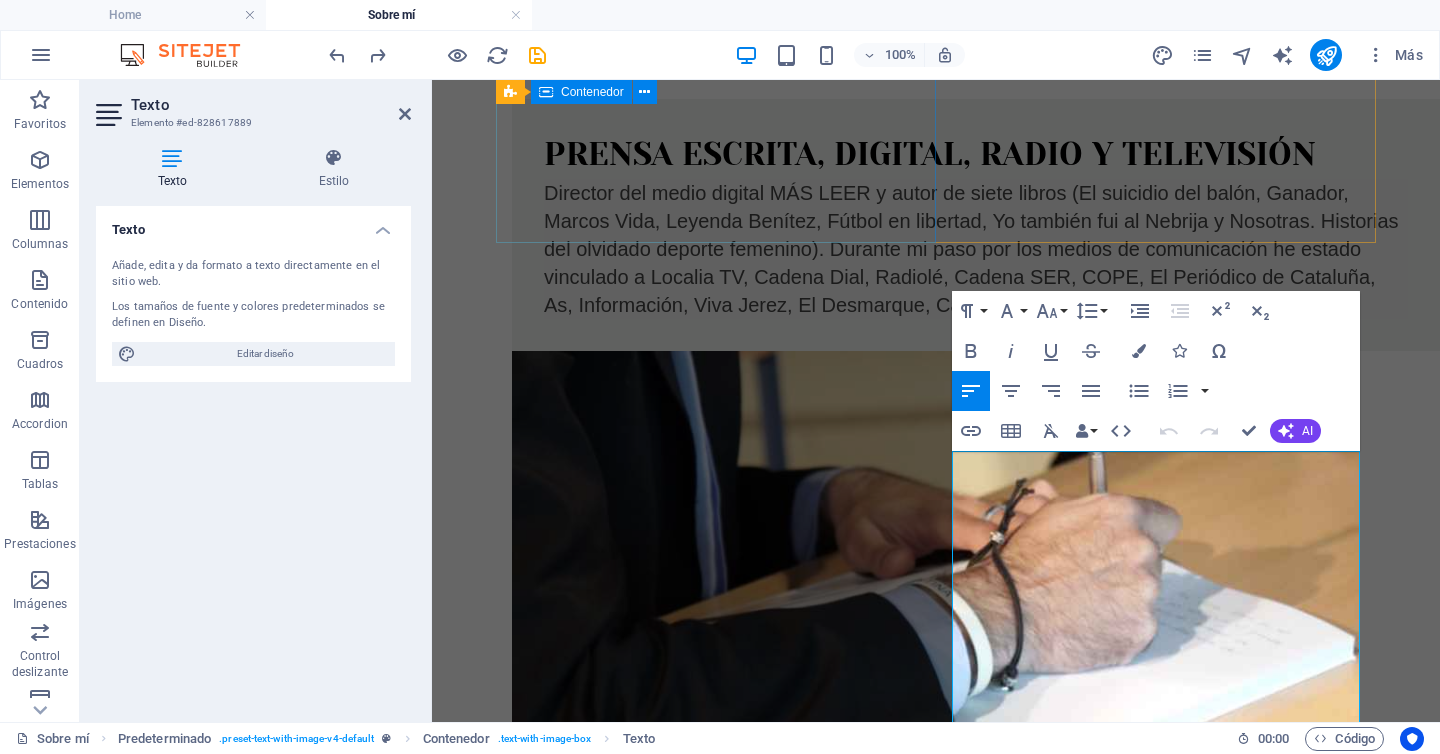 click on "Más de 25 años de experiencia en los medios Lorem ipsum dolor sit amet, consectetuer adipiscing elit. Aenean commodo ligula eget dolor. Lorem ipsum dolor sit amet, consectetuer adipiscing elit leget dolor. Lorem ipsum dolor sit amet, consectetuer adipiscing elit. Aenean commodo ligula eget dolor. Lorem ipsum dolor sit amet, consectetuer adipiscing elit dolor." at bounding box center (936, 1038) 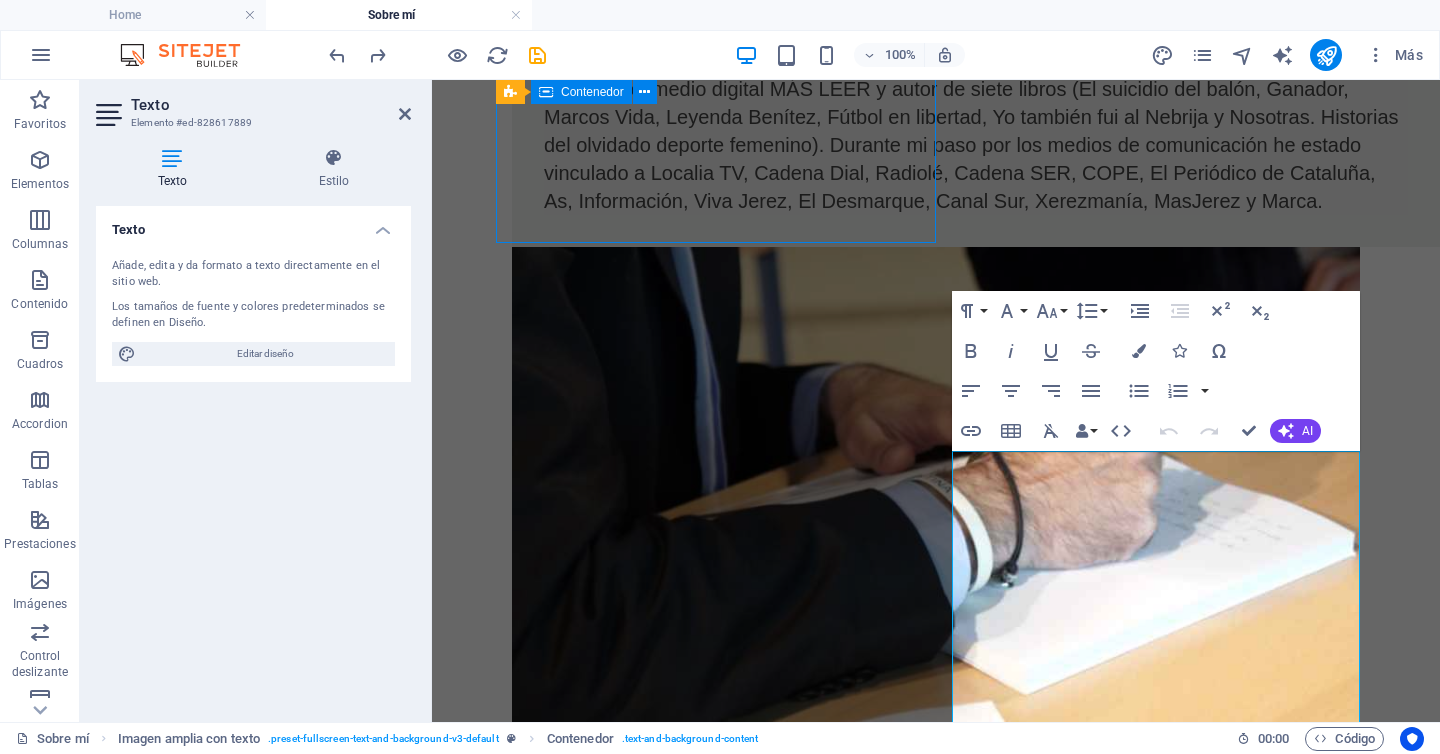 scroll, scrollTop: 1553, scrollLeft: 0, axis: vertical 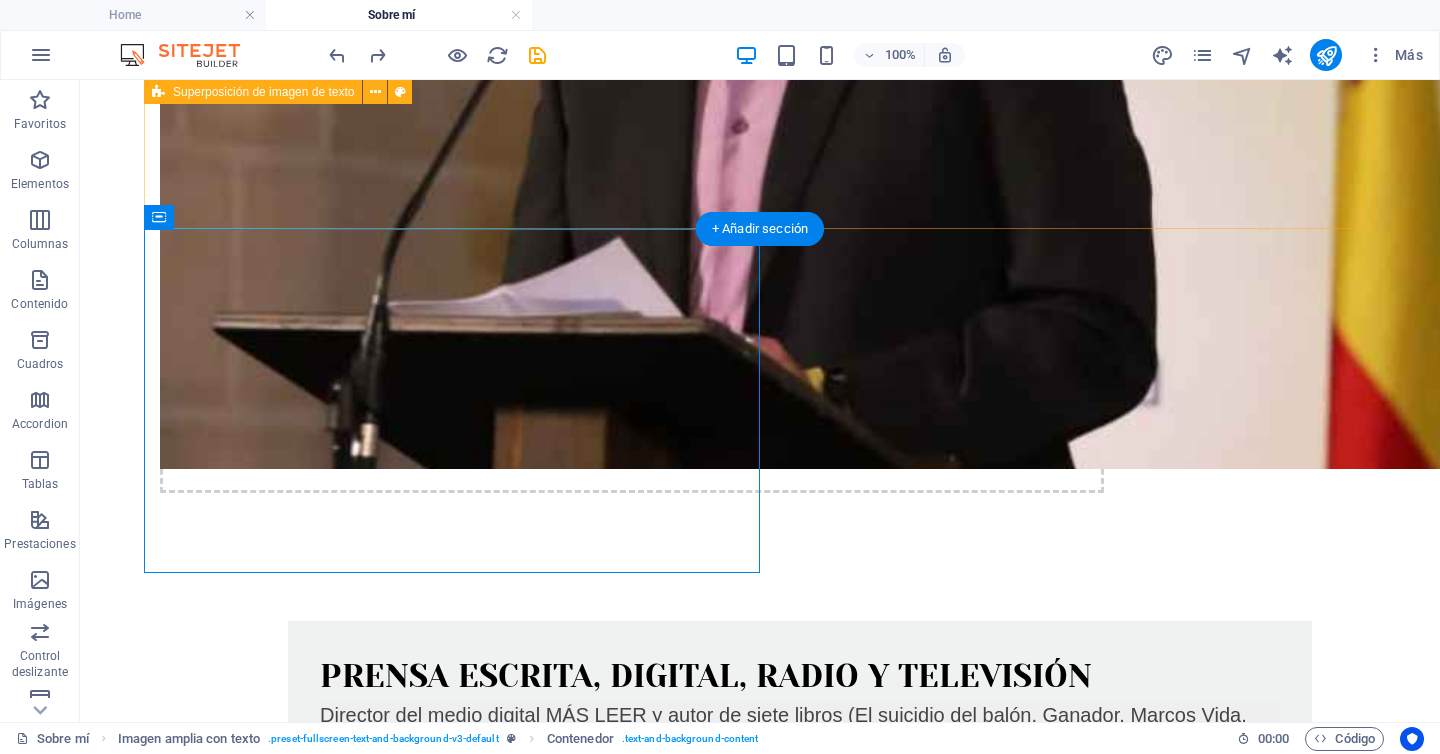 click on "Prensa escrita, digital, radio y televisión Director del medio digital MÁS LEER y autor de siete libros (El suicidio del balón, Ganador, Marcos Vida, Leyenda Benítez, Fútbol en libertad, Yo también fui al Nebrija y Nosotras. Historias del olvidado deporte femenino). Durante mi paso por los medios de comunicación he estado vinculado a Localia TV, Cadena Dial, Radiolé, Cadena SER, COPE, El Periódico de Cataluña, As, Información, Viva Jerez, El Desmarque, Canal Sur, Xerezmanía, MasJerez y Marca." at bounding box center (760, 1011) 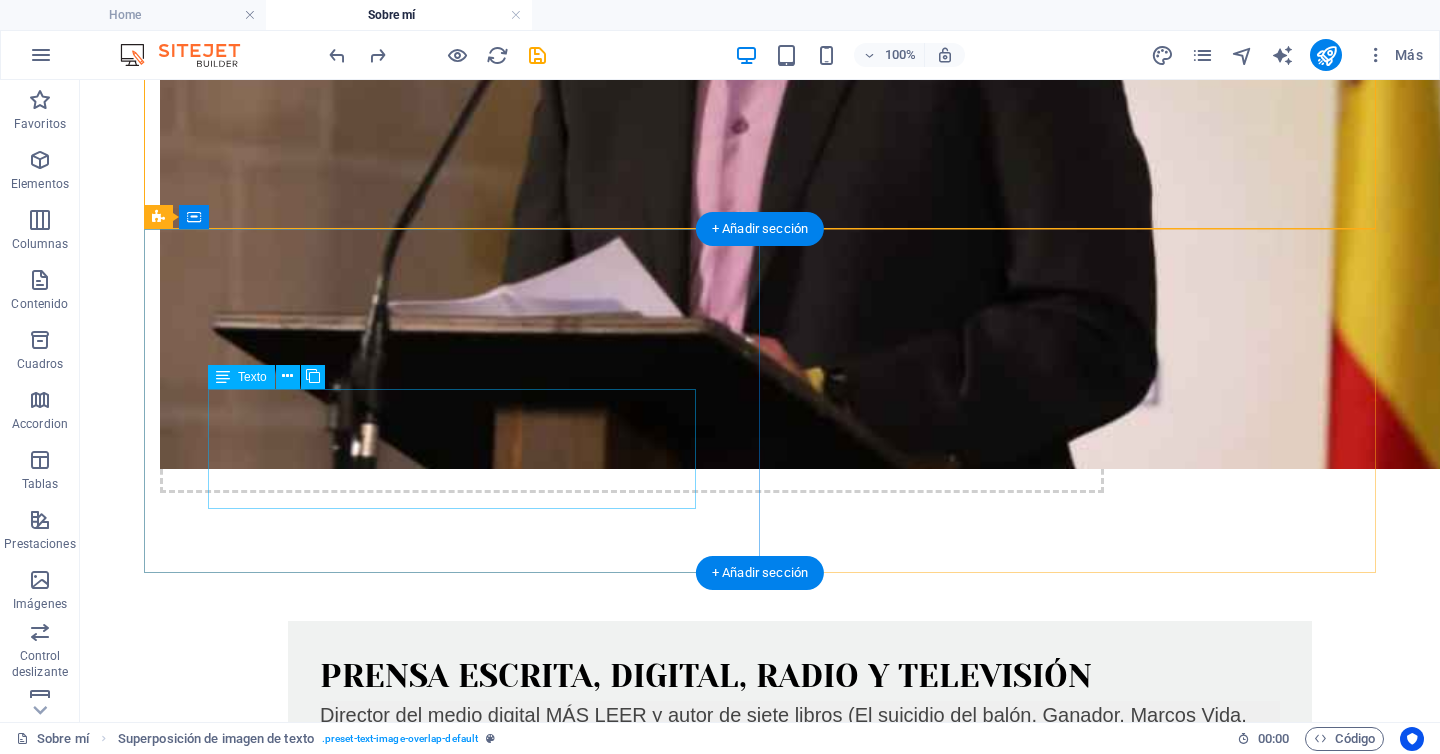click on "Lorem ipsum dolor sit amet, consectetuer adipiscing elit. Aenean commodo ligula eget dolor. Lorem ipsum dolor sit amet, consectetuer adipiscing elit leget dolor. Lorem ipsum dolor sit amet, consectetuer adipiscing elit. Aenean commodo ligula eget dolor. Lorem ipsum dolor sit amet, consectetuer adipiscing elit dolor." at bounding box center (760, 1614) 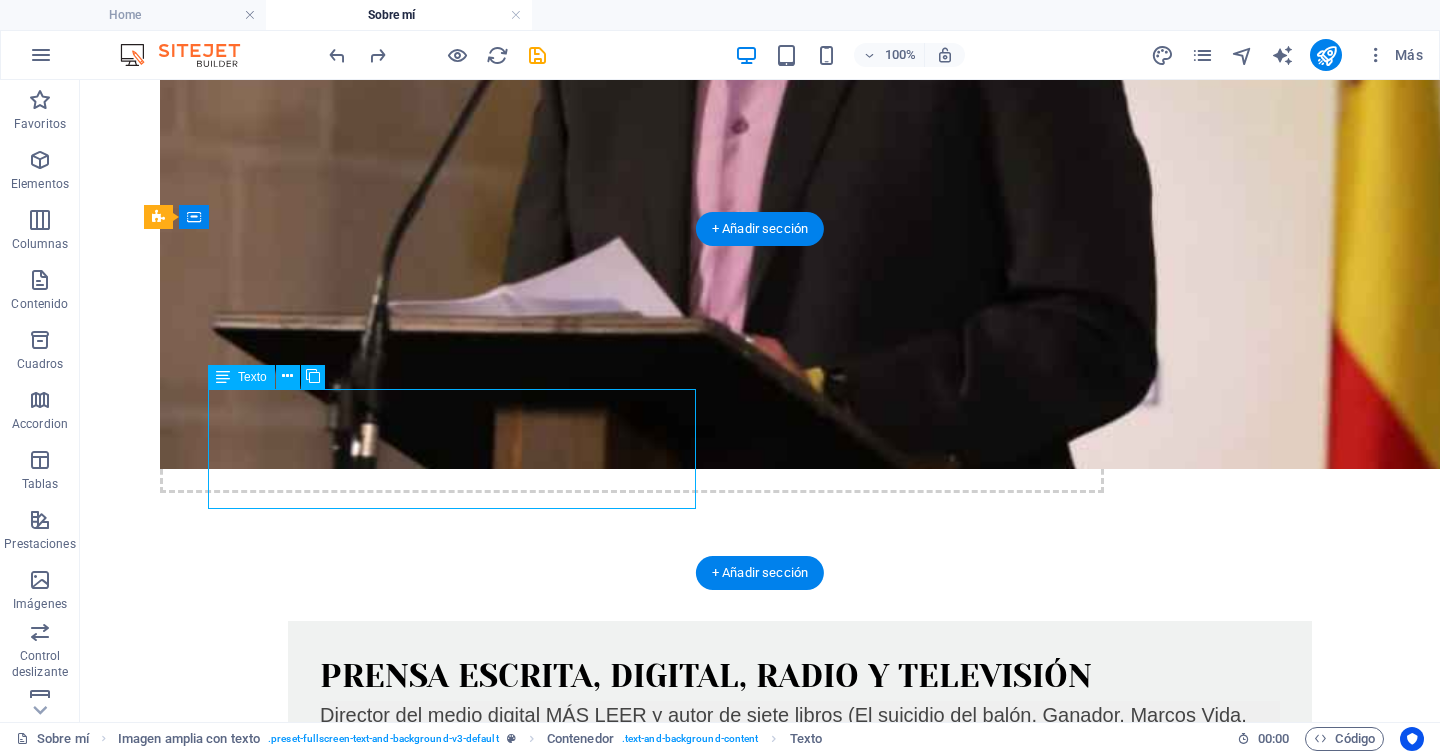 click on "Lorem ipsum dolor sit amet, consectetuer adipiscing elit. Aenean commodo ligula eget dolor. Lorem ipsum dolor sit amet, consectetuer adipiscing elit leget dolor. Lorem ipsum dolor sit amet, consectetuer adipiscing elit. Aenean commodo ligula eget dolor. Lorem ipsum dolor sit amet, consectetuer adipiscing elit dolor." at bounding box center [760, 1614] 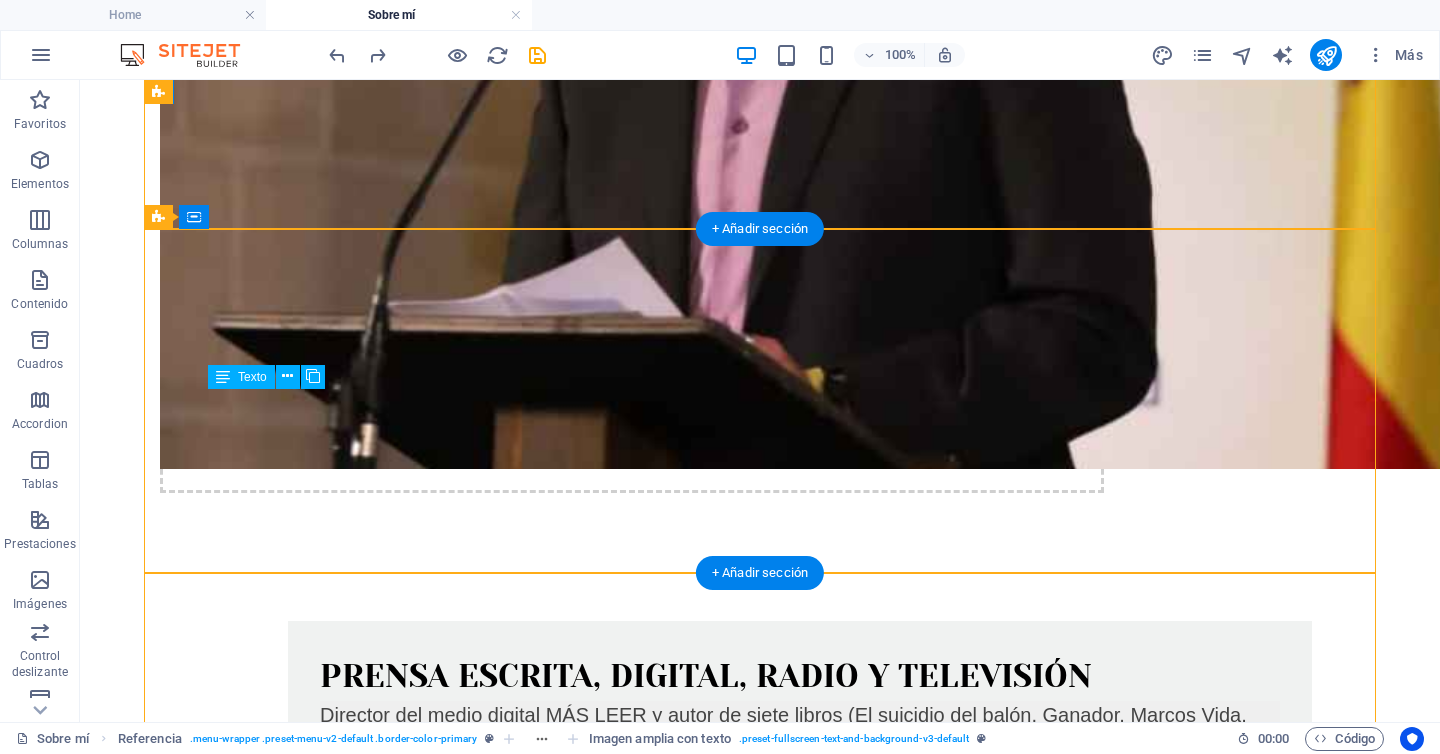 click on "Lorem ipsum dolor sit amet, consectetuer adipiscing elit. Aenean commodo ligula eget dolor. Lorem ipsum dolor sit amet, consectetuer adipiscing elit leget dolor. Lorem ipsum dolor sit amet, consectetuer adipiscing elit. Aenean commodo ligula eget dolor. Lorem ipsum dolor sit amet, consectetuer adipiscing elit dolor." at bounding box center [760, 1614] 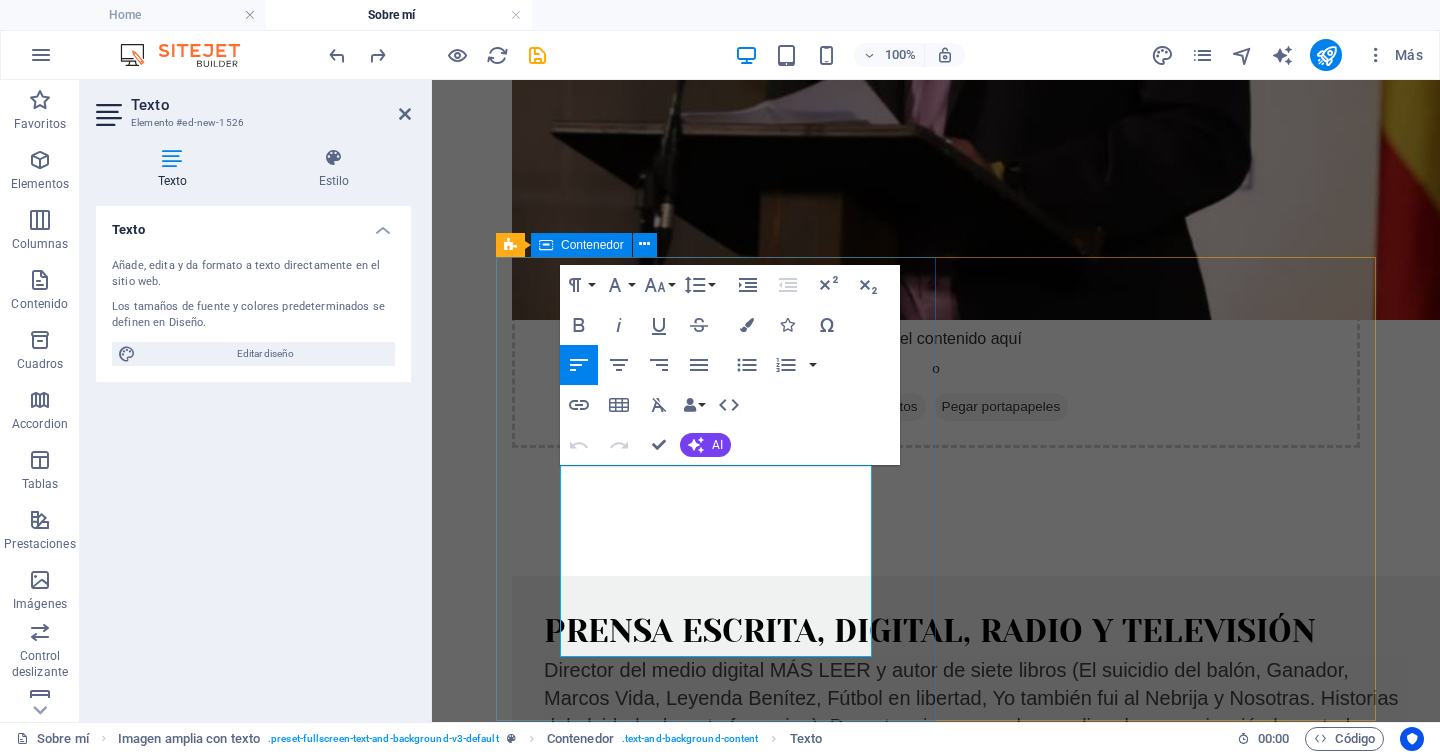 click on "Más de 25 años de experiencia en los medios Lorem ipsum dolor sit amet, consectetuer adipiscing elit. Aenean commodo ligula eget dolor. Lorem ipsum dolor sit amet, consectetuer adipiscing elit leget dolor. Lorem ipsum dolor sit amet, consectetuer adipiscing elit. Aenean commodo ligula eget dolor. Lorem ipsum dolor sit amet, consectetuer adipiscing elit dolor." at bounding box center (936, 1515) 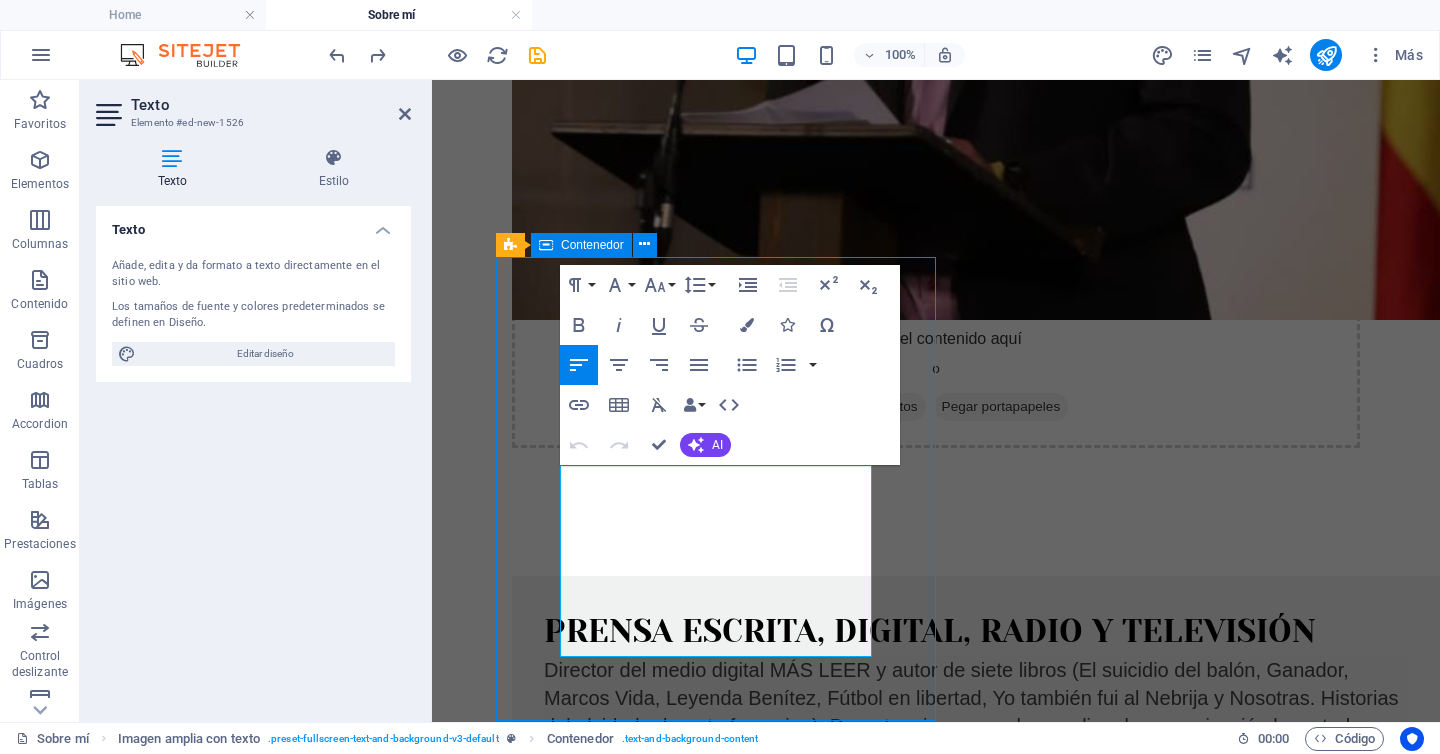 click on "Más de 25 años de experiencia en los medios Lorem ipsum dolor sit amet, consectetuer adipiscing elit. Aenean commodo ligula eget dolor. Lorem ipsum dolor sit amet, consectetuer adipiscing elit leget dolor. Lorem ipsum dolor sit amet, consectetuer adipiscing elit. Aenean commodo ligula eget dolor. Lorem ipsum dolor sit amet, consectetuer adipiscing elit dolor." at bounding box center (936, 1515) 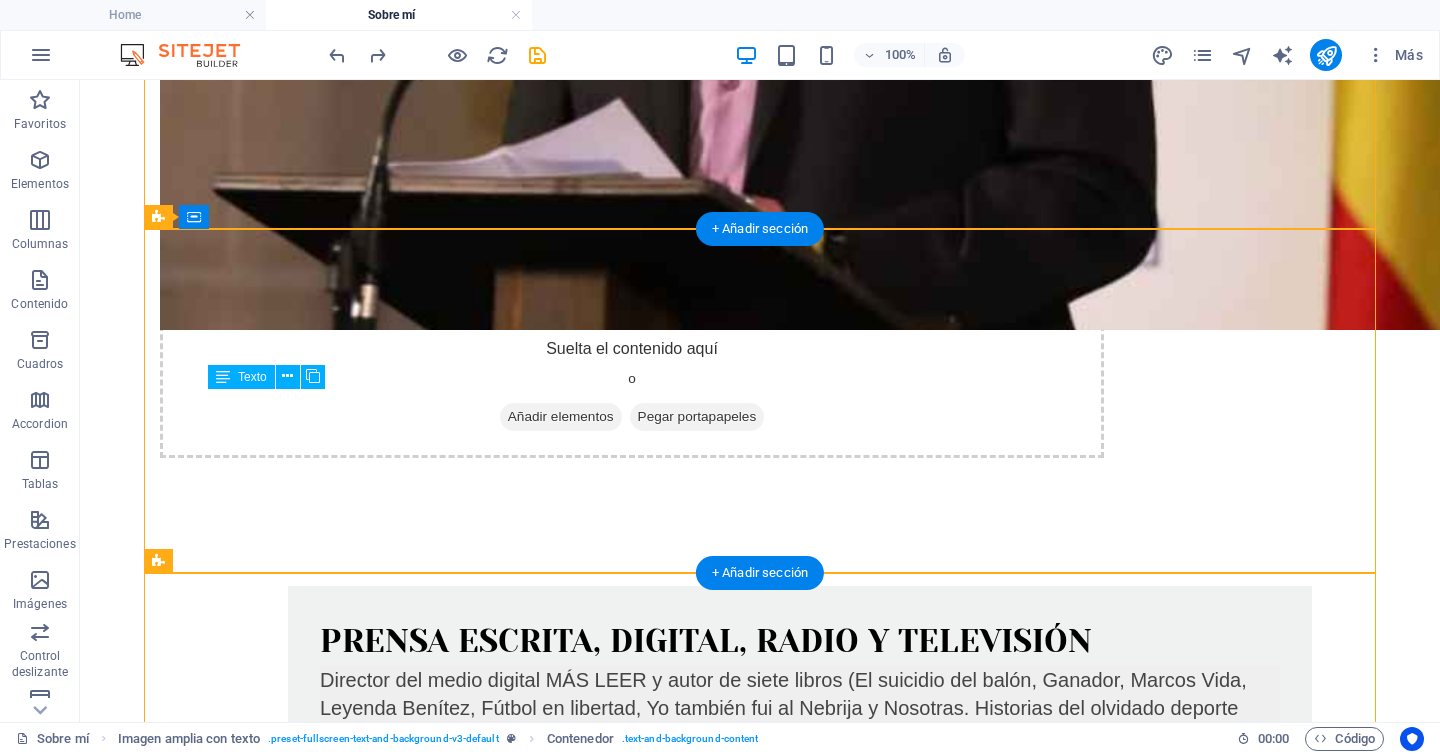 scroll, scrollTop: 0, scrollLeft: 0, axis: both 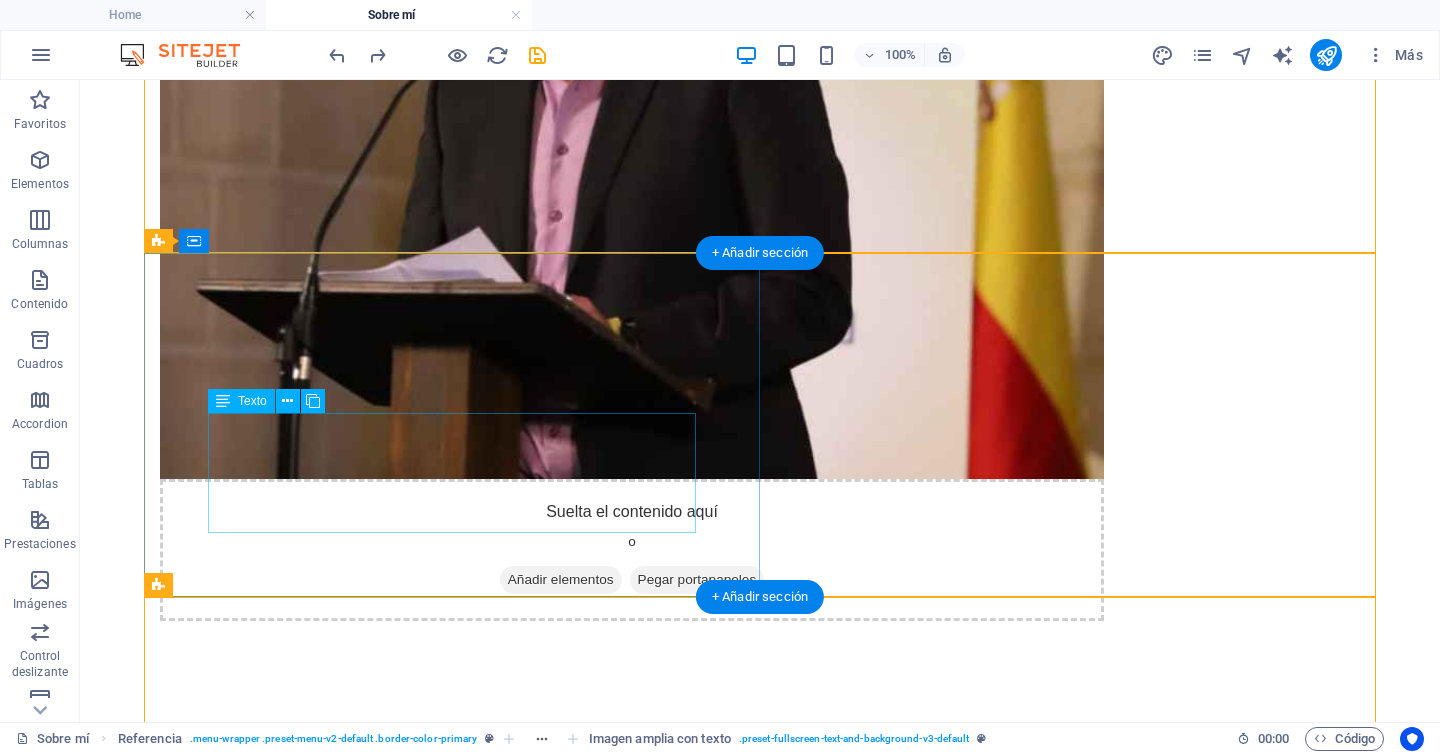 click on "Lorem ipsum dolor sit amet, consectetuer adipiscing elit. Aenean commodo ligula eget dolor. Lorem ipsum dolor sit amet, consectetuer adipiscing elit leget dolor. Lorem ipsum dolor sit amet, consectetuer adipiscing elit. Aenean commodo ligula eget dolor. Lorem ipsum dolor sit amet, consectetuer adipiscing elit dolor." at bounding box center (760, 1742) 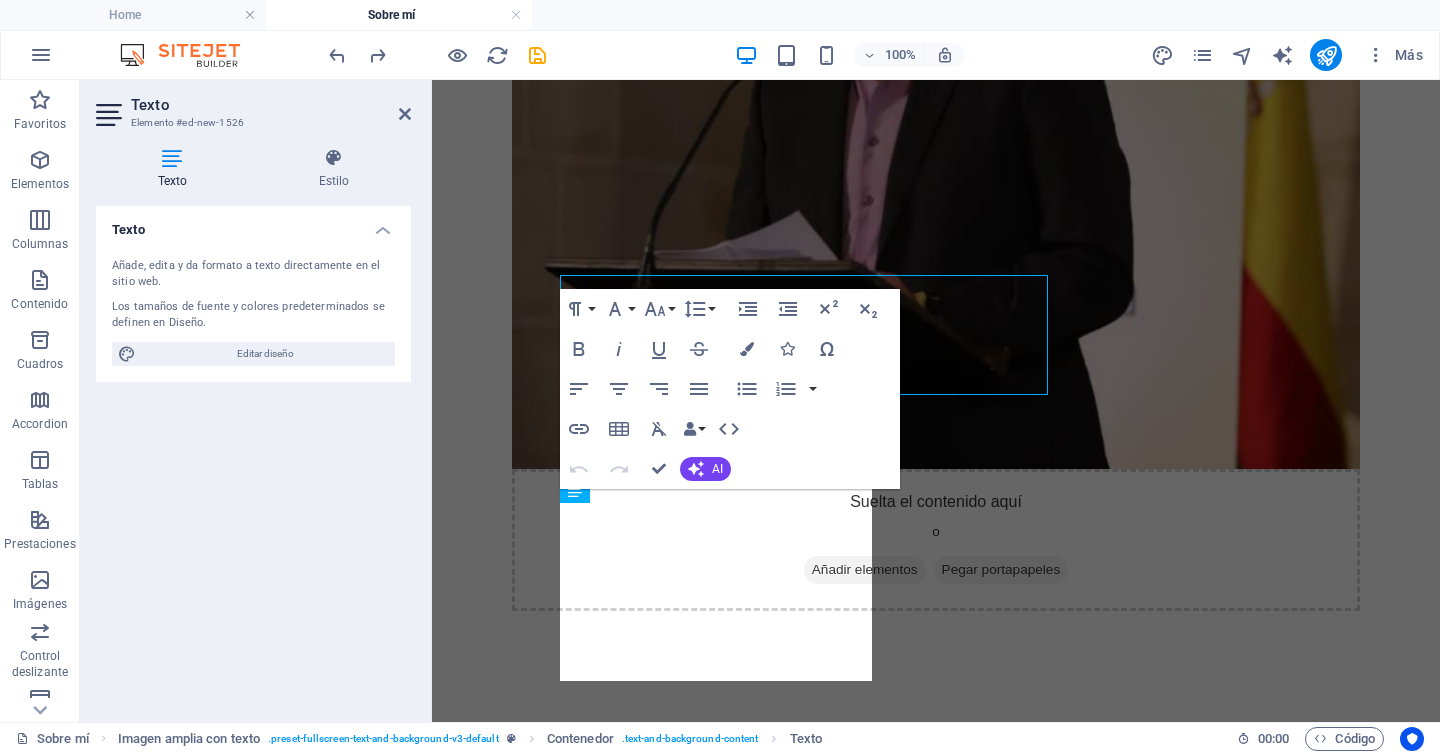 scroll, scrollTop: 1667, scrollLeft: 0, axis: vertical 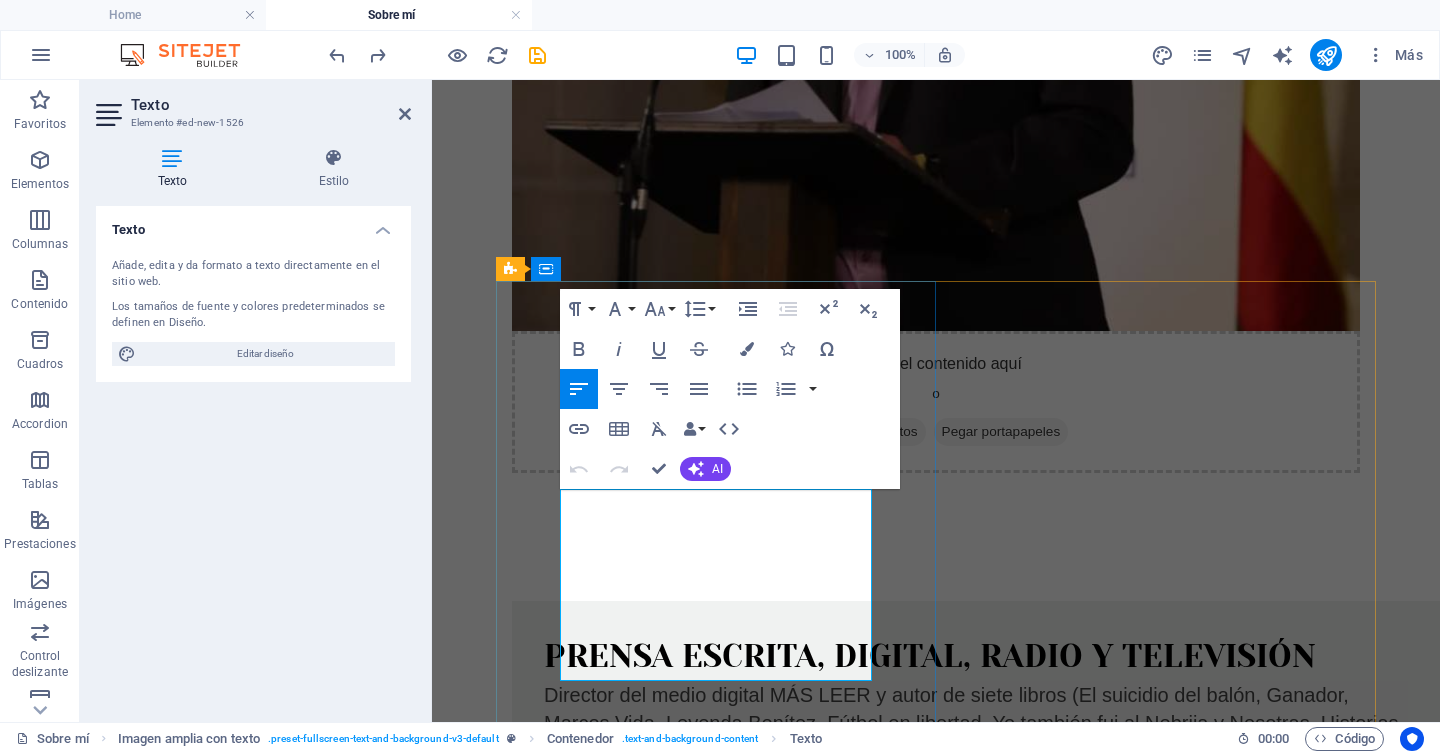click on "Lorem ipsum dolor sit amet, consectetuer adipiscing elit. Aenean commodo ligula eget dolor. Lorem ipsum dolor sit amet, consectetuer adipiscing elit leget dolor. Lorem ipsum dolor sit amet, consectetuer adipiscing elit. Aenean commodo ligula eget dolor. Lorem ipsum dolor sit amet, consectetuer adipiscing elit dolor." at bounding box center [936, 1588] 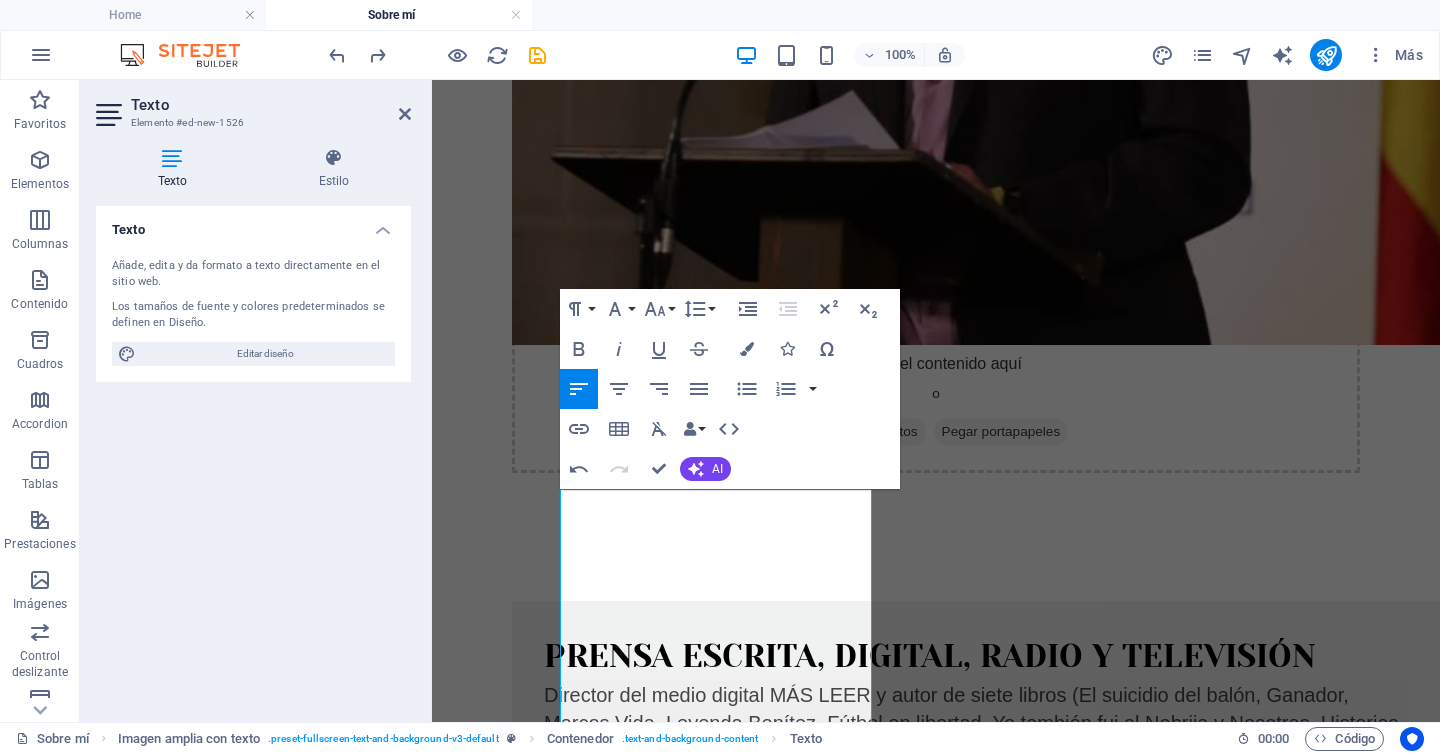 click at bounding box center (936, 2074) 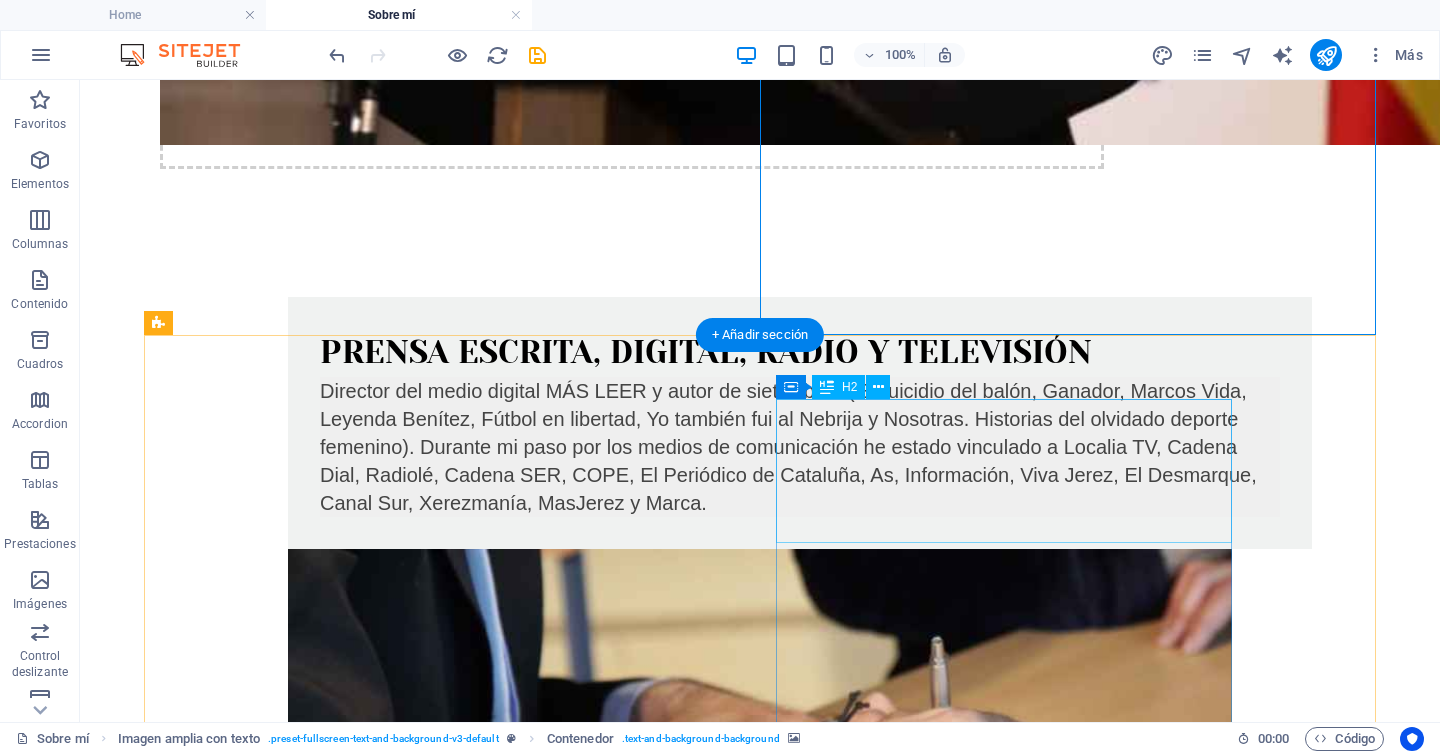 scroll, scrollTop: 1895, scrollLeft: 0, axis: vertical 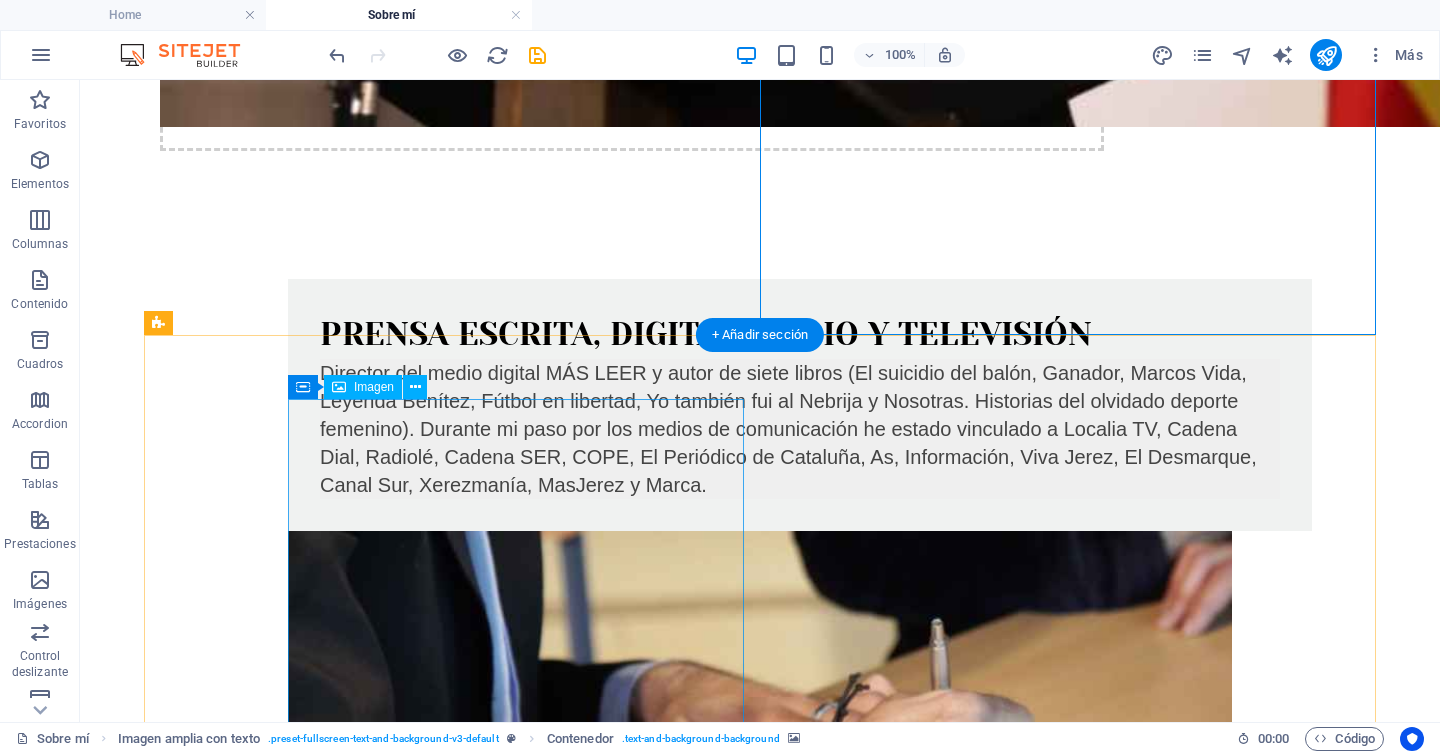 click at bounding box center [632, 3413] 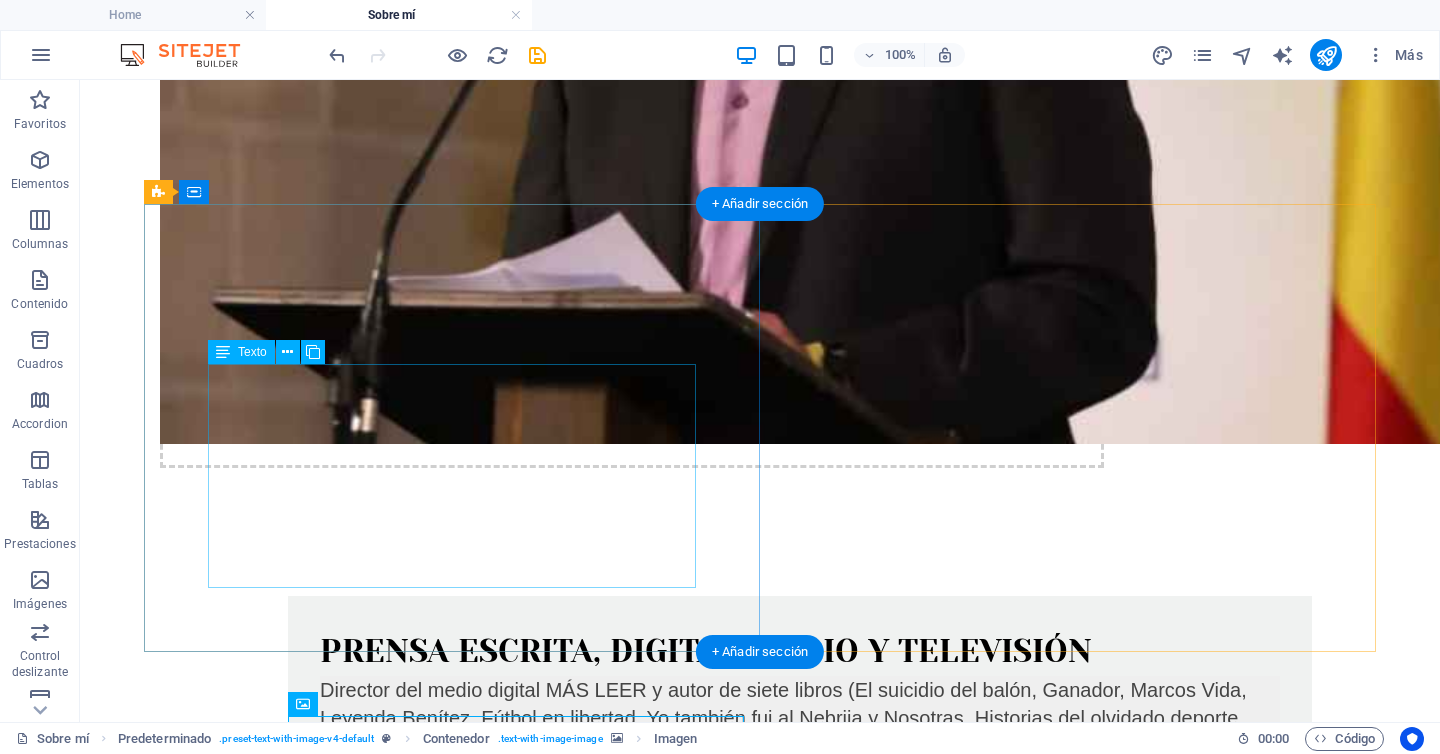 scroll, scrollTop: 1414, scrollLeft: 0, axis: vertical 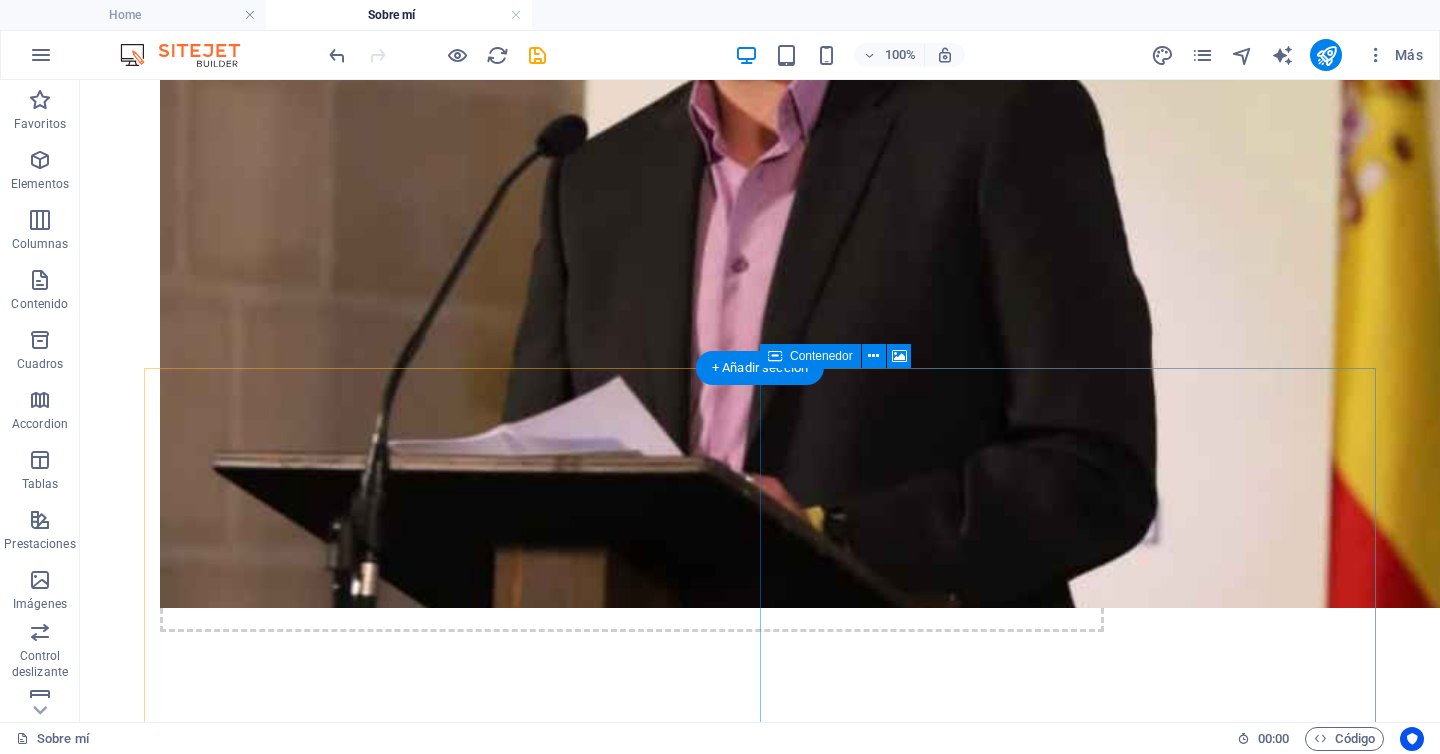 click on "Suelta el contenido aquí o  Añadir elementos  Pegar portapapeles" at bounding box center (760, 2440) 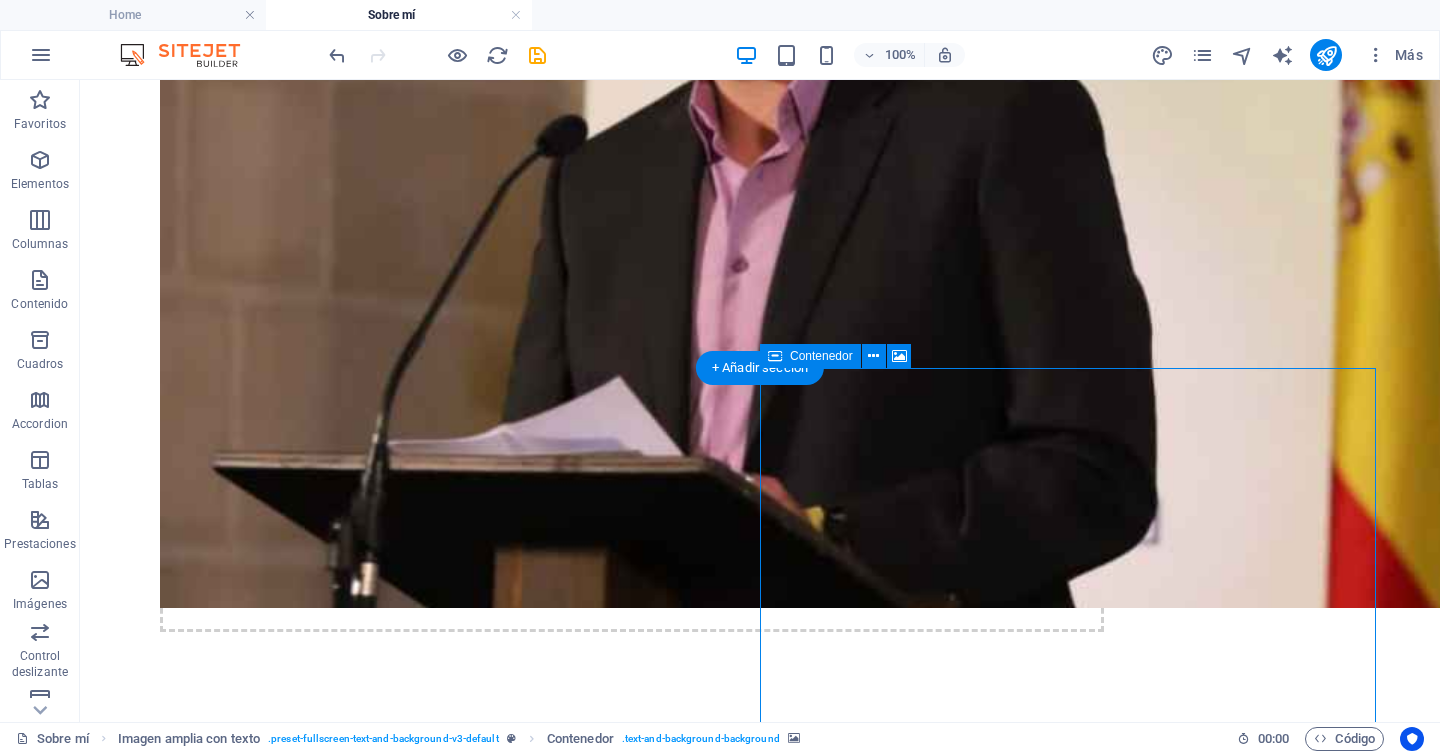 click on "Pegar portapapeles" at bounding box center (825, 2470) 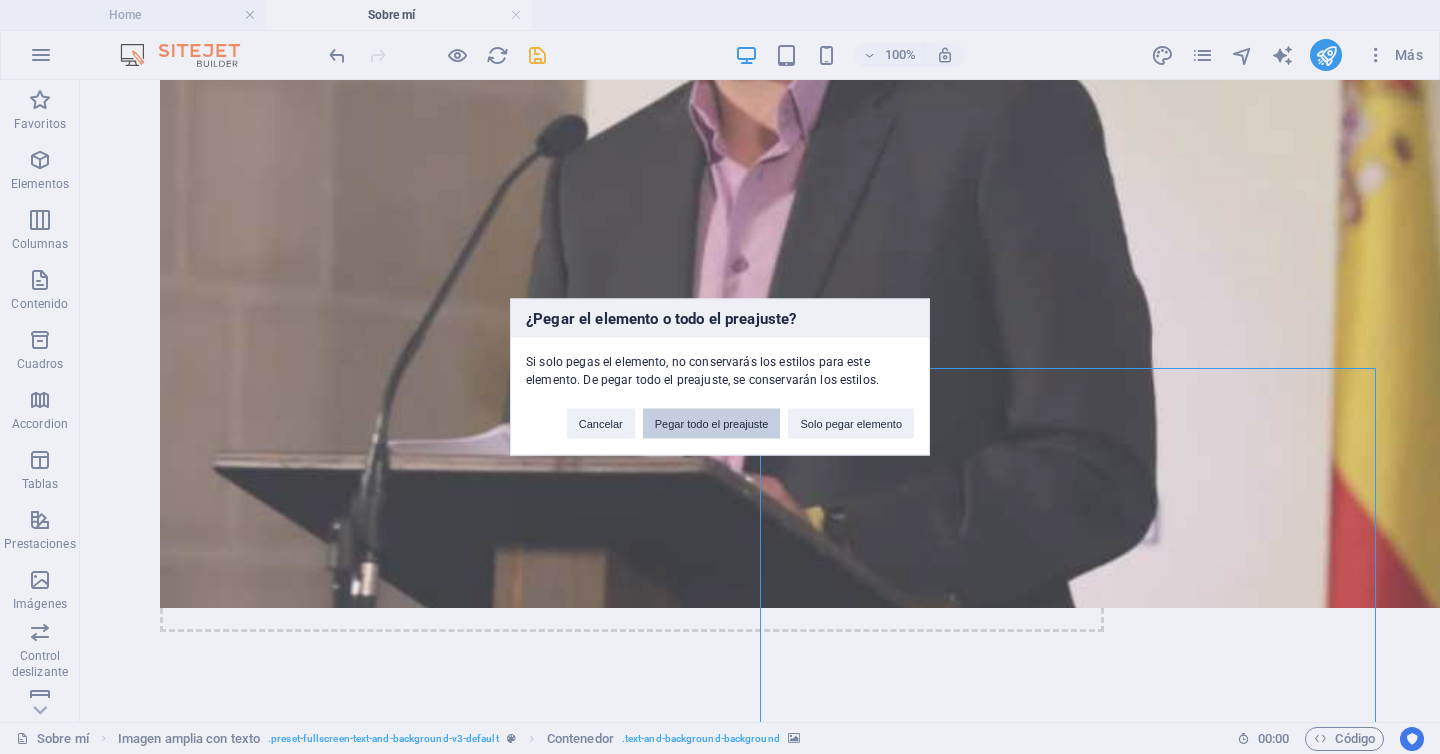 click on "Pegar todo el preajuste" at bounding box center (712, 424) 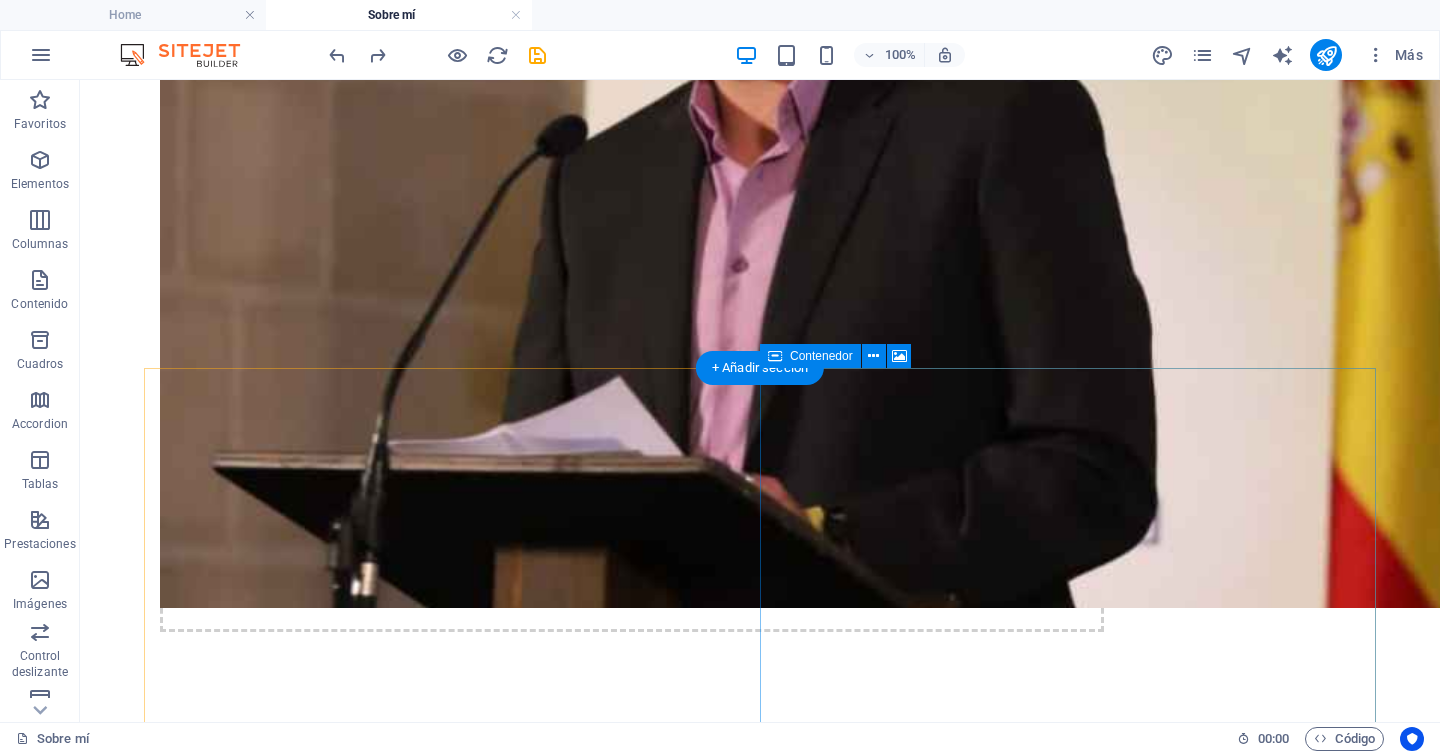 click on "Suelta el contenido aquí o  Añadir elementos  Pegar portapapeles" at bounding box center (760, 2440) 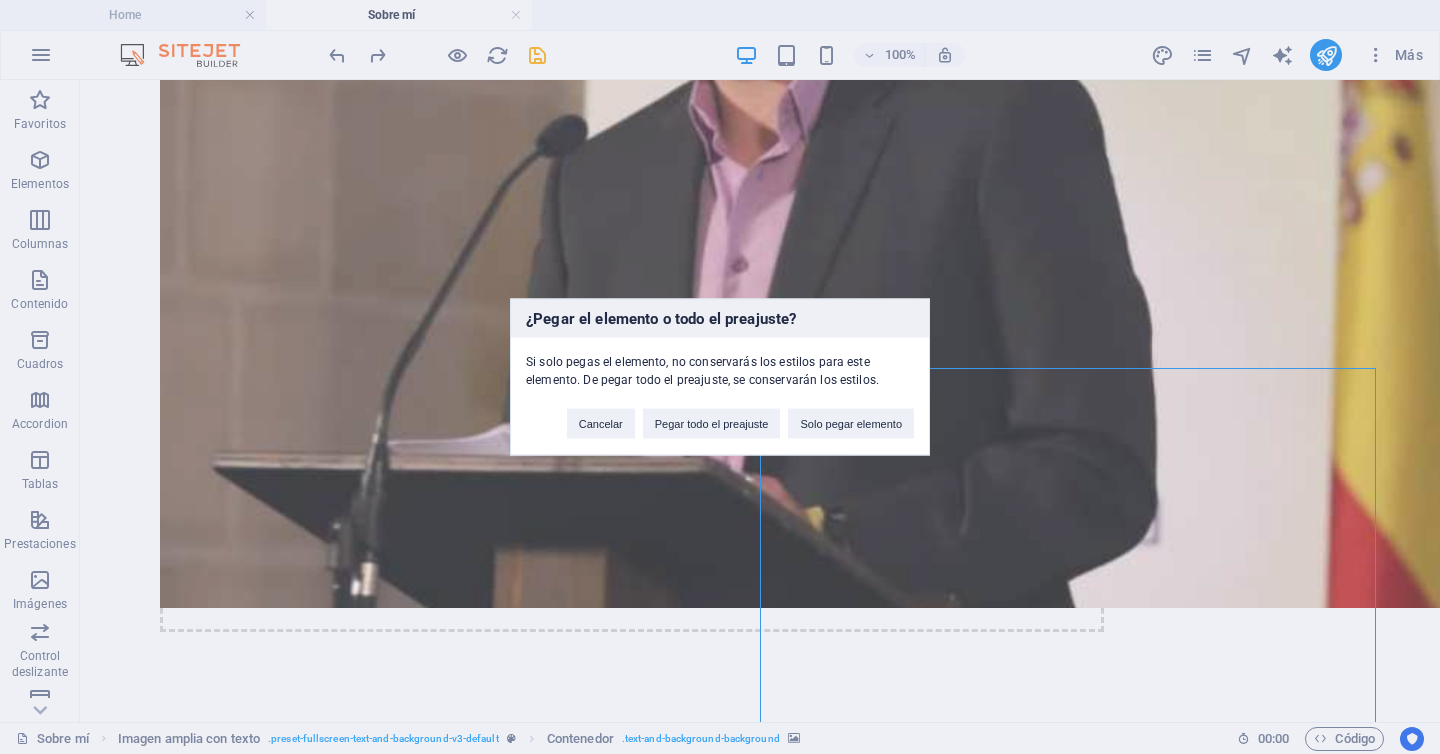 type 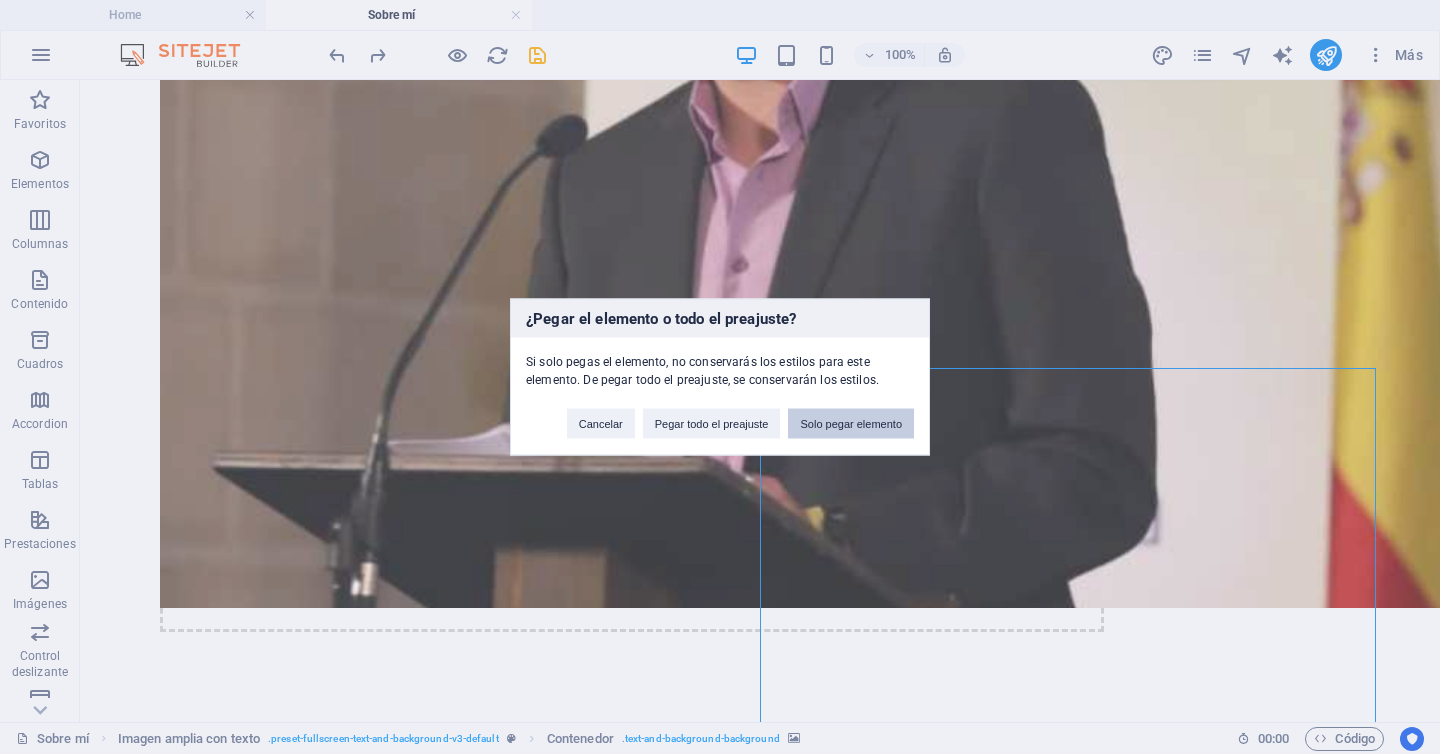 click on "Solo pegar elemento" at bounding box center [851, 424] 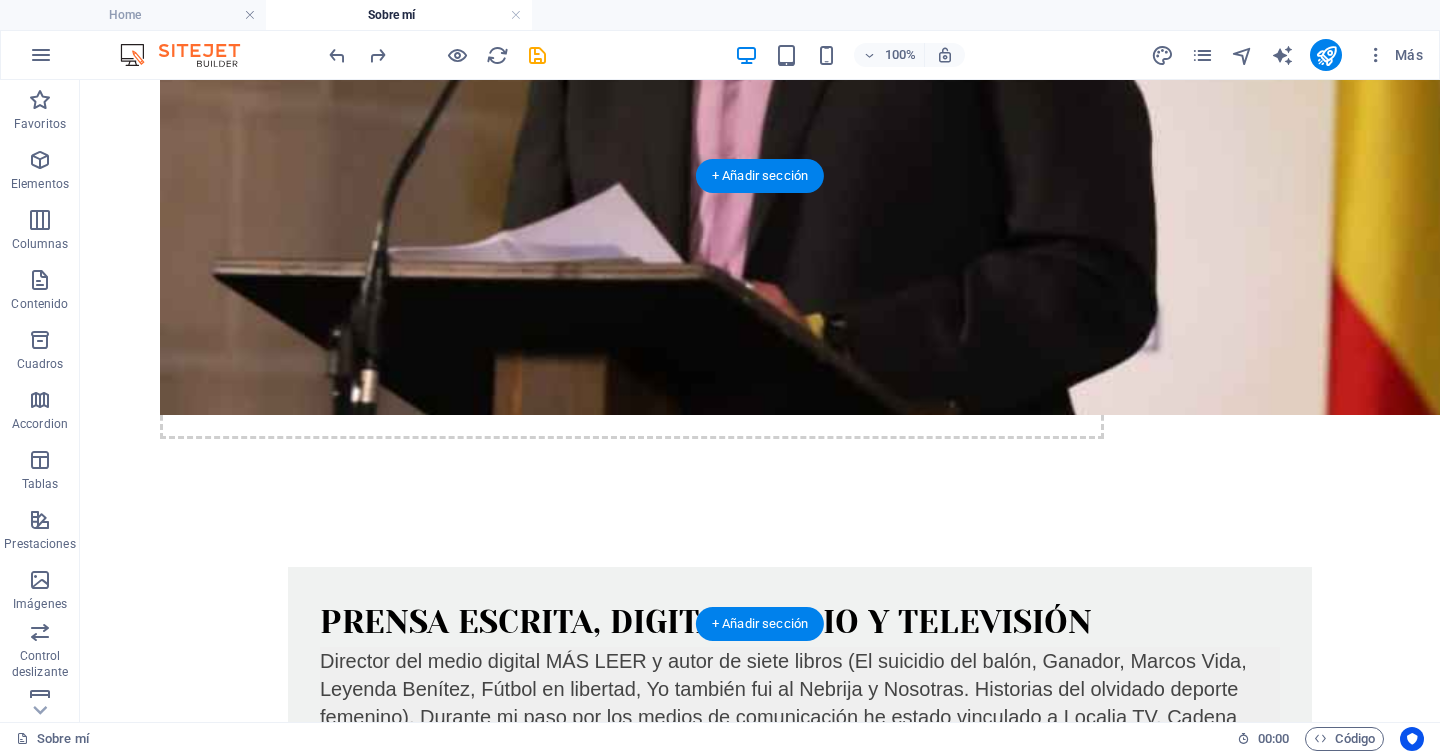 scroll, scrollTop: 1606, scrollLeft: 0, axis: vertical 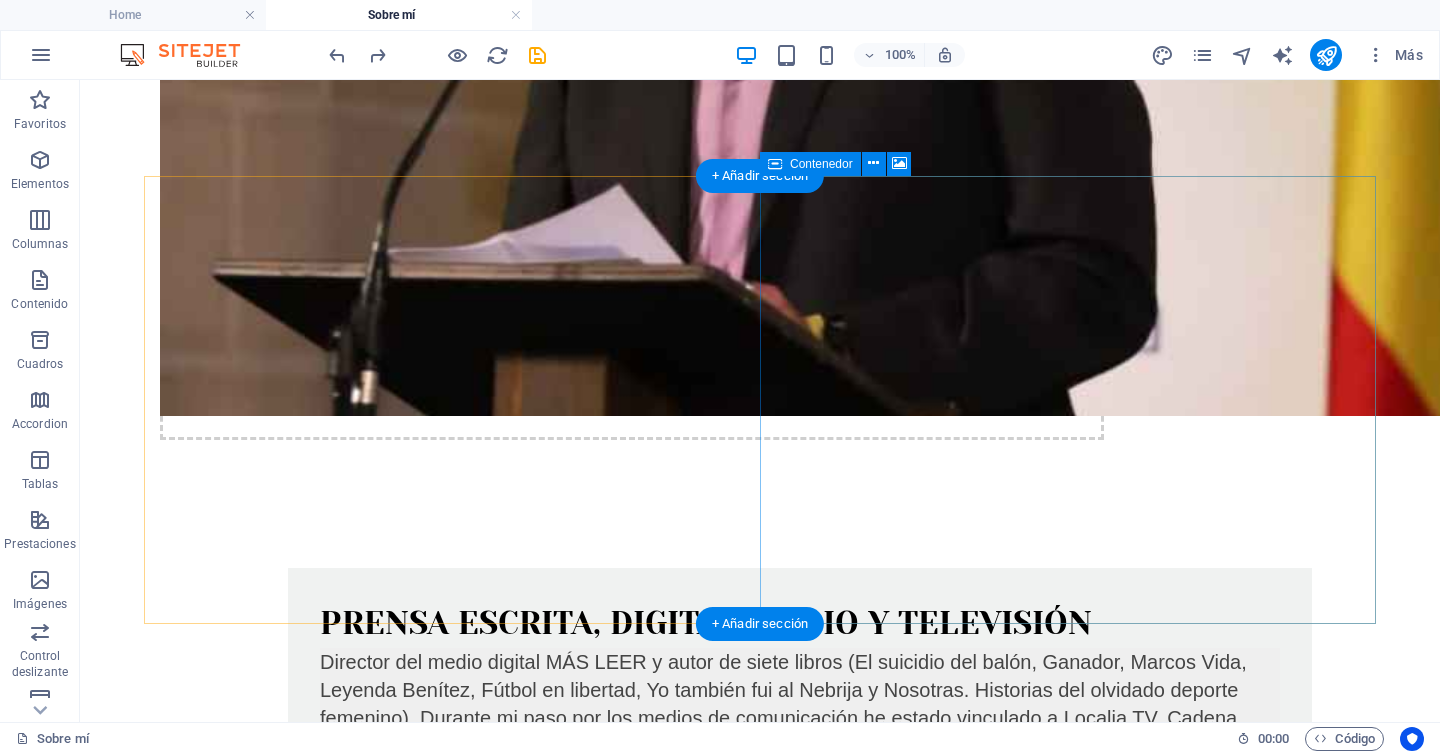 click on "Añadir elementos" at bounding box center [689, 2278] 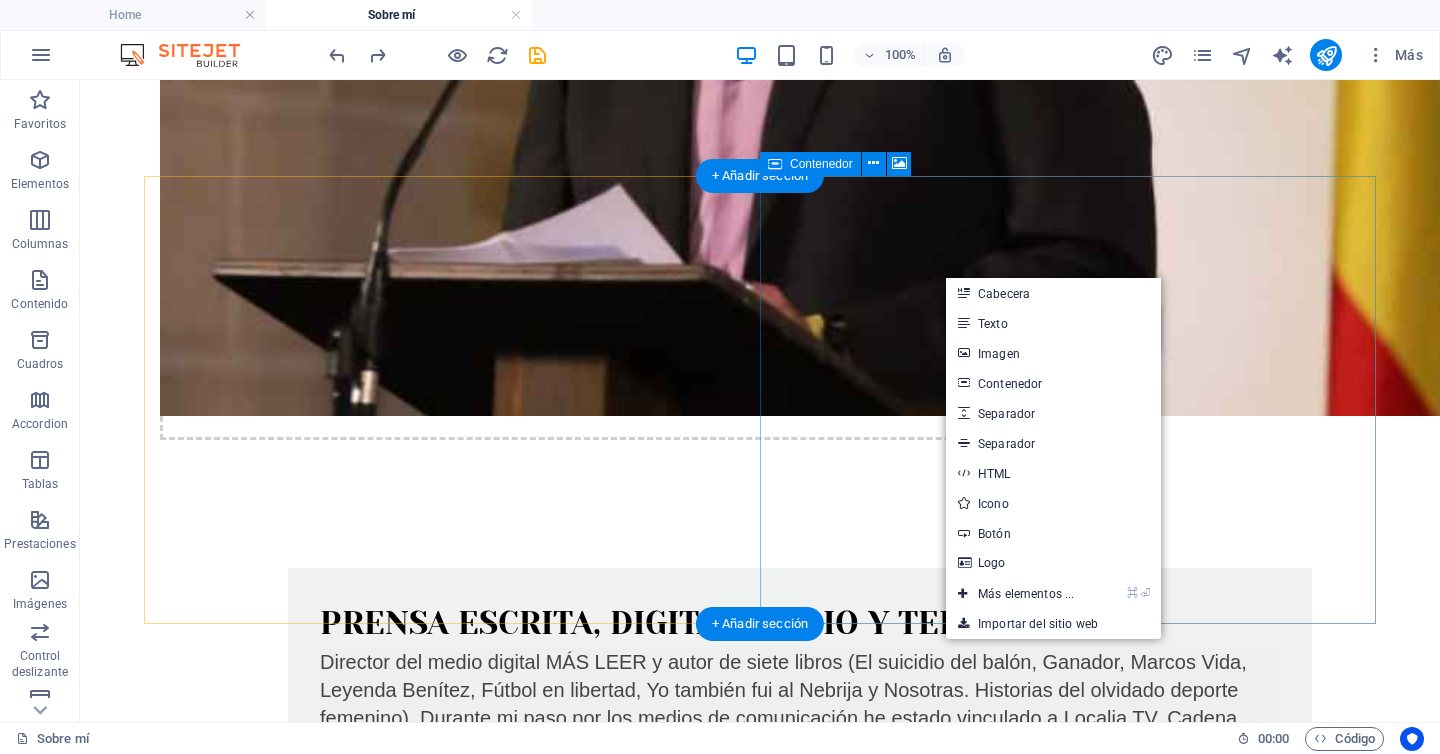 click on "Suelta el contenido aquí o  Añadir elementos  Pegar portapapeles" at bounding box center (760, 2248) 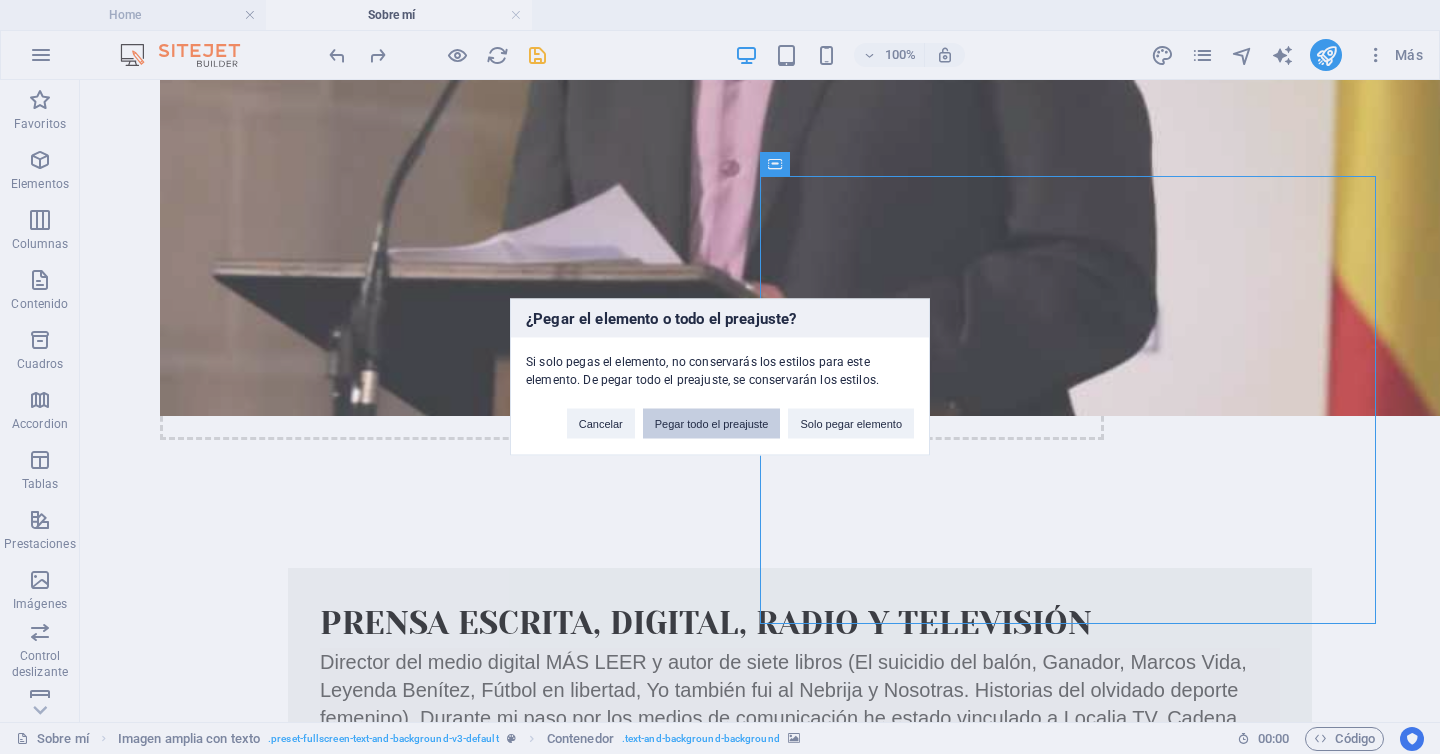 click on "Pegar todo el preajuste" at bounding box center [712, 424] 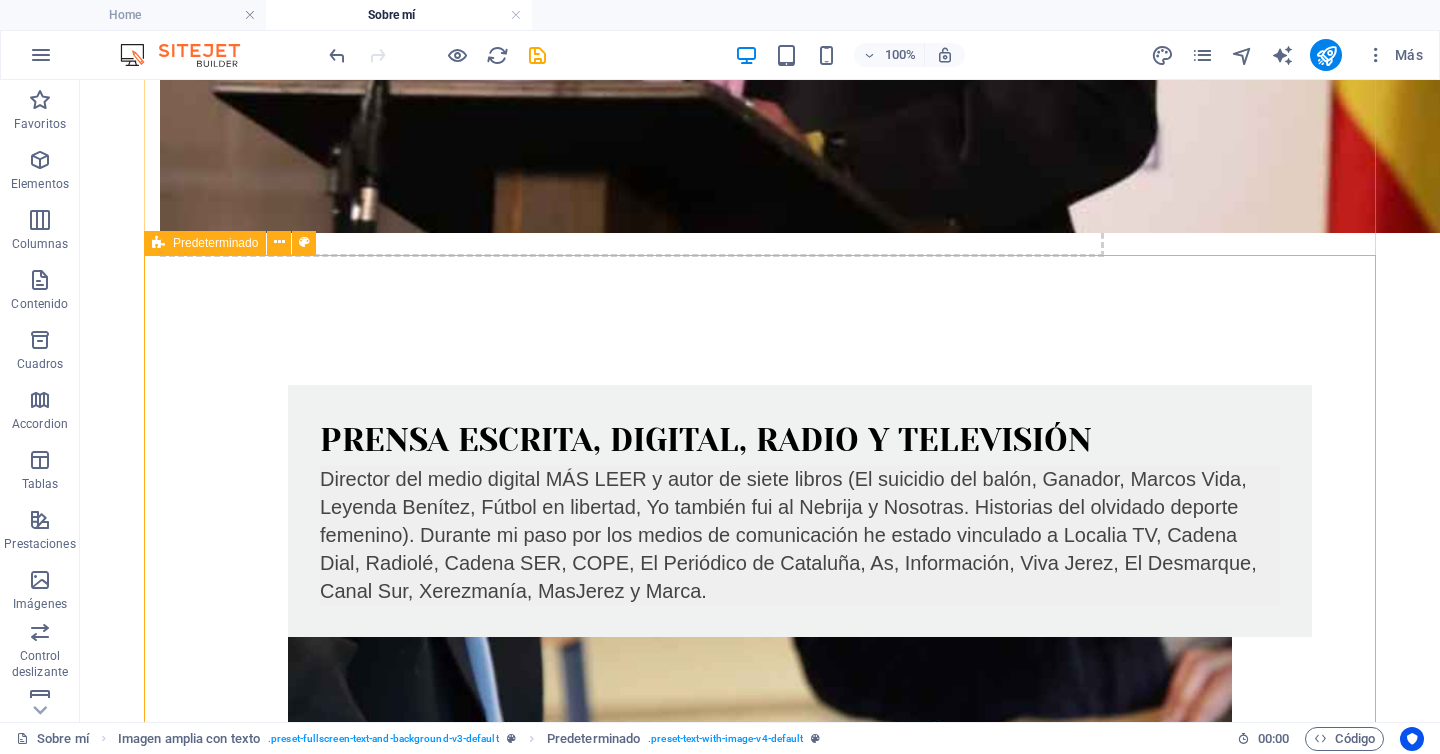 scroll, scrollTop: 1771, scrollLeft: 0, axis: vertical 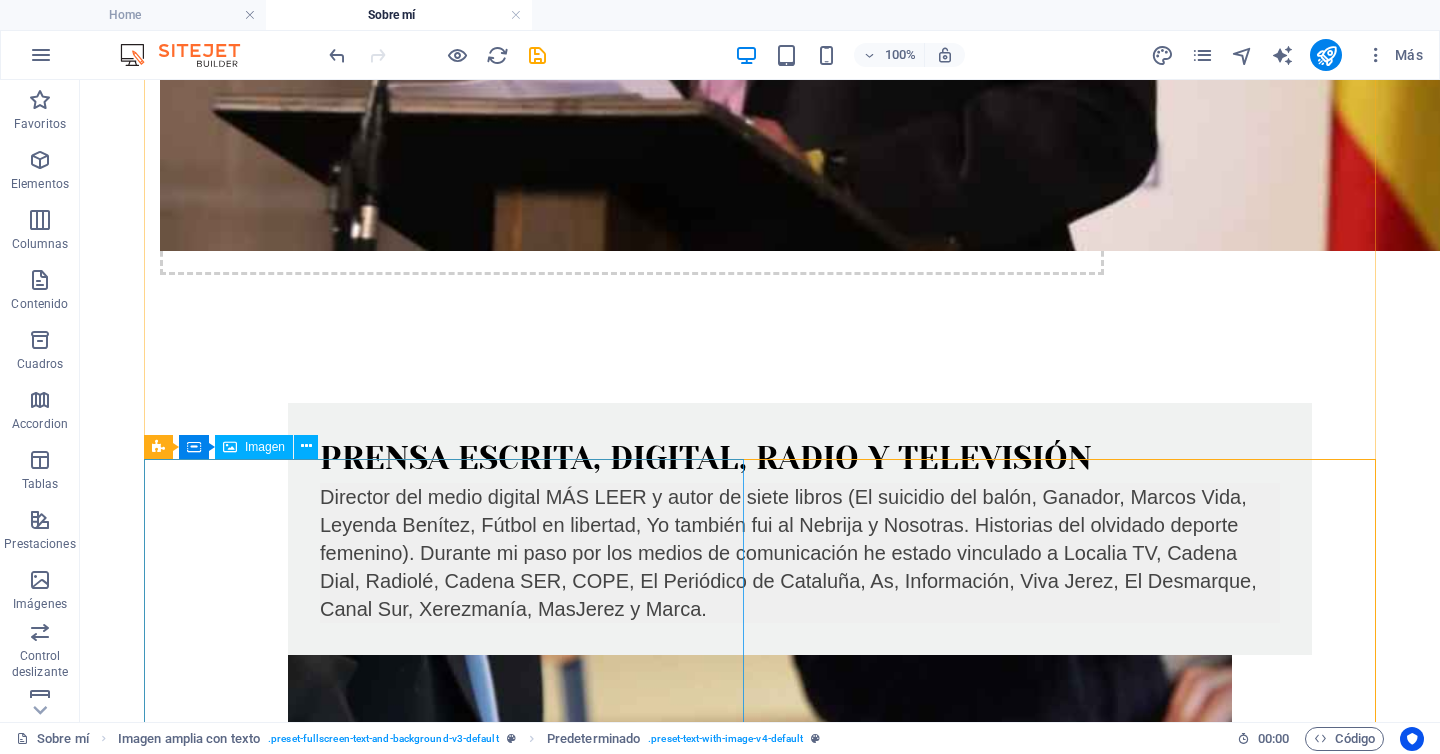 click at bounding box center (760, 3278) 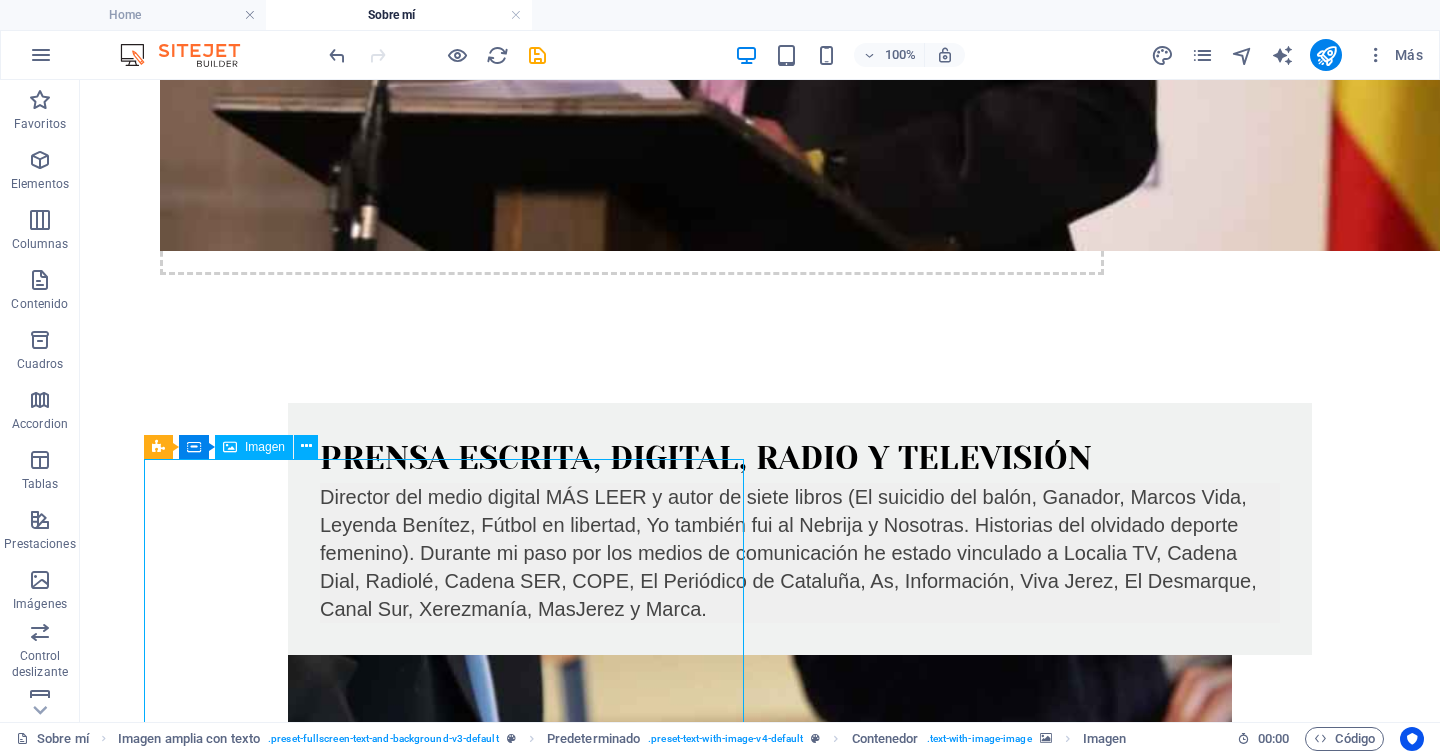 scroll, scrollTop: 1688, scrollLeft: 0, axis: vertical 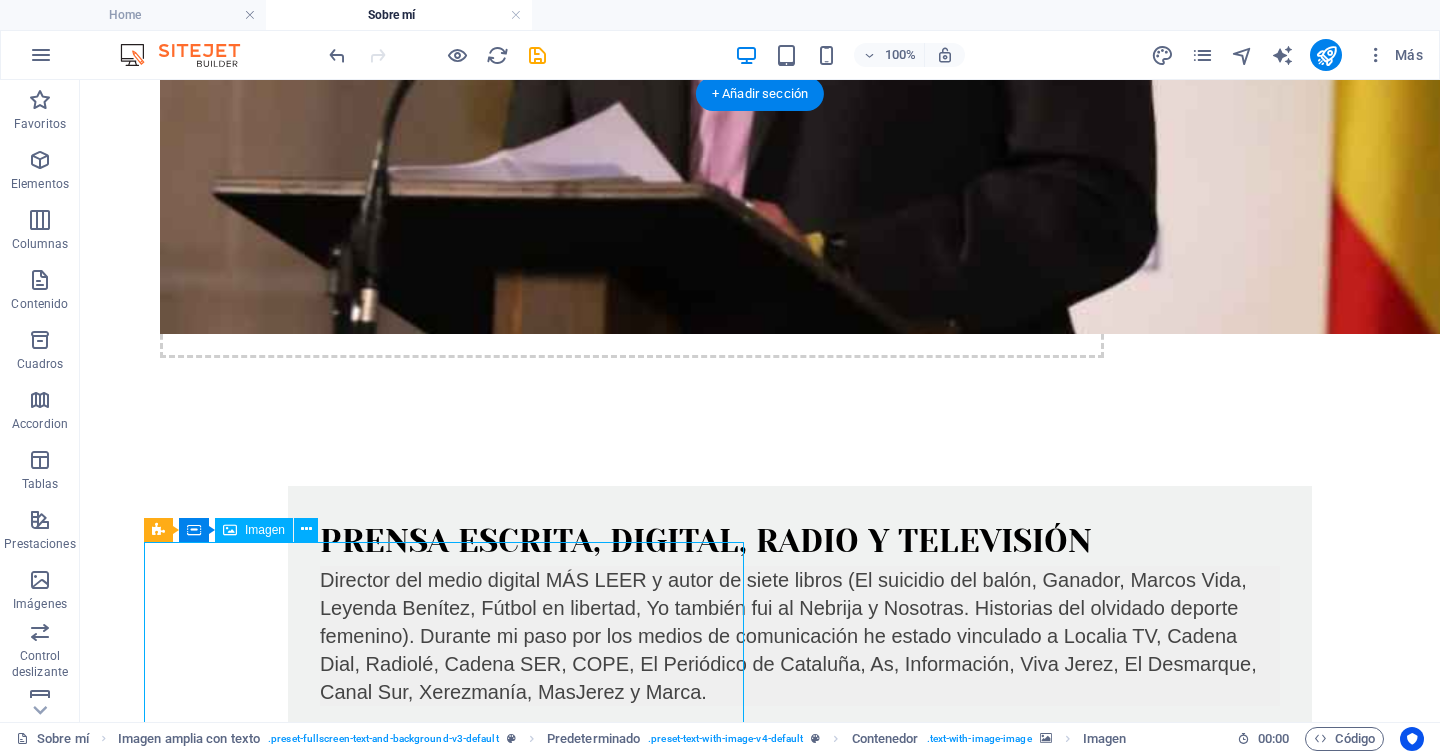 click at bounding box center (760, 3361) 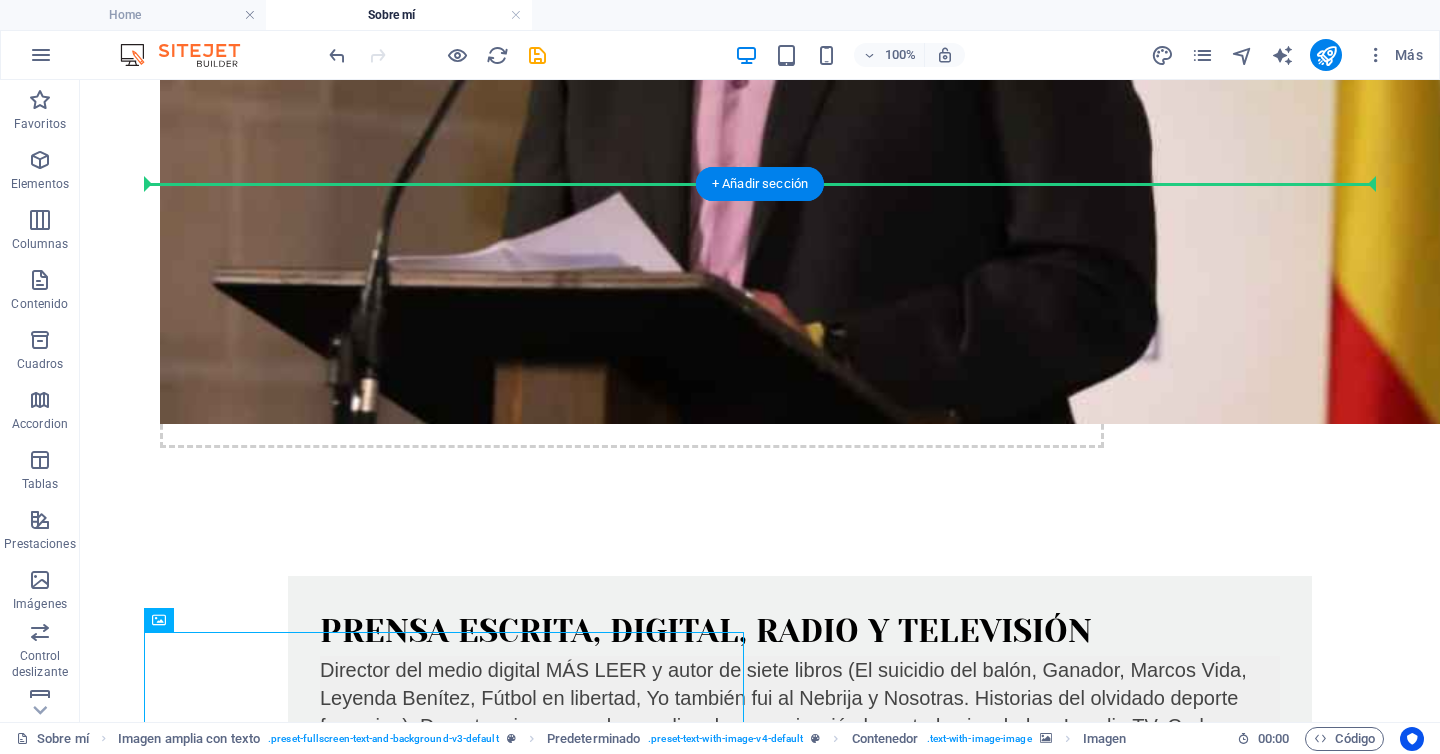 drag, startPoint x: 515, startPoint y: 591, endPoint x: 965, endPoint y: 134, distance: 641.3649 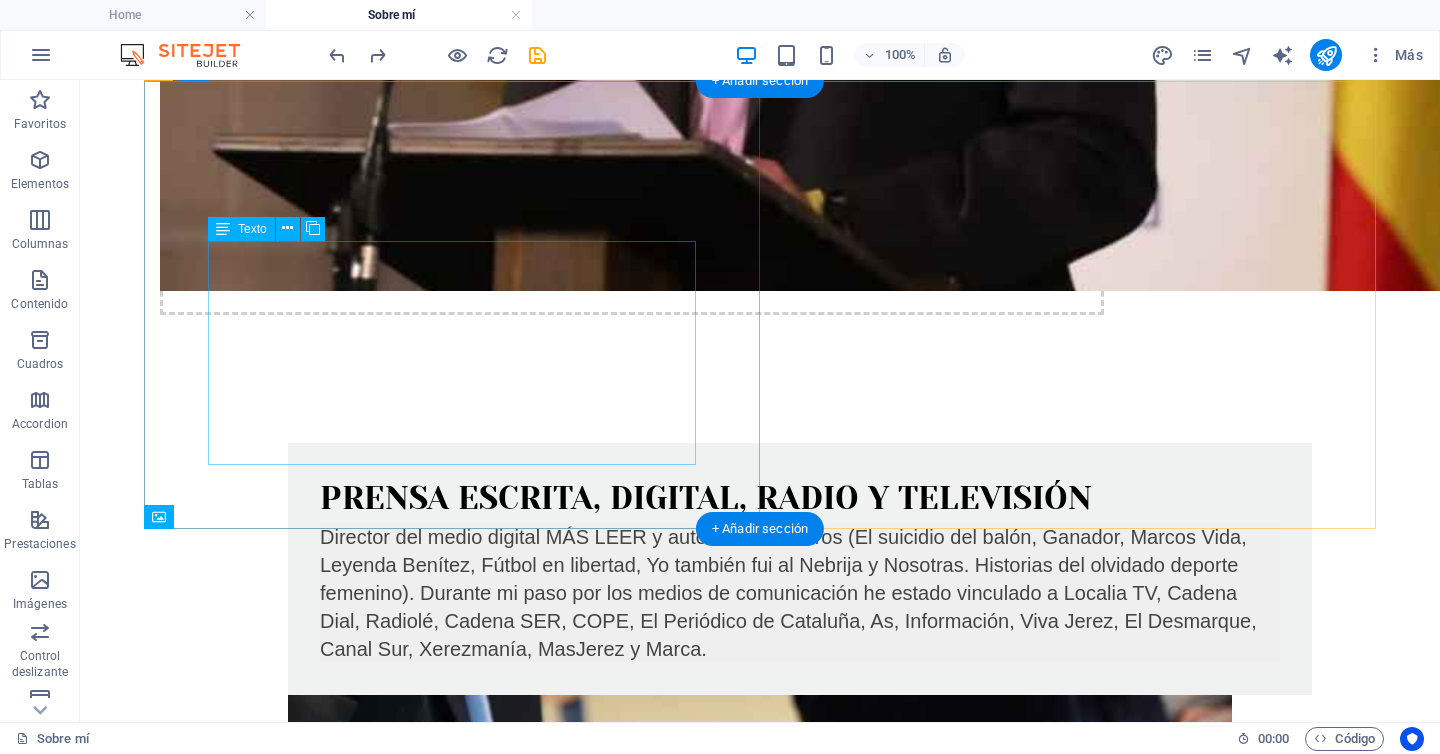 scroll, scrollTop: 1732, scrollLeft: 0, axis: vertical 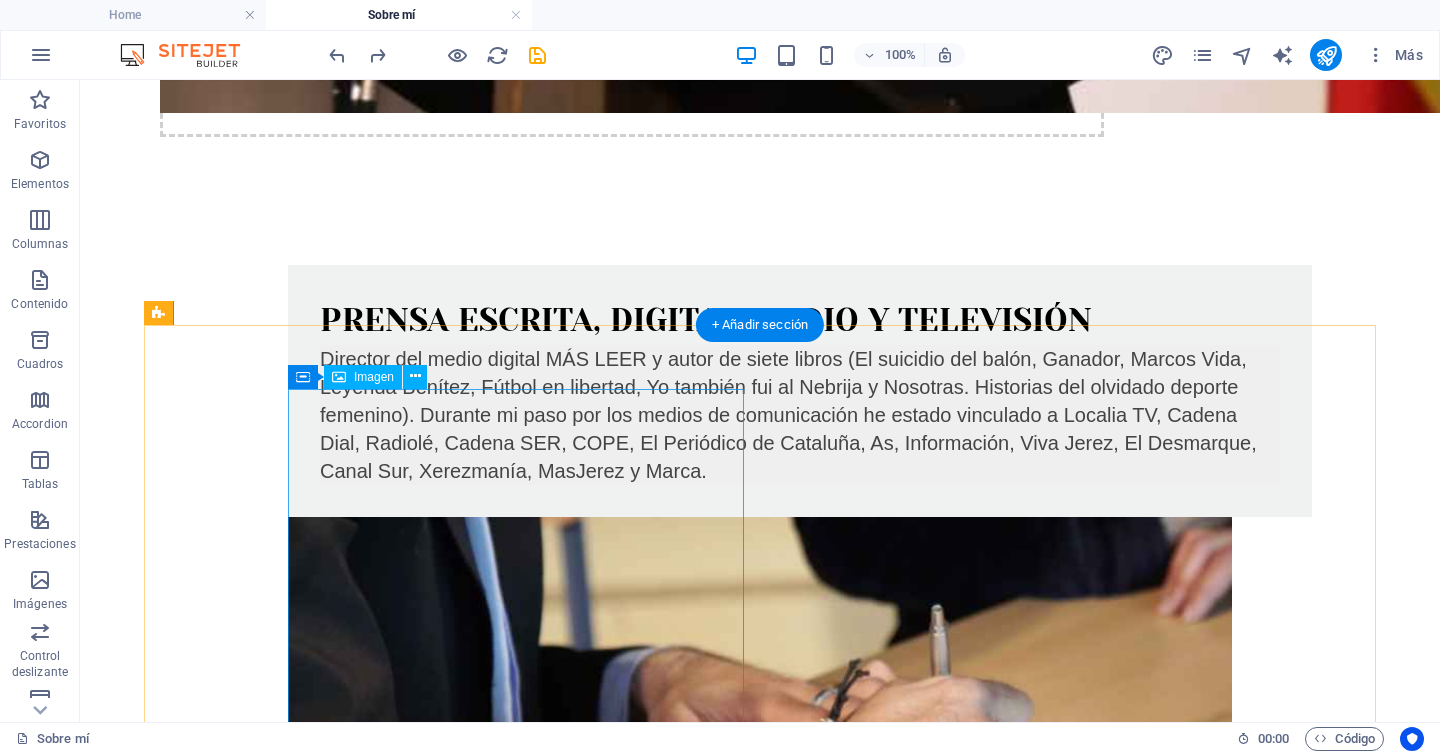 click at bounding box center [632, 3399] 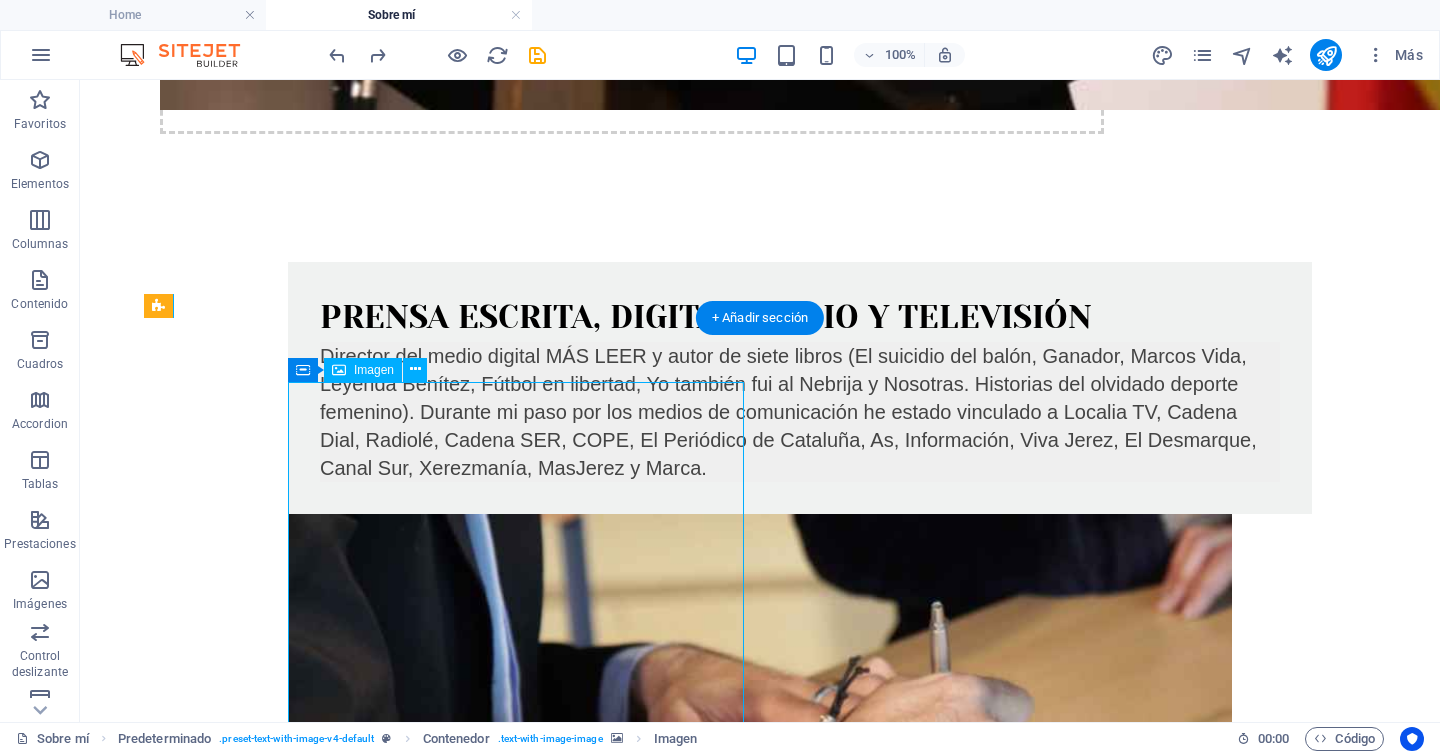 click at bounding box center [632, 3396] 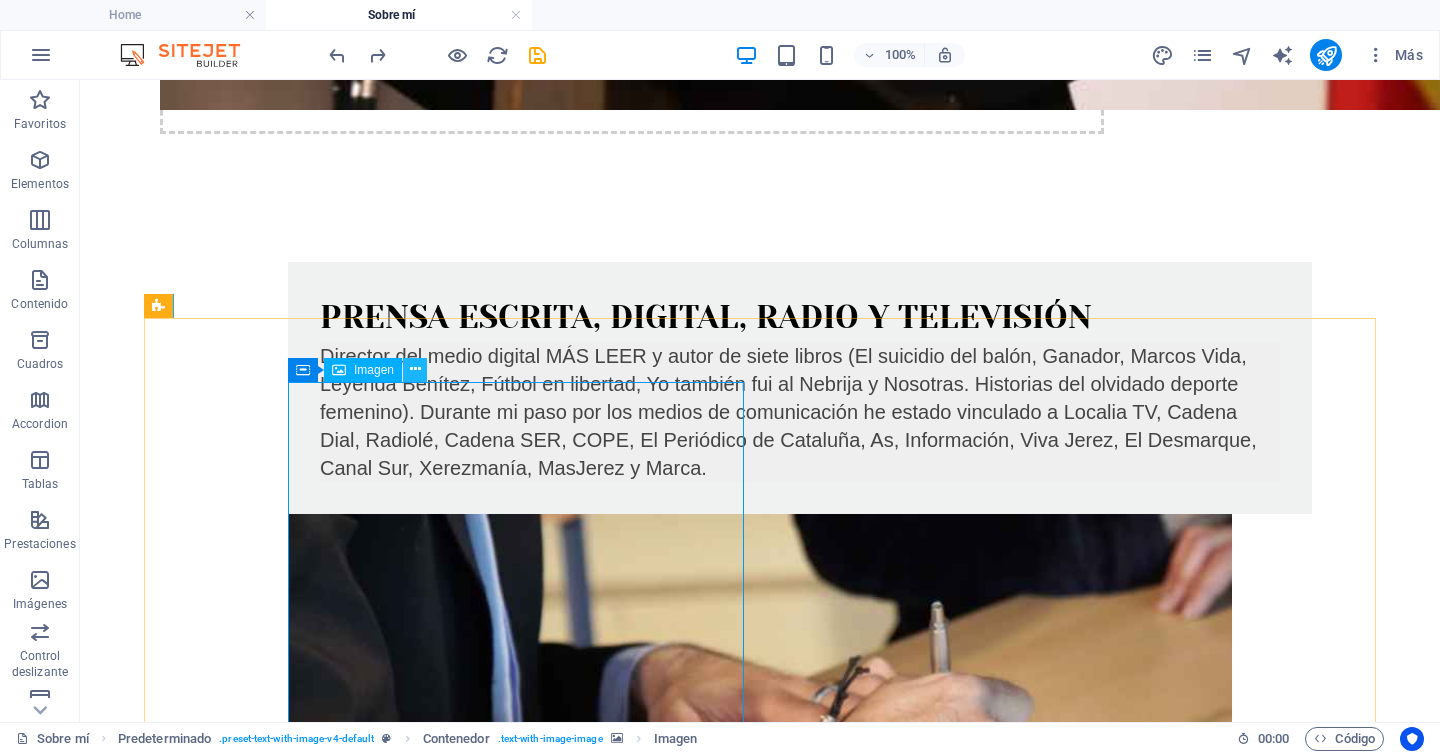 click at bounding box center (415, 369) 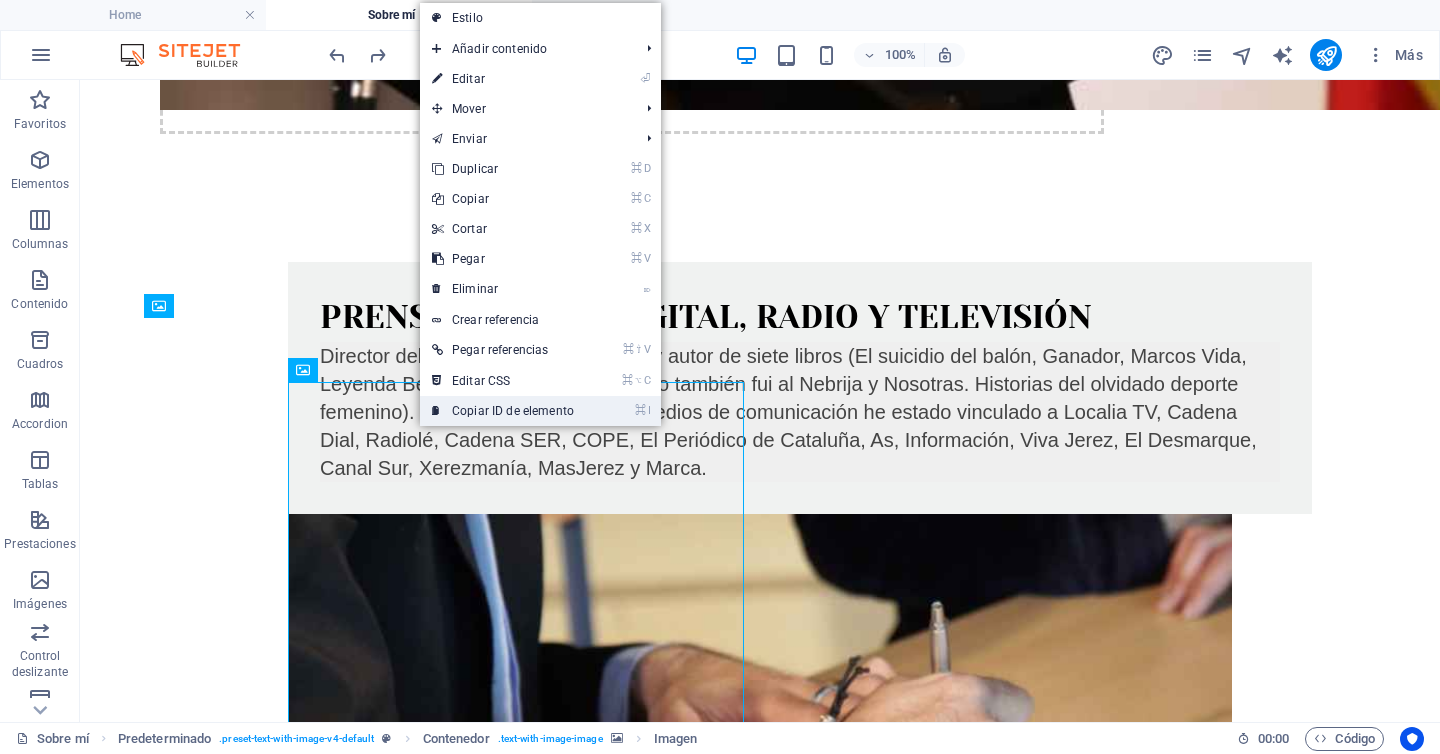 click on "⌘ I  Copiar ID de elemento" at bounding box center [503, 411] 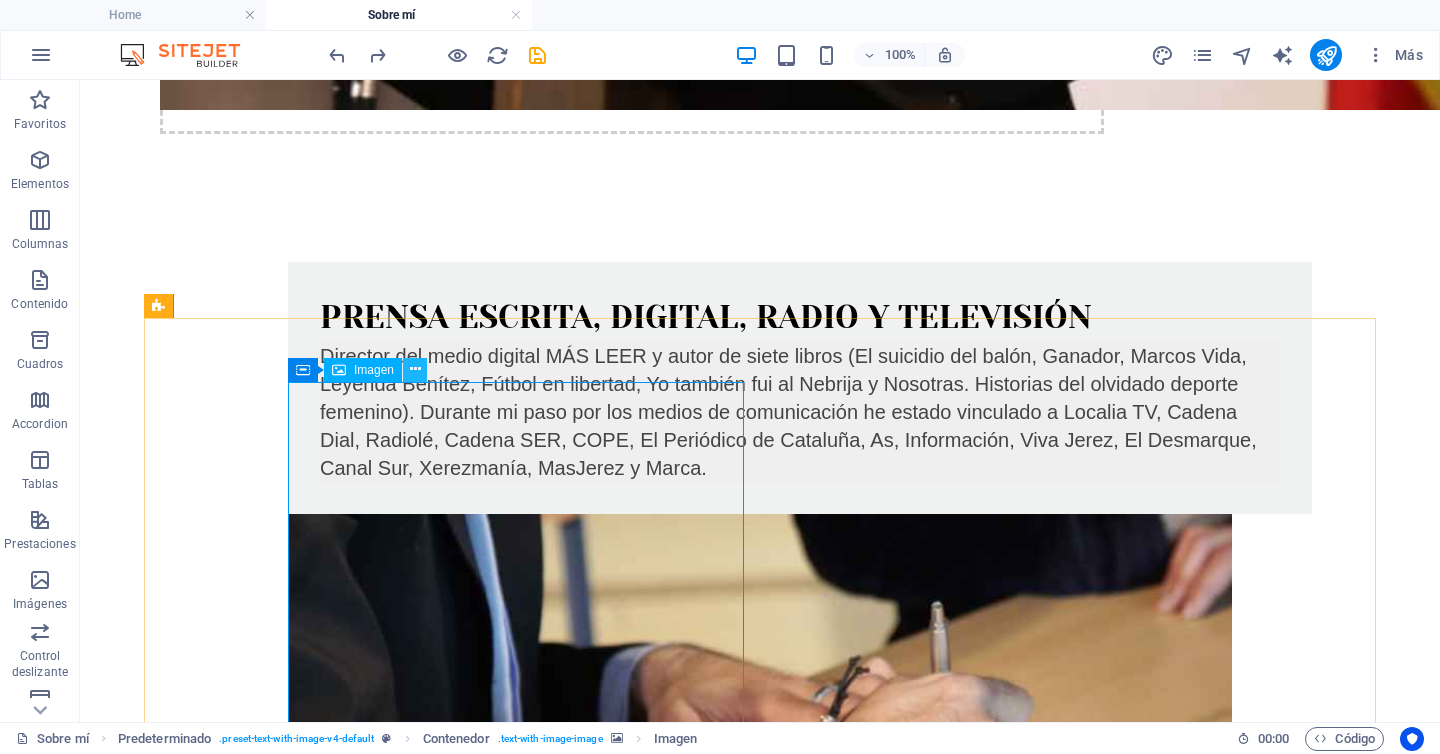 click at bounding box center (415, 369) 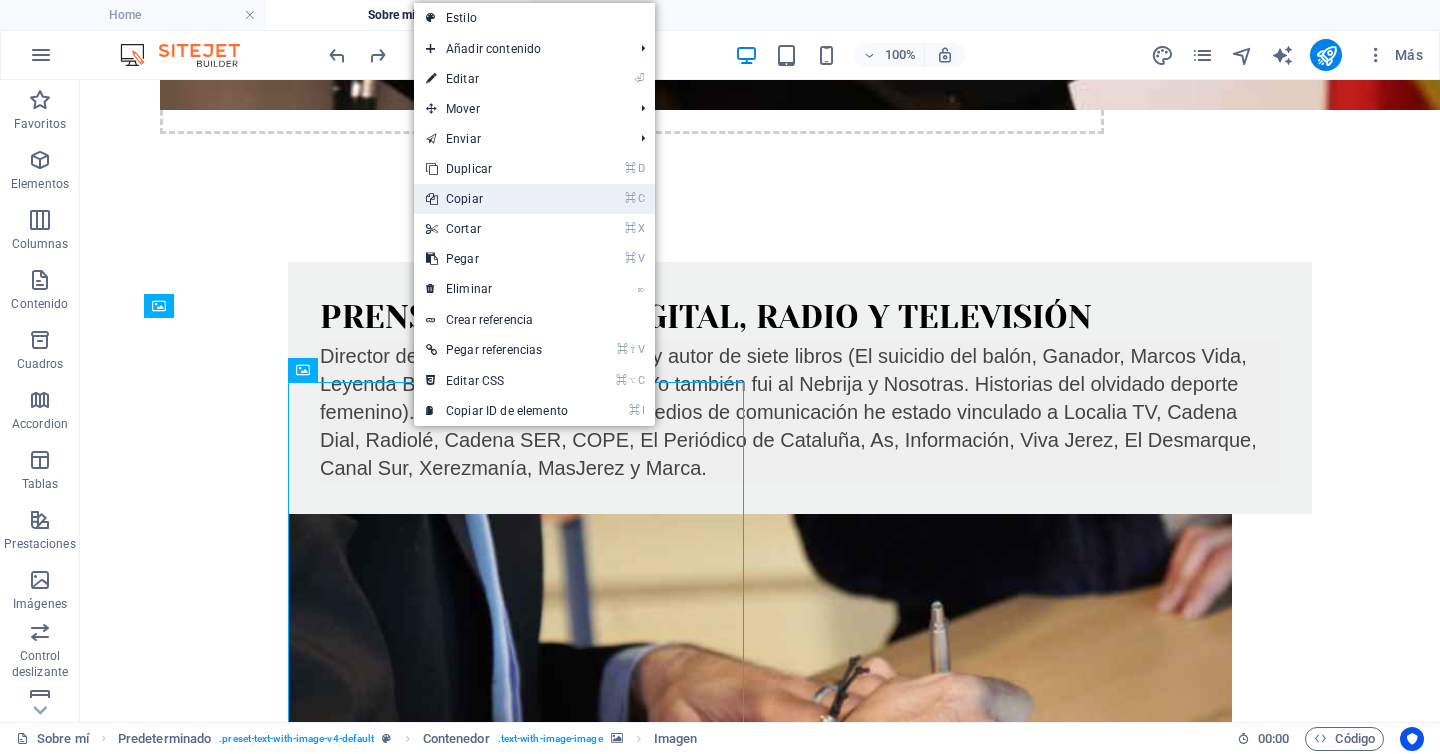 click on "⌘ C  Copiar" at bounding box center (497, 199) 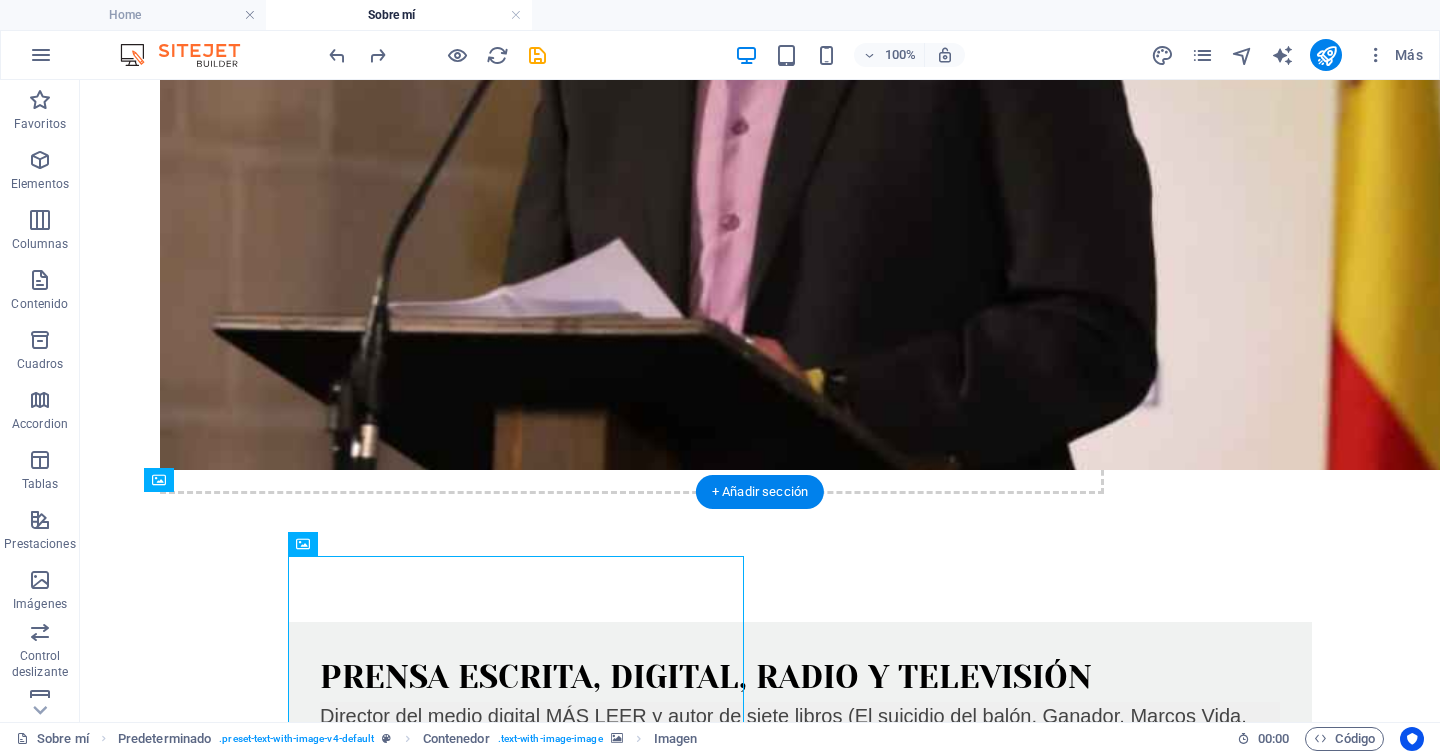 scroll, scrollTop: 1362, scrollLeft: 0, axis: vertical 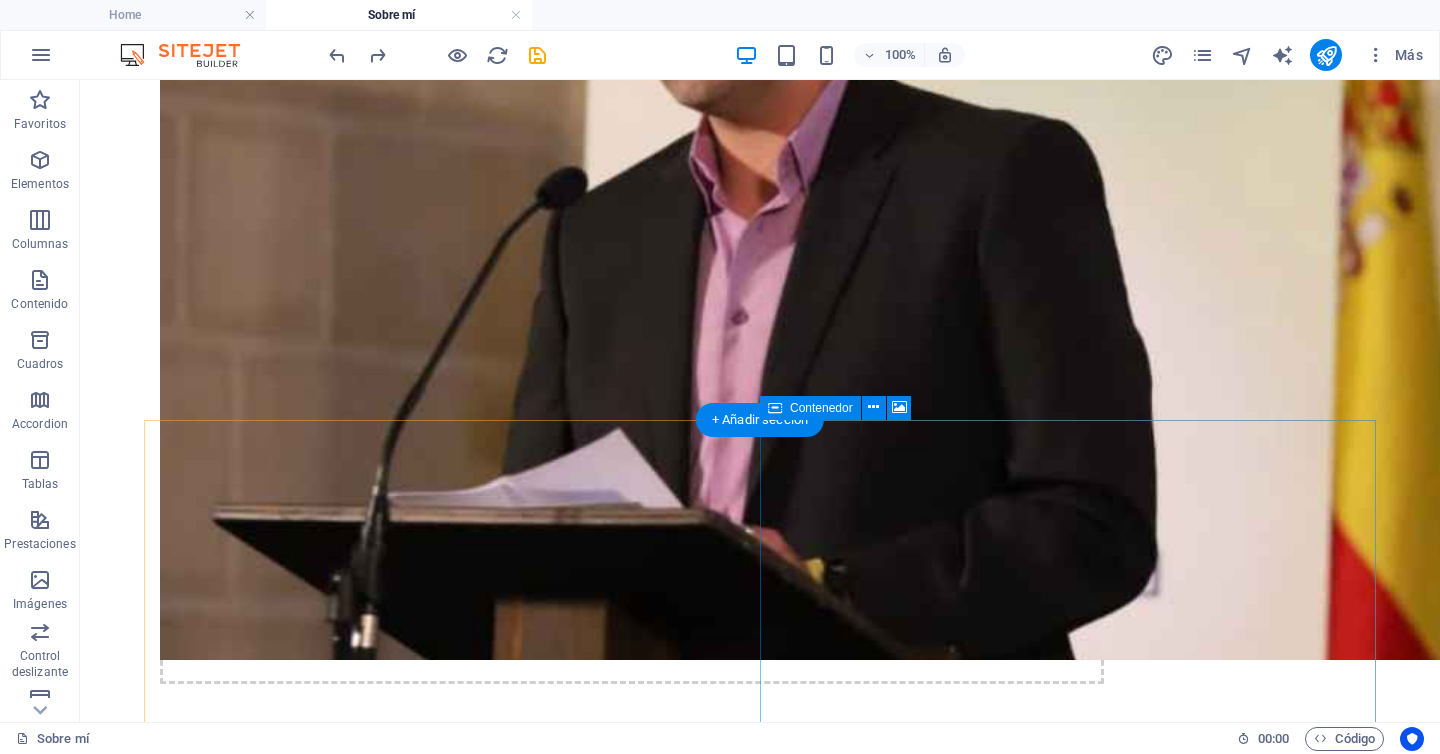 click on "Añadir elementos" at bounding box center [689, 2522] 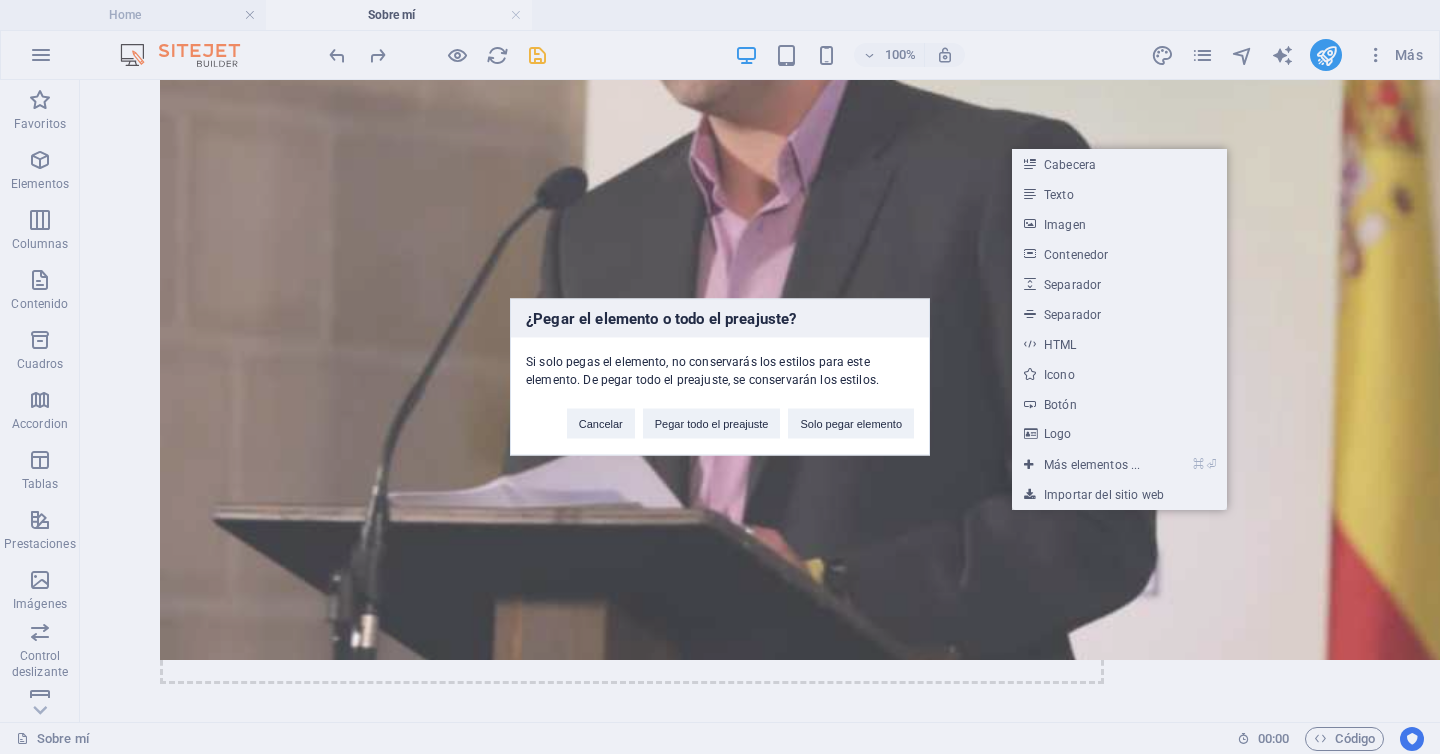 drag, startPoint x: 930, startPoint y: 495, endPoint x: 838, endPoint y: 415, distance: 121.91801 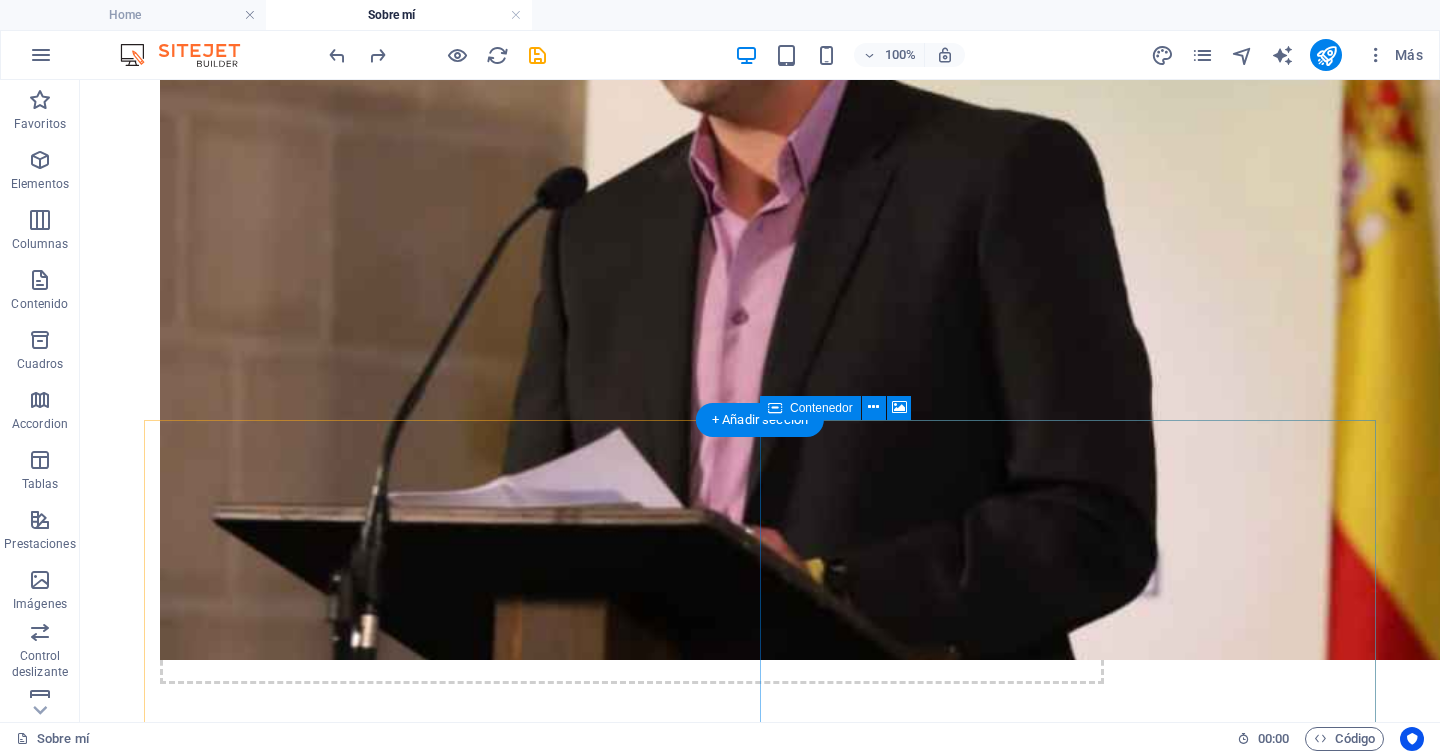 click on "Suelta el contenido aquí o  Añadir elementos  Pegar portapapeles" at bounding box center [760, 2492] 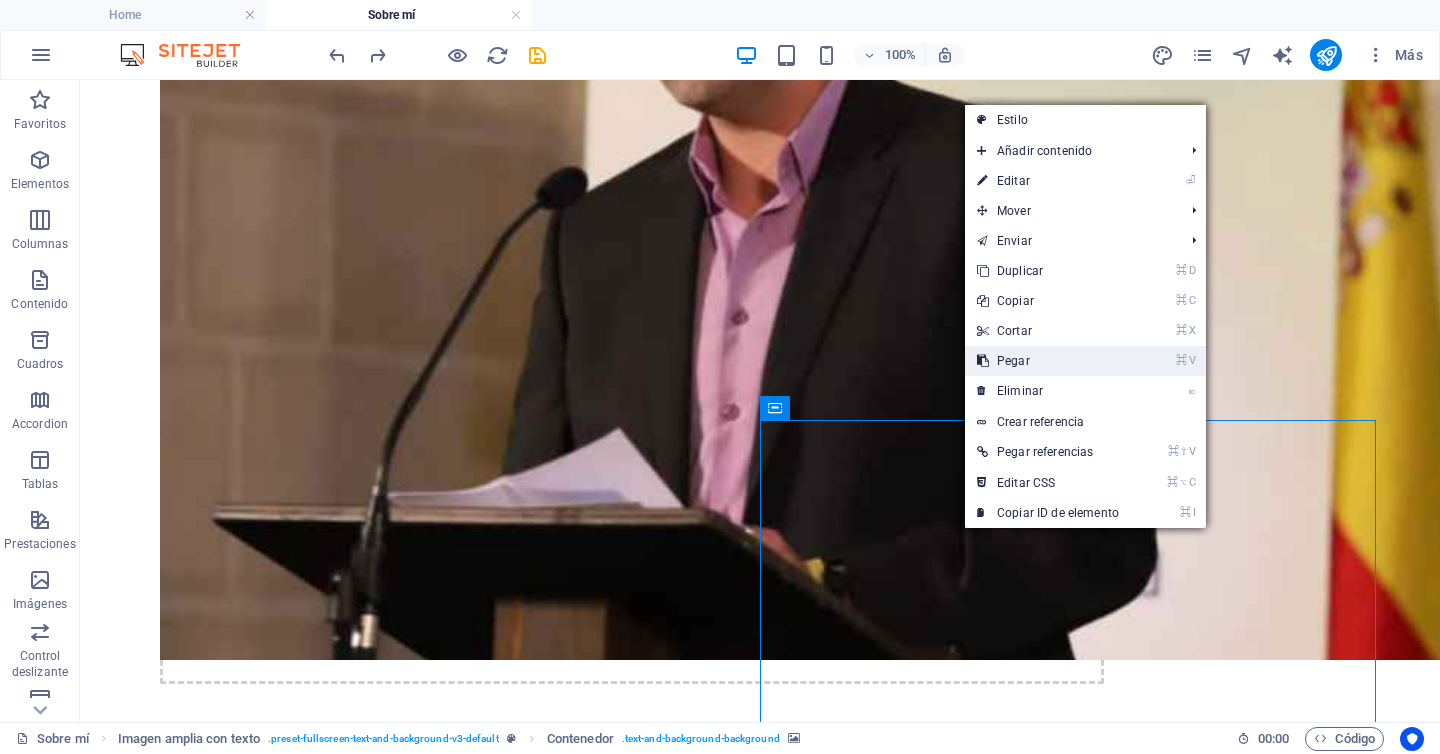 click on "⌘ V  Pegar" at bounding box center [1048, 361] 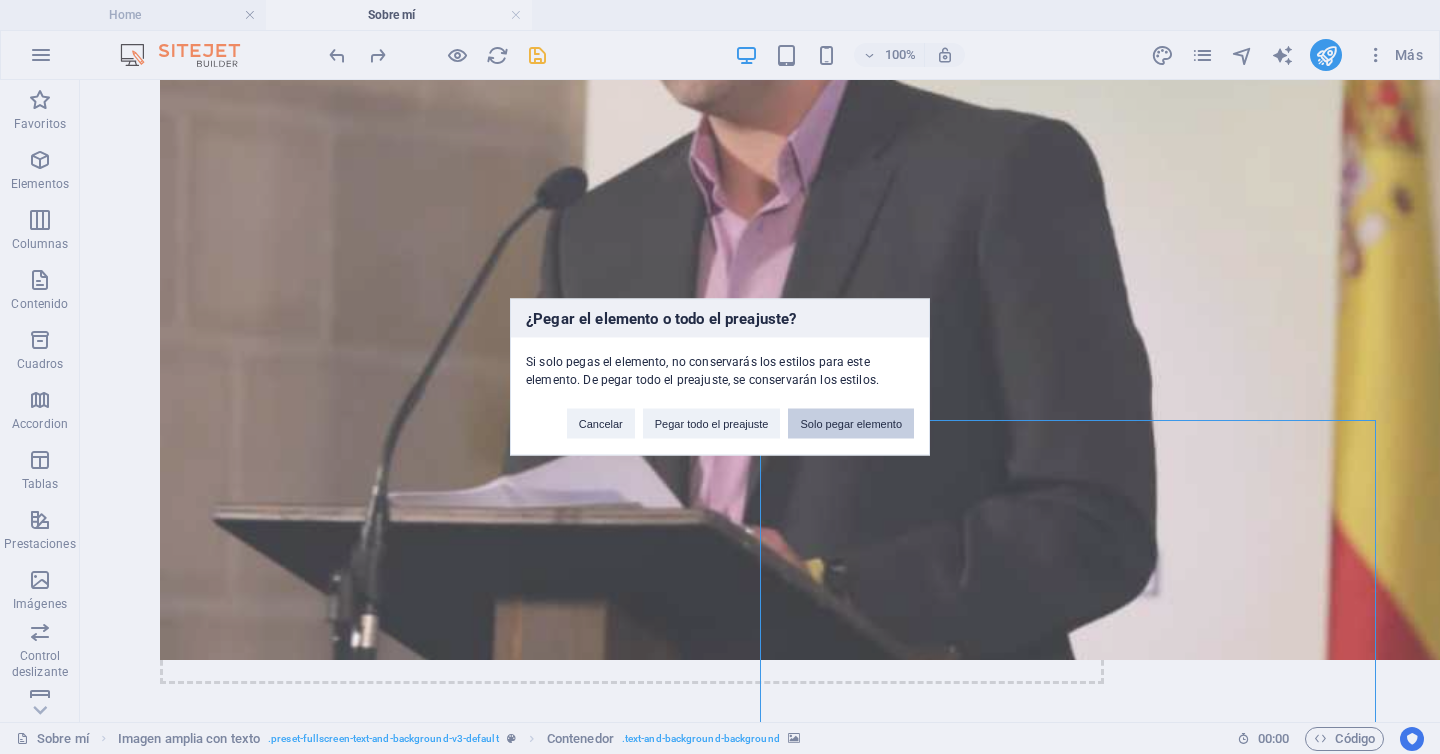 click on "Solo pegar elemento" at bounding box center (851, 424) 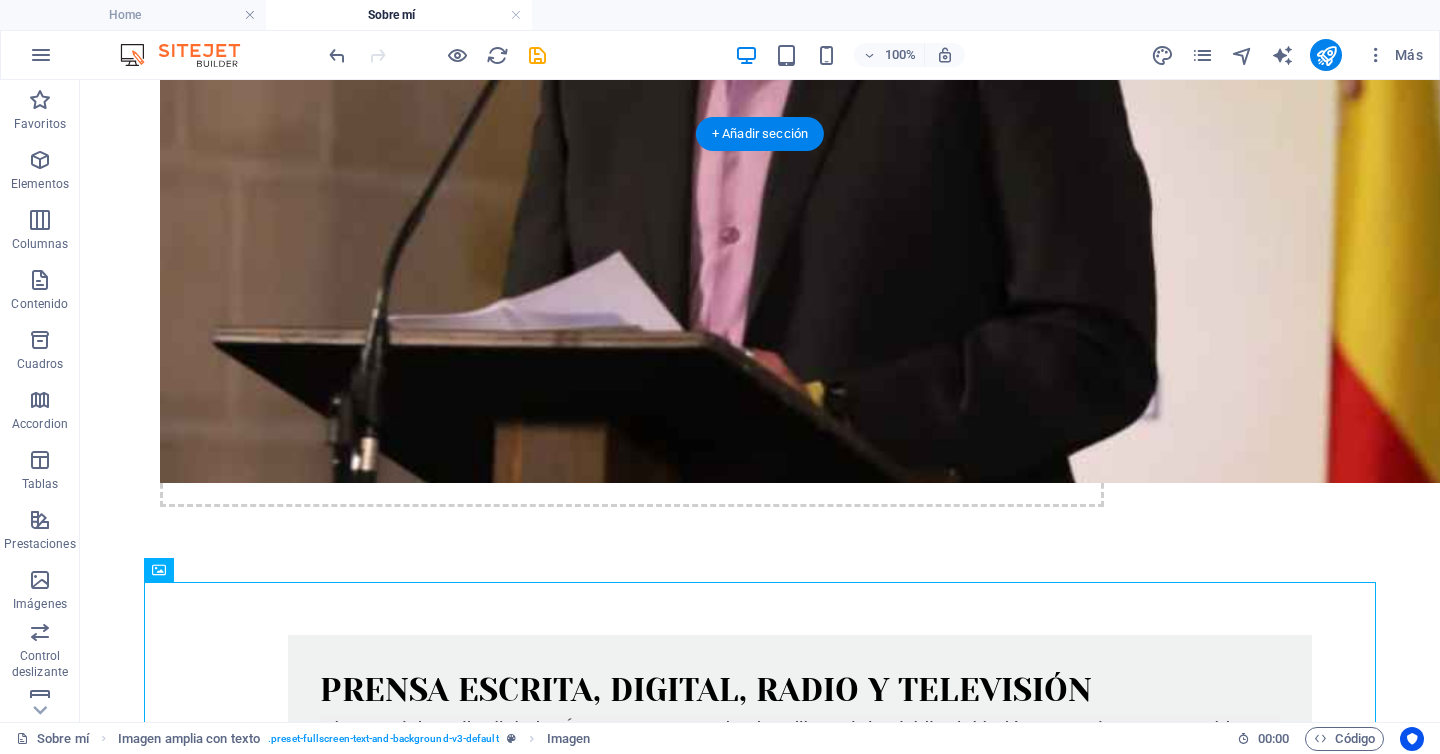 scroll, scrollTop: 1467, scrollLeft: 0, axis: vertical 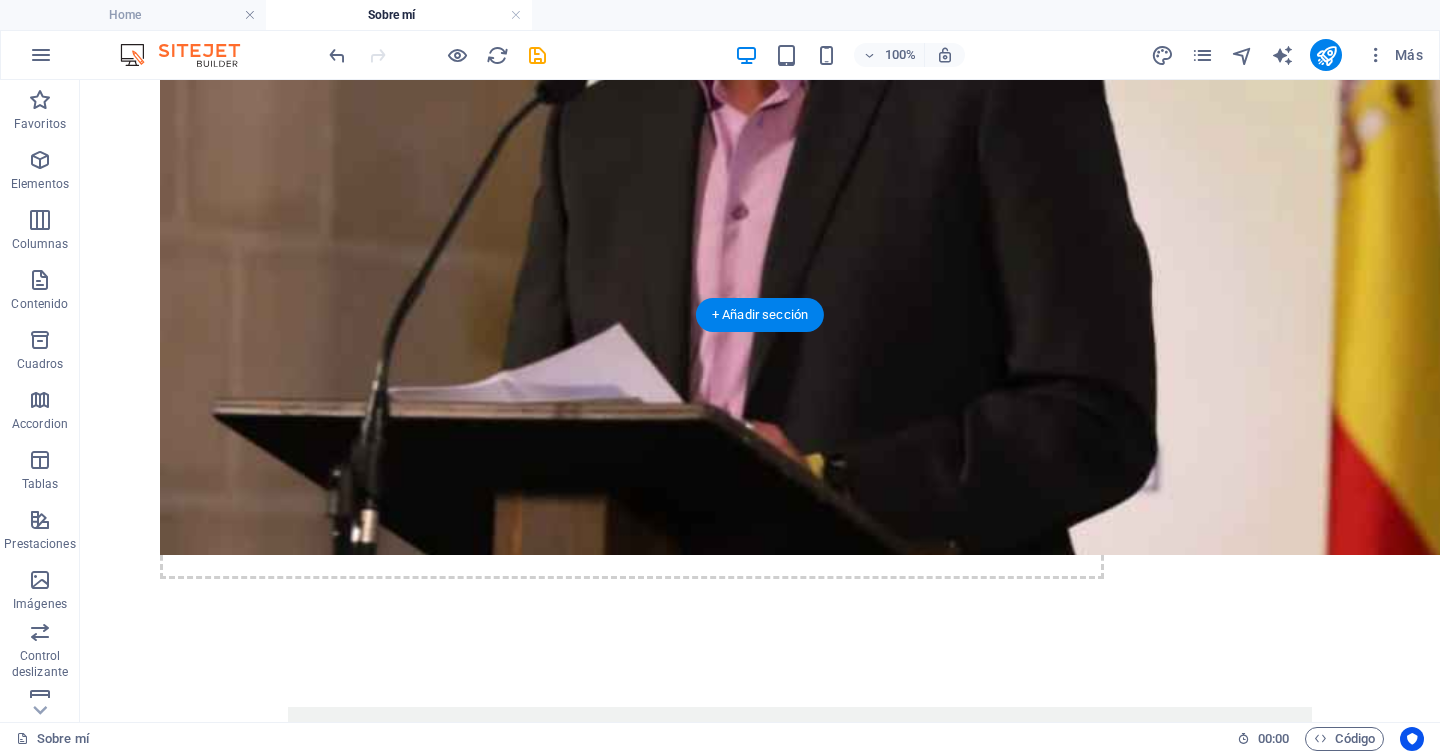 drag, startPoint x: 262, startPoint y: 573, endPoint x: 910, endPoint y: 362, distance: 681.48737 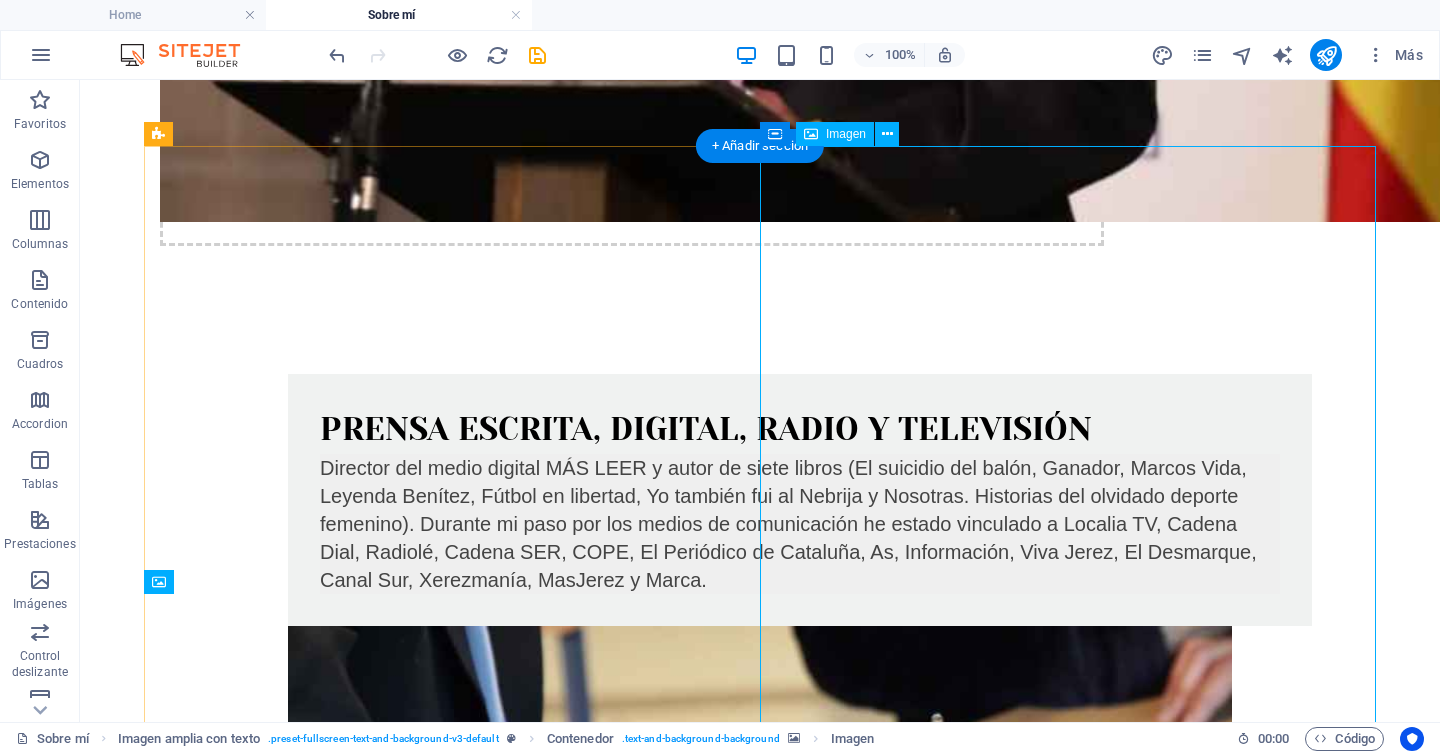 scroll, scrollTop: 1836, scrollLeft: 0, axis: vertical 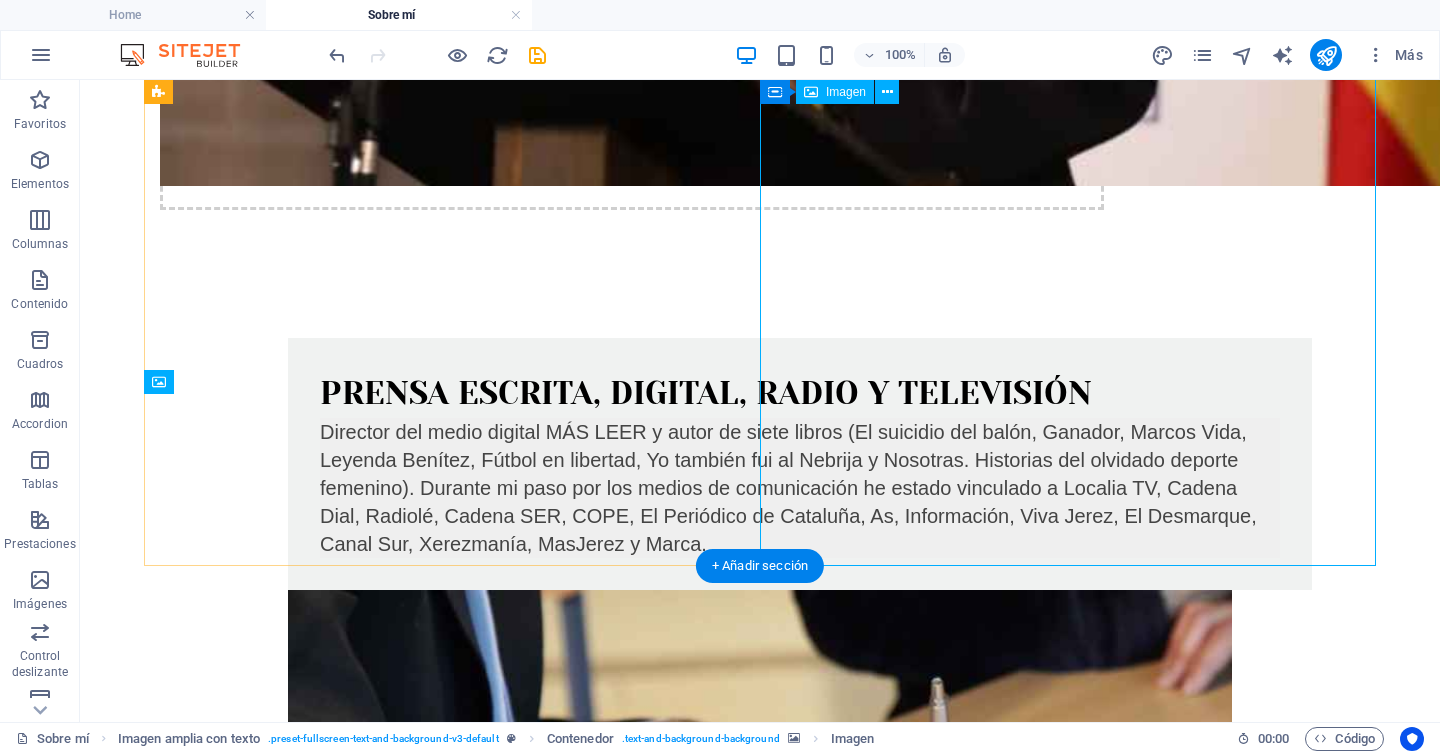 click at bounding box center [760, 2803] 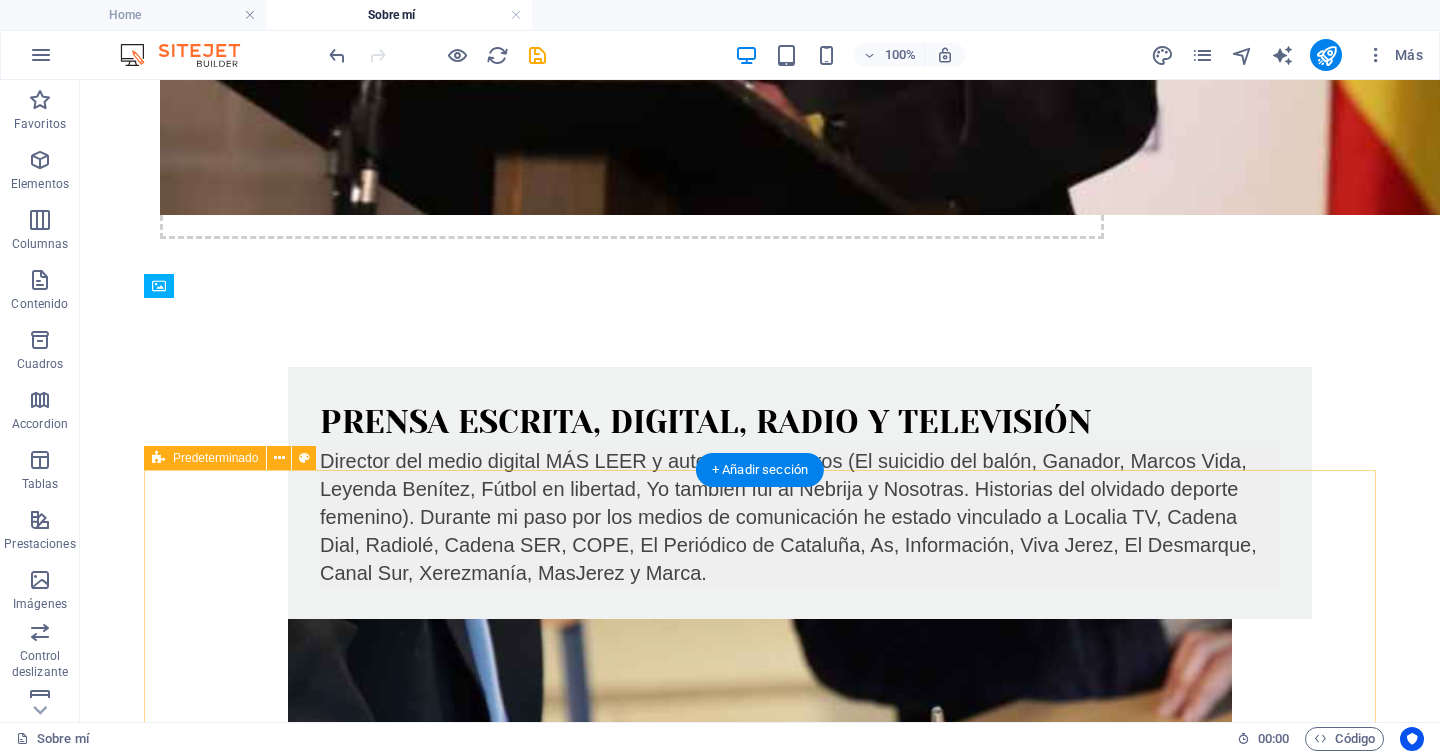 scroll, scrollTop: 1681, scrollLeft: 0, axis: vertical 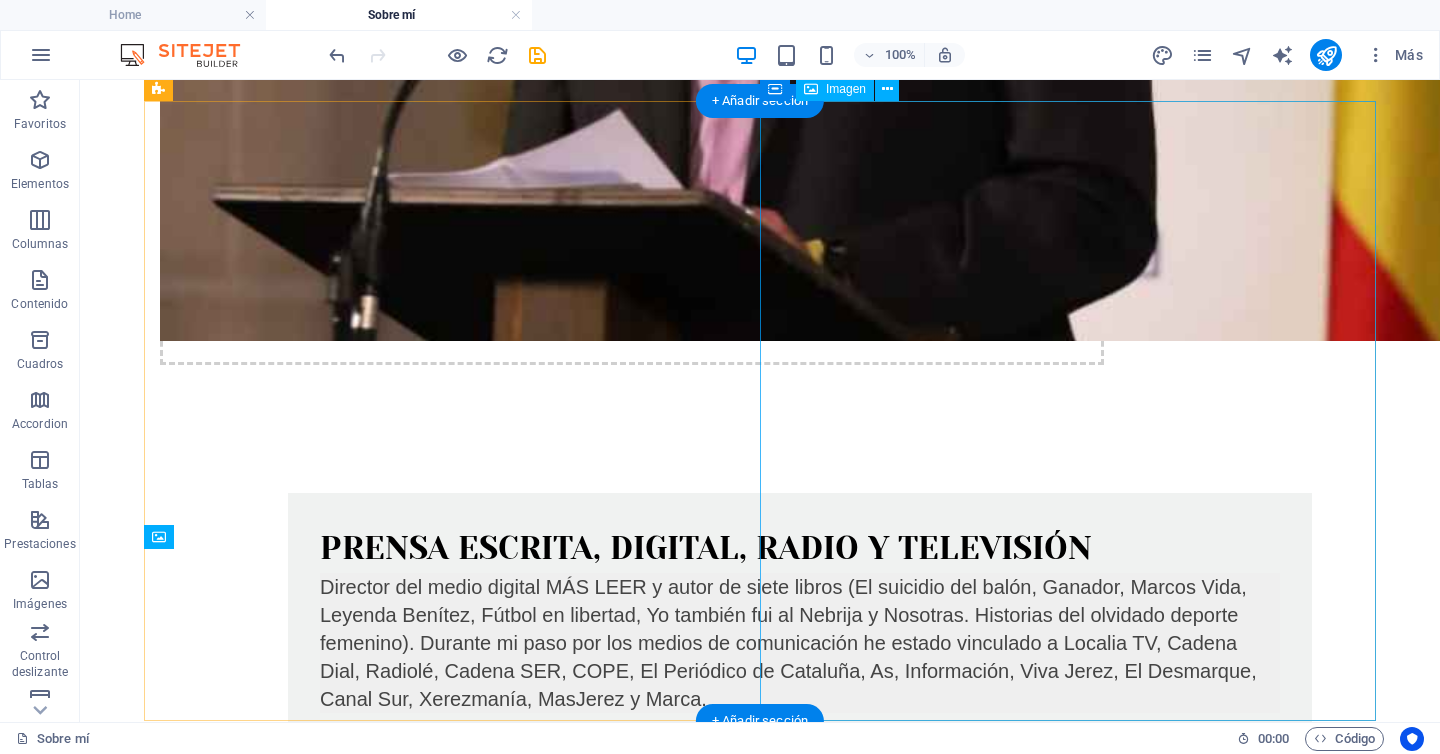 click at bounding box center [760, 2958] 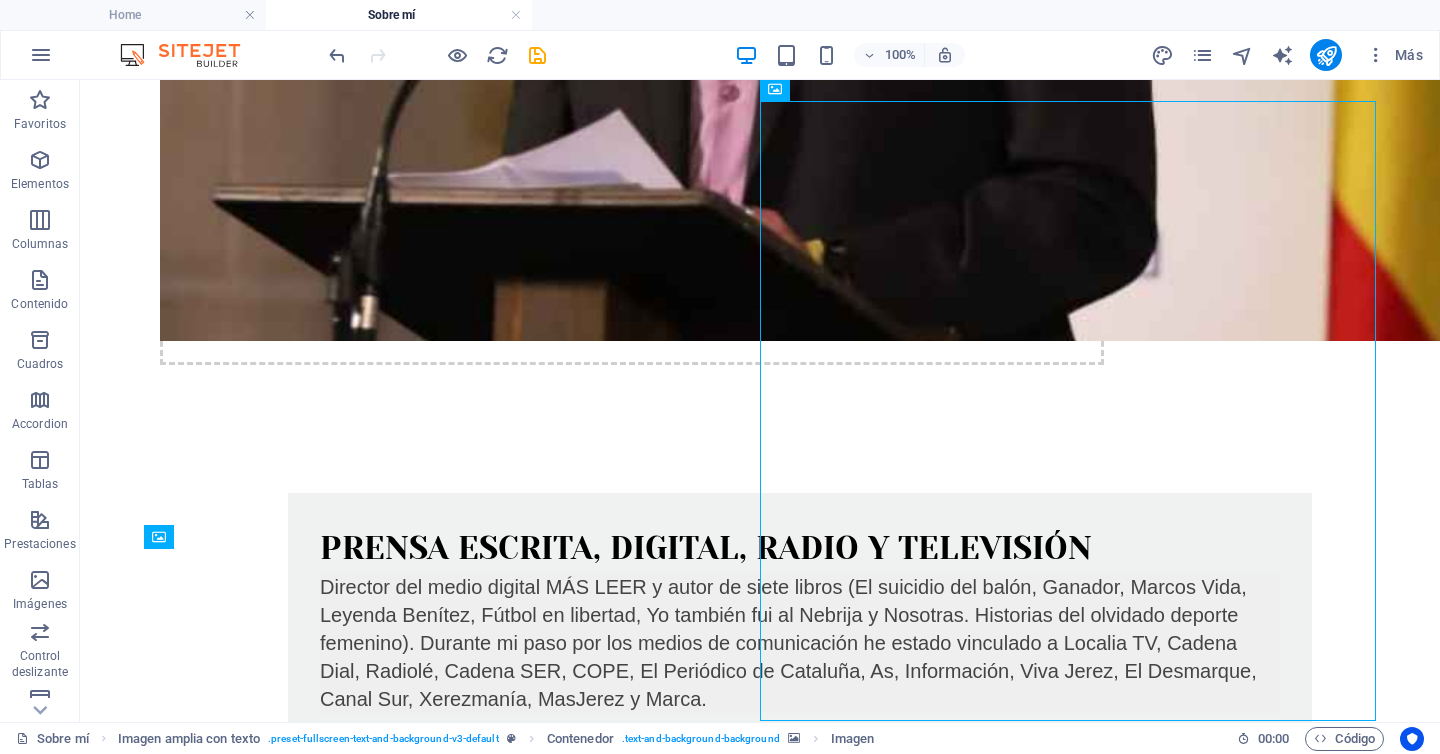 click on "Skip to main content
Home Comunicación Educación Mis libros Nosotras Sobre mí Contacto My Partners Premio Racimo por la Igualdad por la defensa del deporte femenino "El Premio Racimo ha sido concedido al jerezano  [FIRST] [LAST] , autor del libro  Nosotras . El acta del jurado destaca el valor de esta obra por ser una reivindicación del deporte femenino, el primer libro en España que analiza la situación de la desigualdad en 20 deportes, entrevistando a 34 mujeres deportistas que cuentan sus experiencias personales". Suelta el contenido aquí o  Añadir elementos  Pegar portapapeles Prensa escrita, digital, radio y televisión Más de 25 años de experiencia en los medios   Más de 25 años de experiencia en los medios Docente de alfabetización mediática en Educación Secundaria Profesor de alfabetización mediática en institutos y centros escolares en proyecto de la Asociación de la Prensa de Jerez.  Suelta el contenido aquí o  Añadir elementos  Pegar portapapeles Phone Call me! Social" at bounding box center [760, 3489] 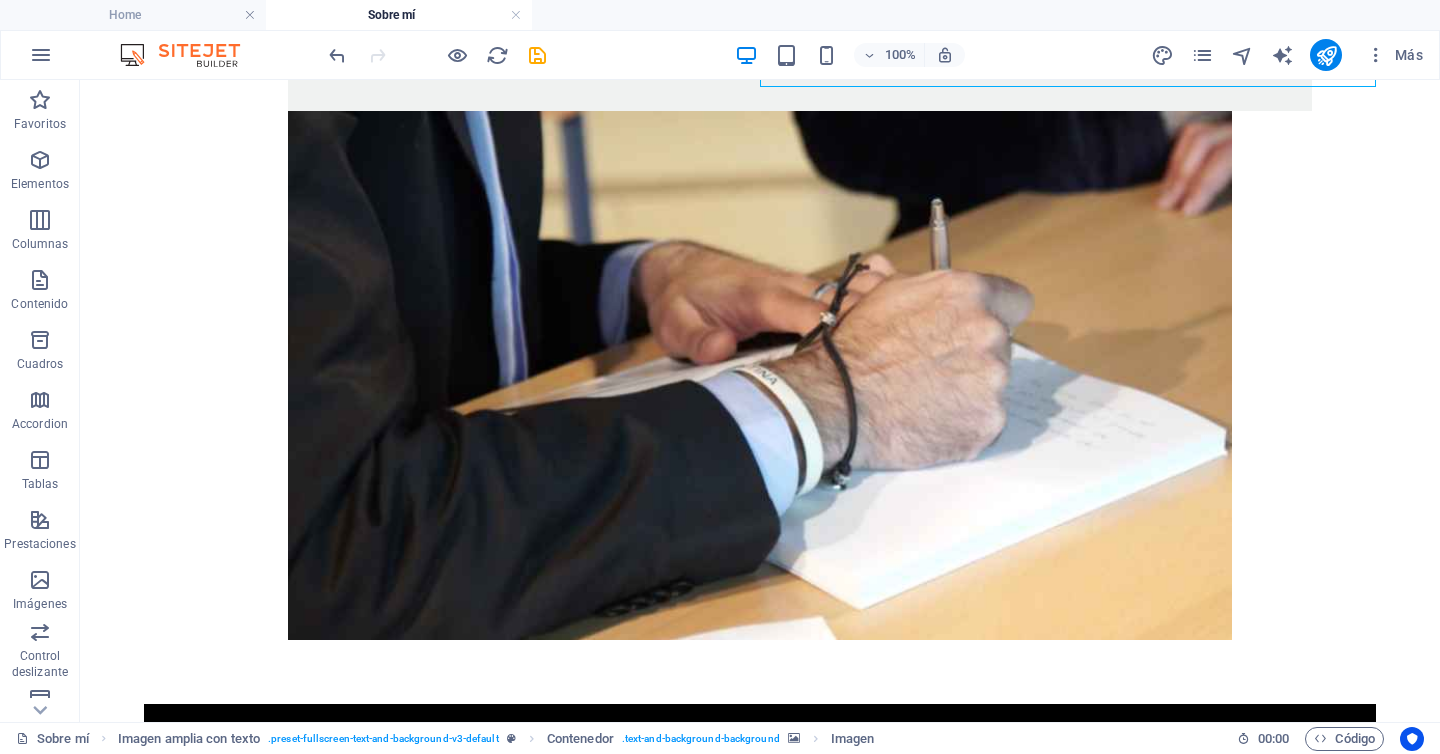 scroll, scrollTop: 2318, scrollLeft: 0, axis: vertical 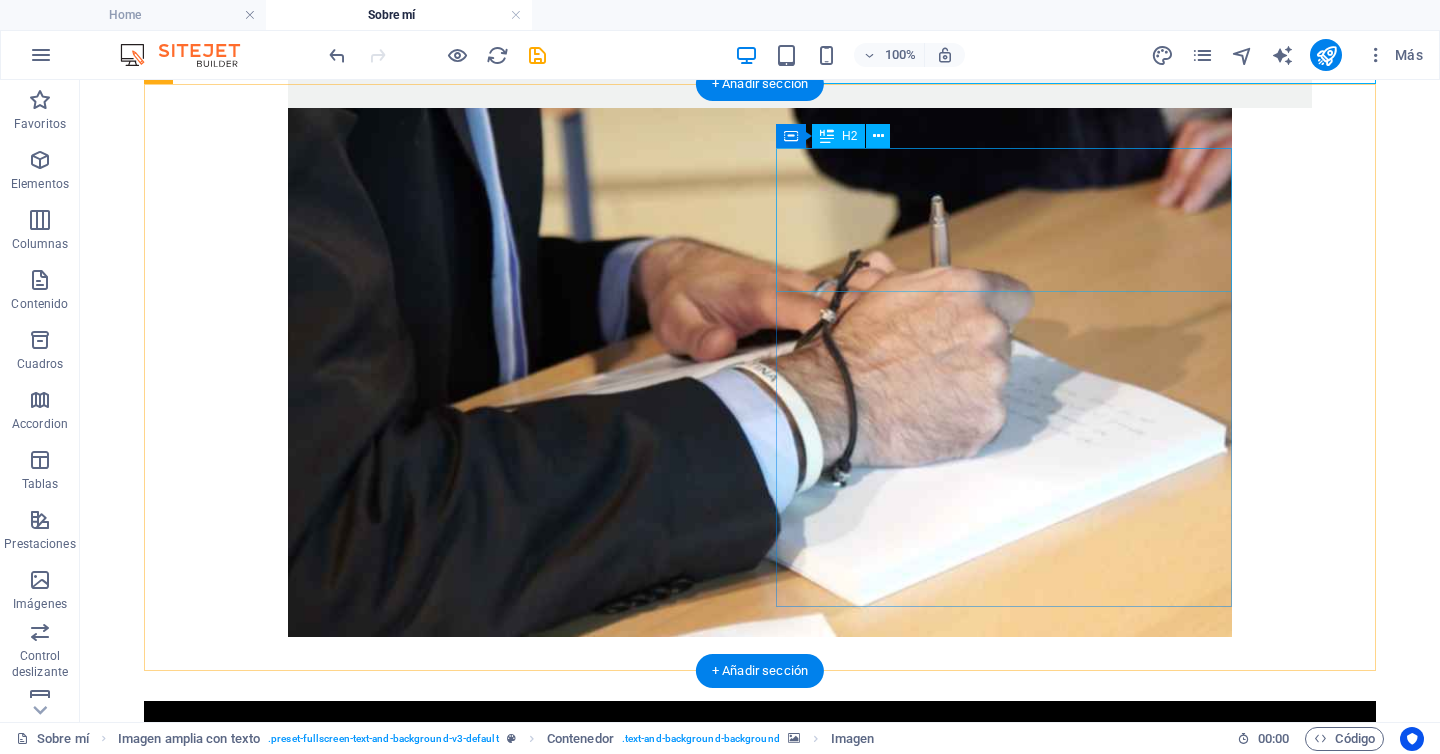 click on "Más de 25 años de experiencia en los medios" at bounding box center (632, 3094) 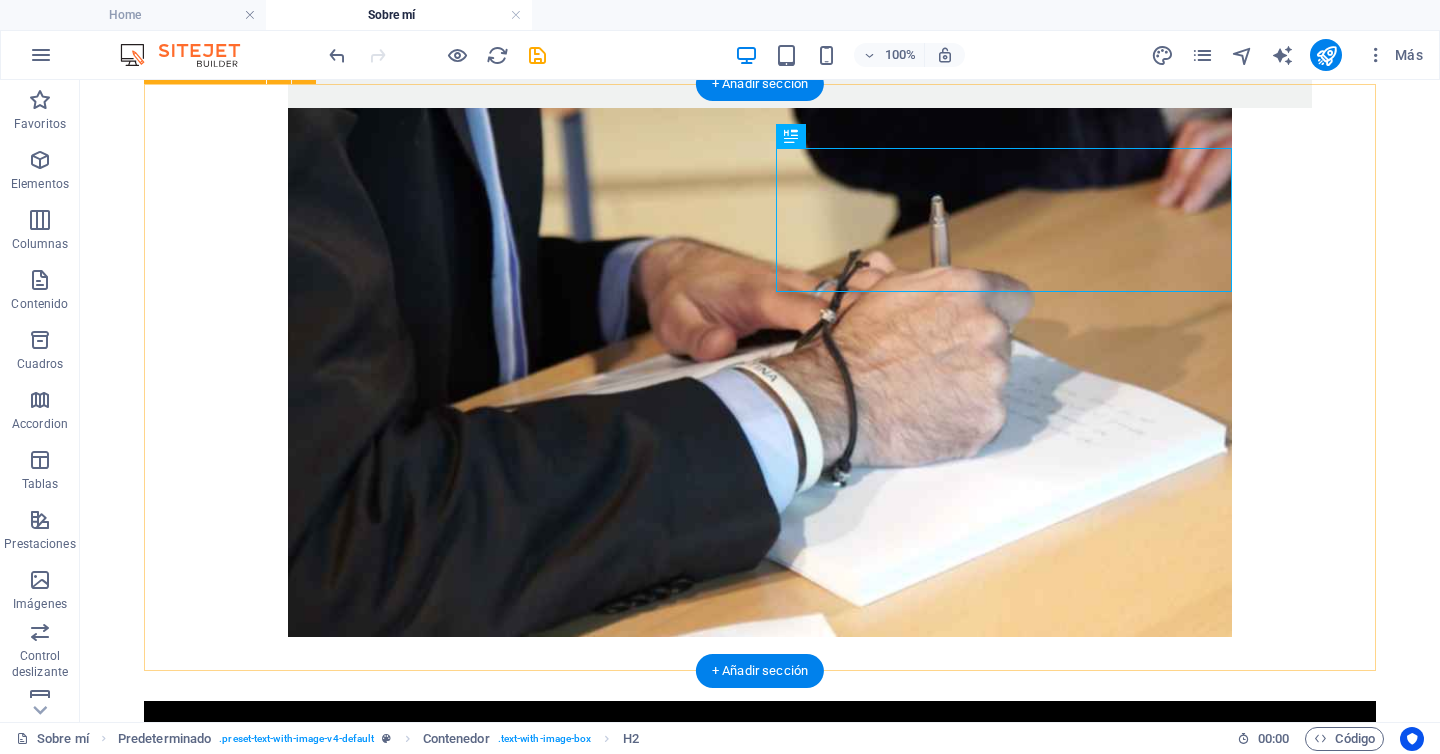 click on "Más de 25 años de experiencia en los medios Un día alguien me pidió que le contase un cuento, y yo, muy contento, le conté el de un niño que cumplió sus sueños radiofónicos, acarició letras en periódicos y sintió con fuerza el periodismo hasta que un gran monstruo trató de devorarlo. Ahora, más de 25 años después, sigo contando historias en libros y jugando con las palabras para asustar fantasmas y creer en un mundo mejor." at bounding box center [760, 4072] 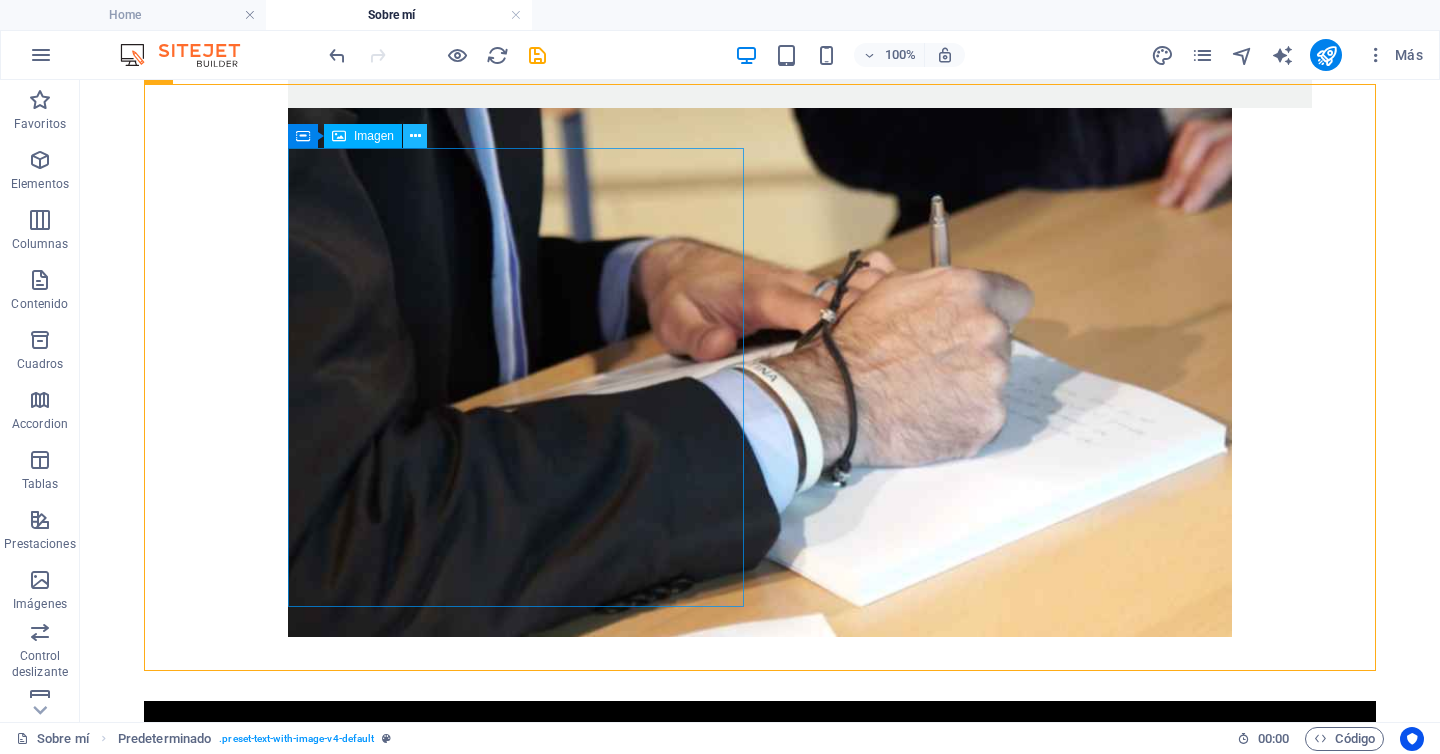 click at bounding box center [415, 136] 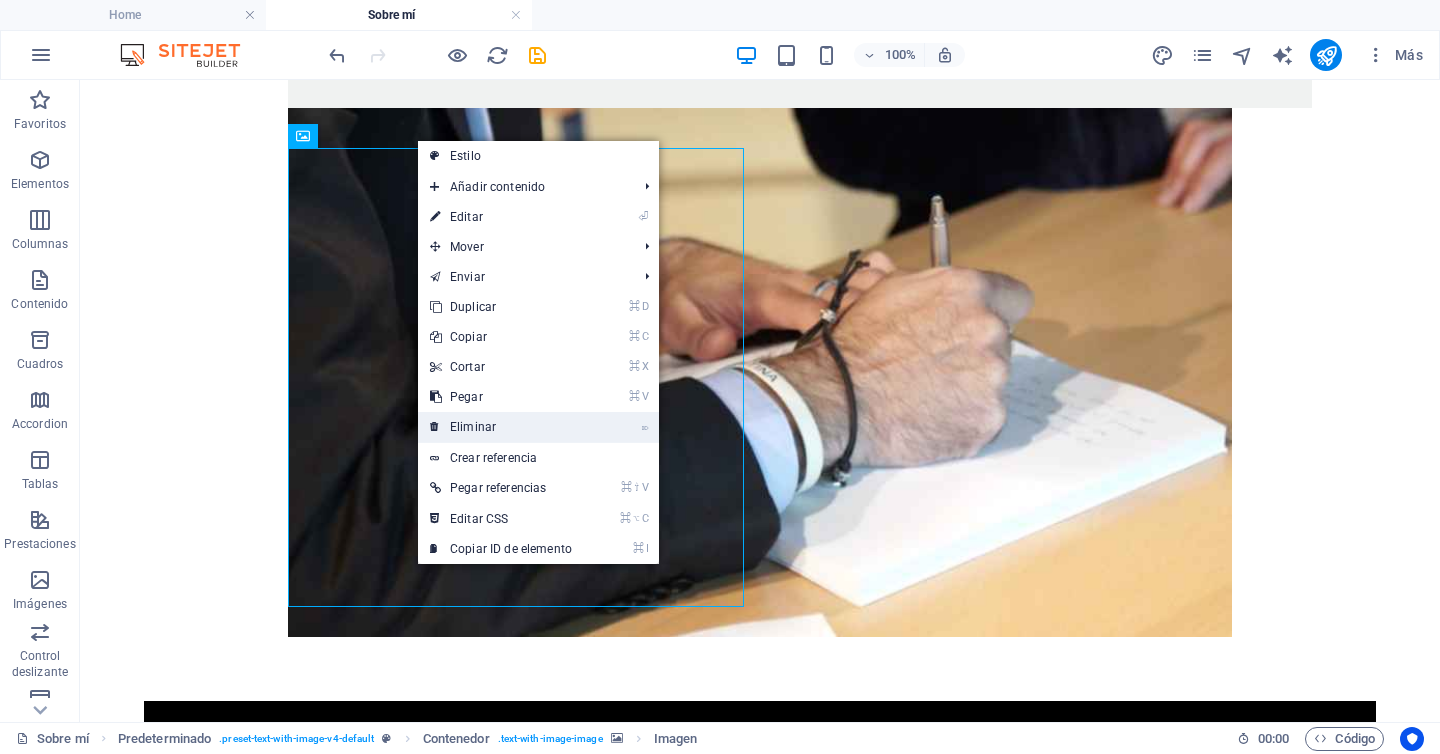 click on "⌦  Eliminar" at bounding box center (501, 427) 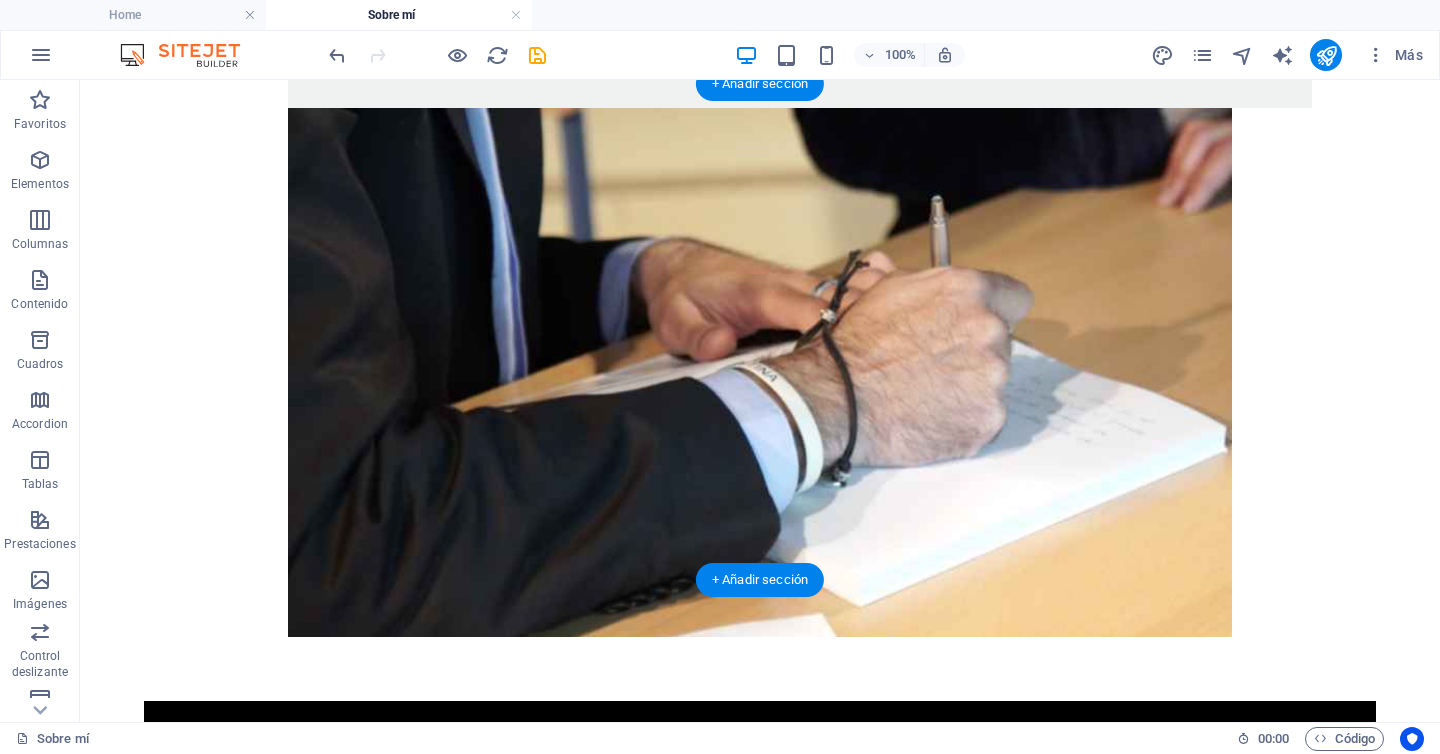 click at bounding box center [632, 3430] 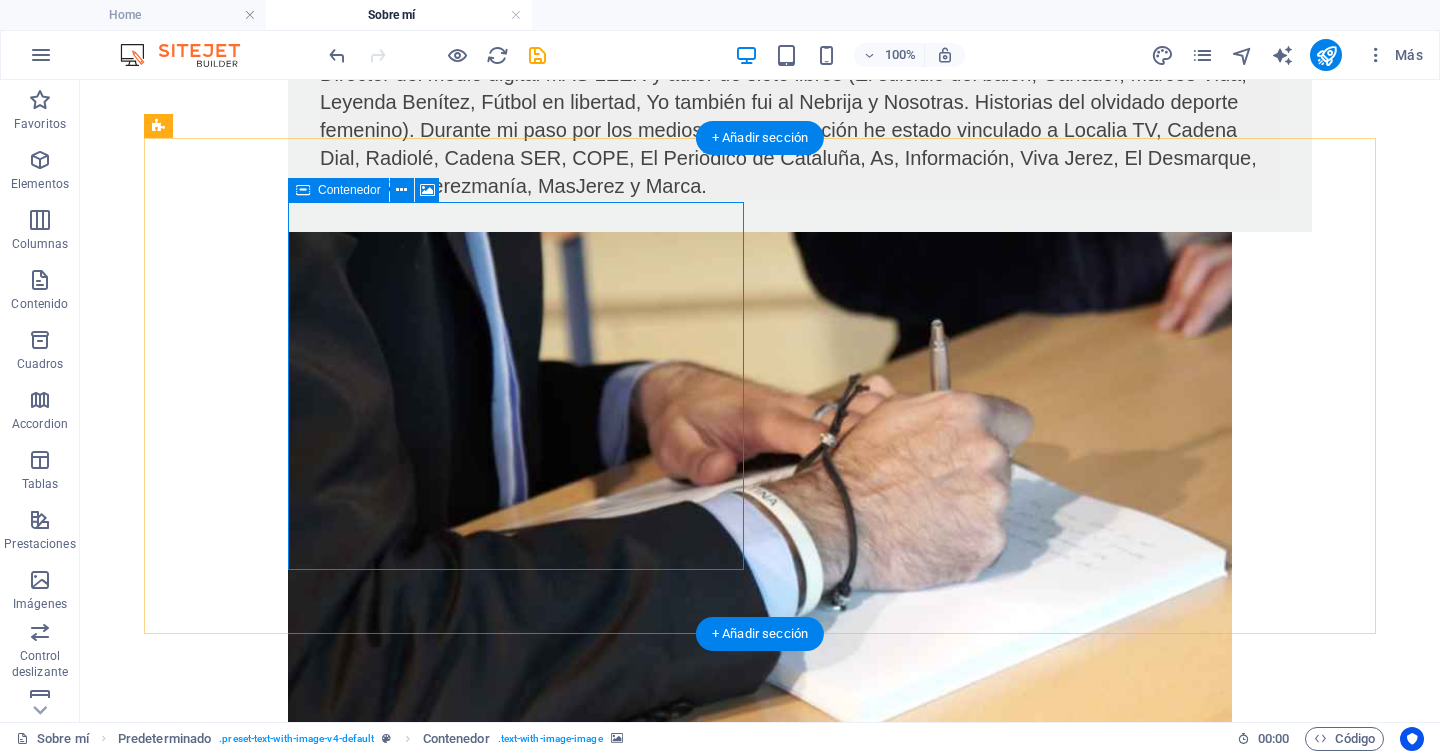 scroll, scrollTop: 2156, scrollLeft: 0, axis: vertical 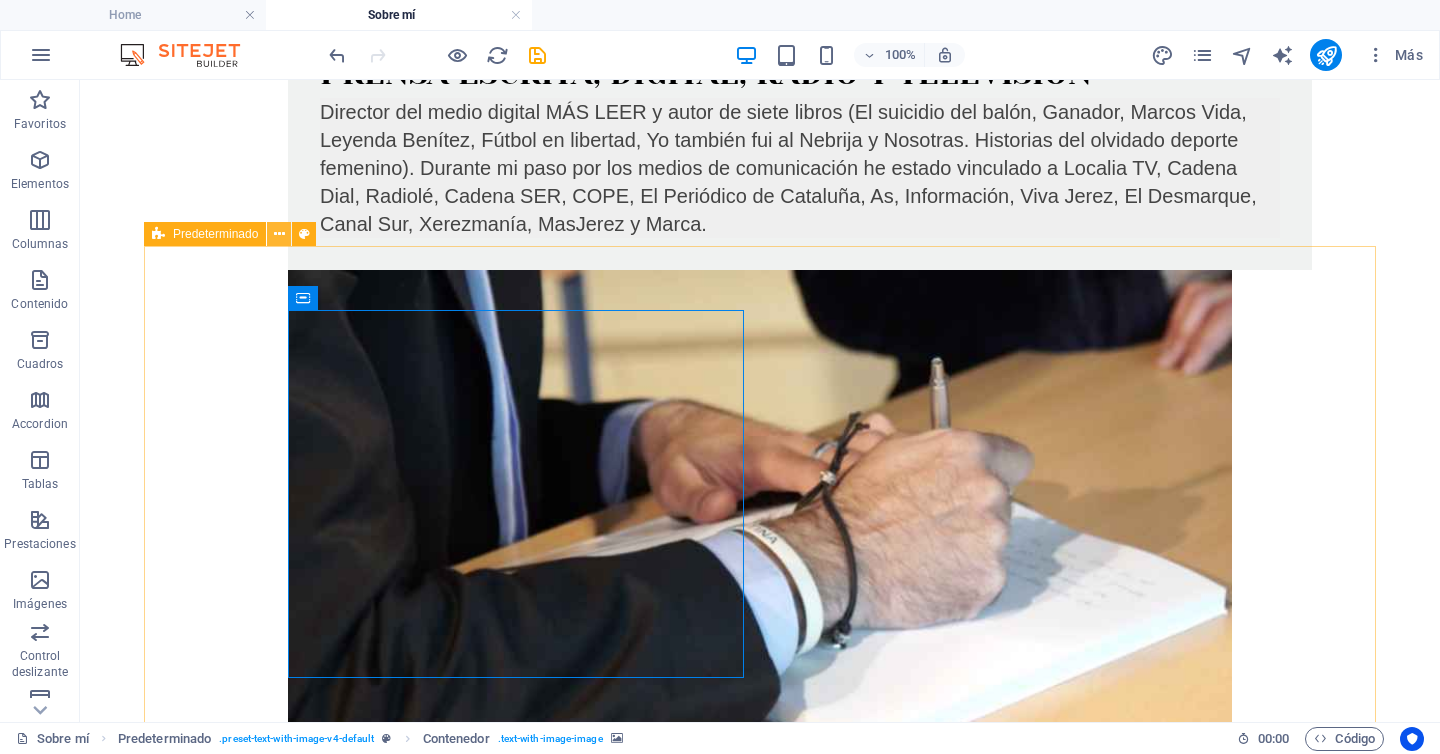 click at bounding box center (279, 234) 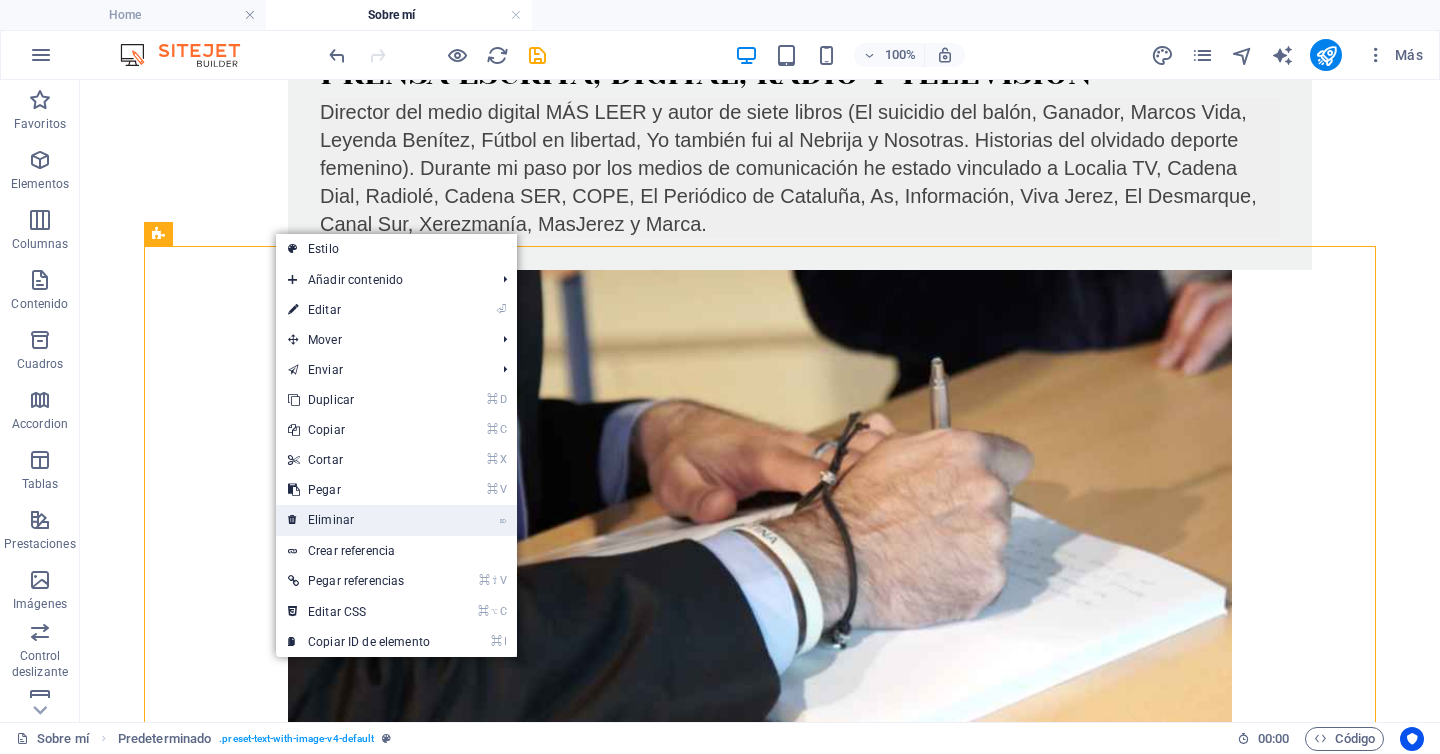 click on "⌦  Eliminar" at bounding box center (359, 520) 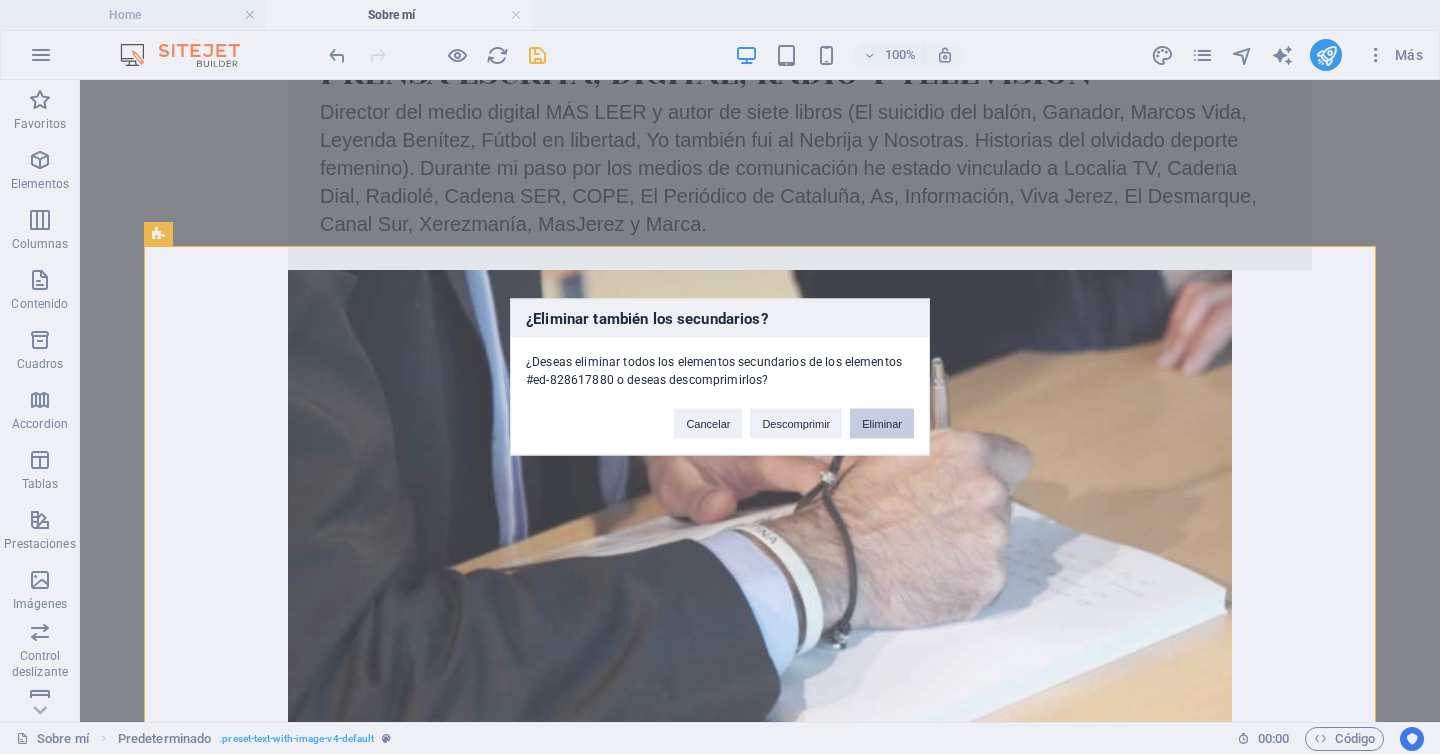 click on "Eliminar" at bounding box center (882, 424) 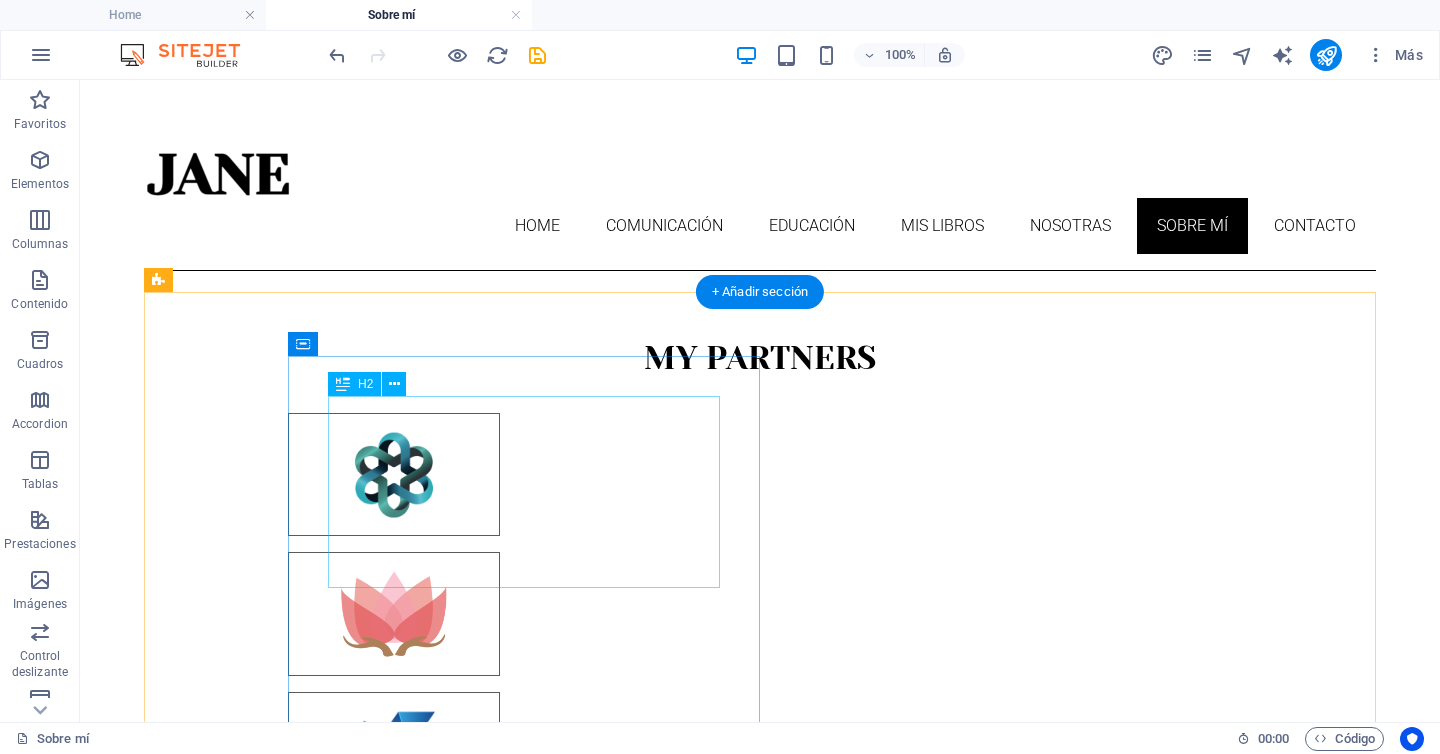 scroll, scrollTop: 0, scrollLeft: 0, axis: both 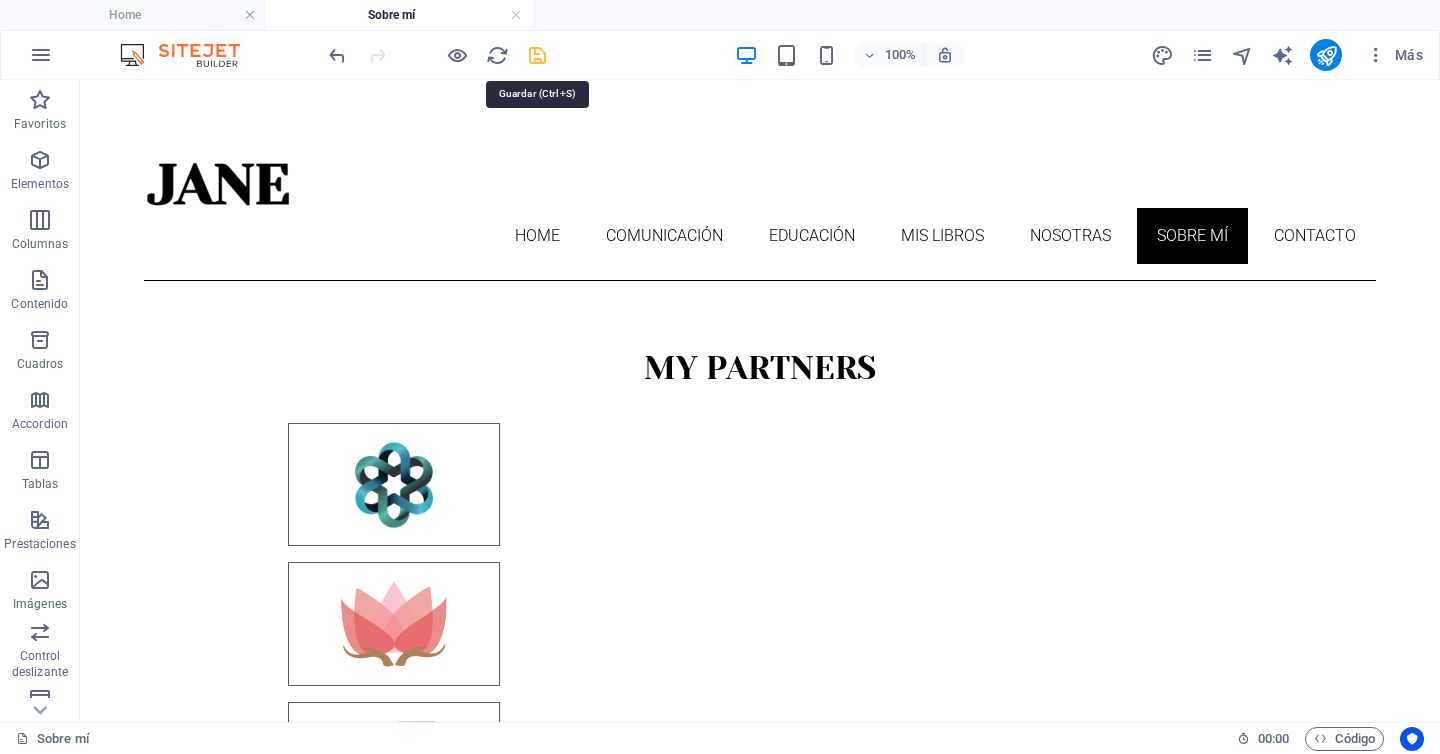 click at bounding box center (537, 55) 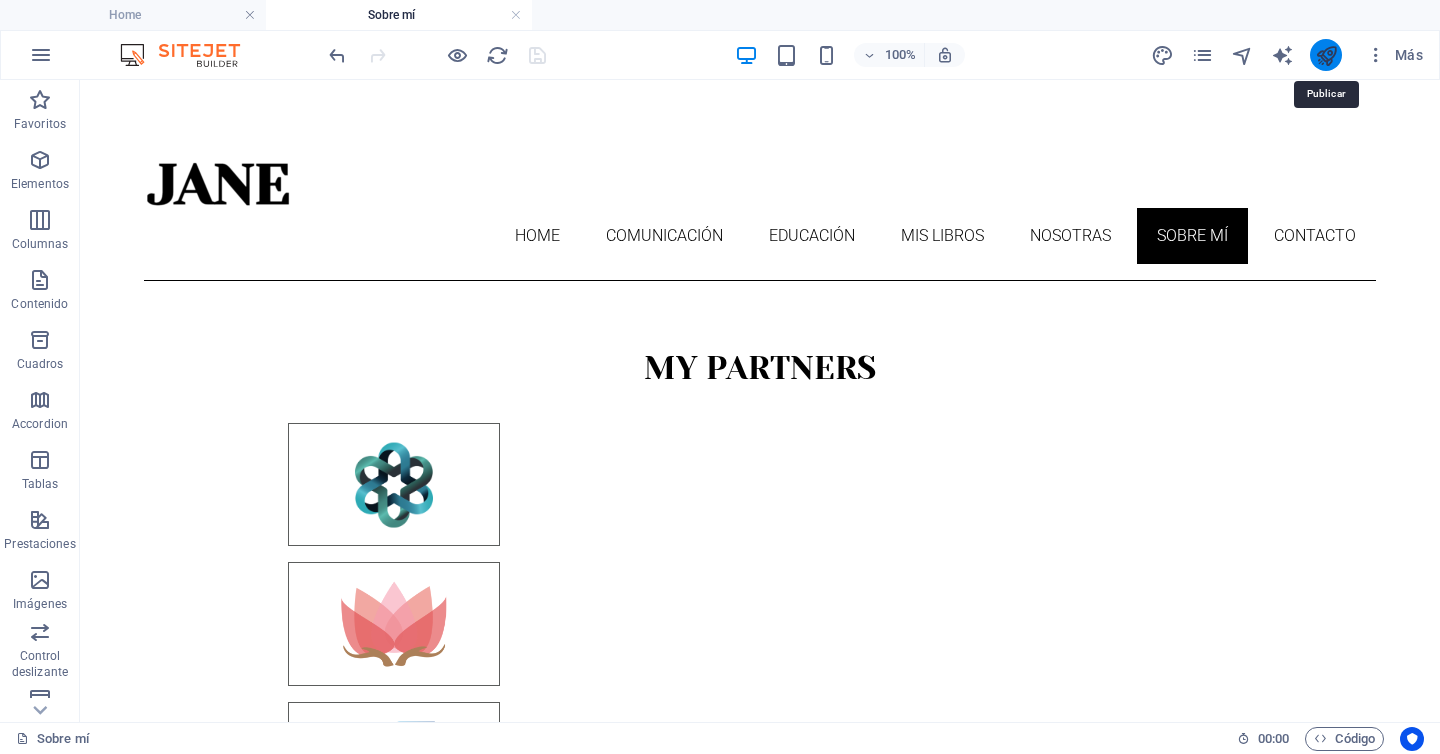 click at bounding box center (1326, 55) 